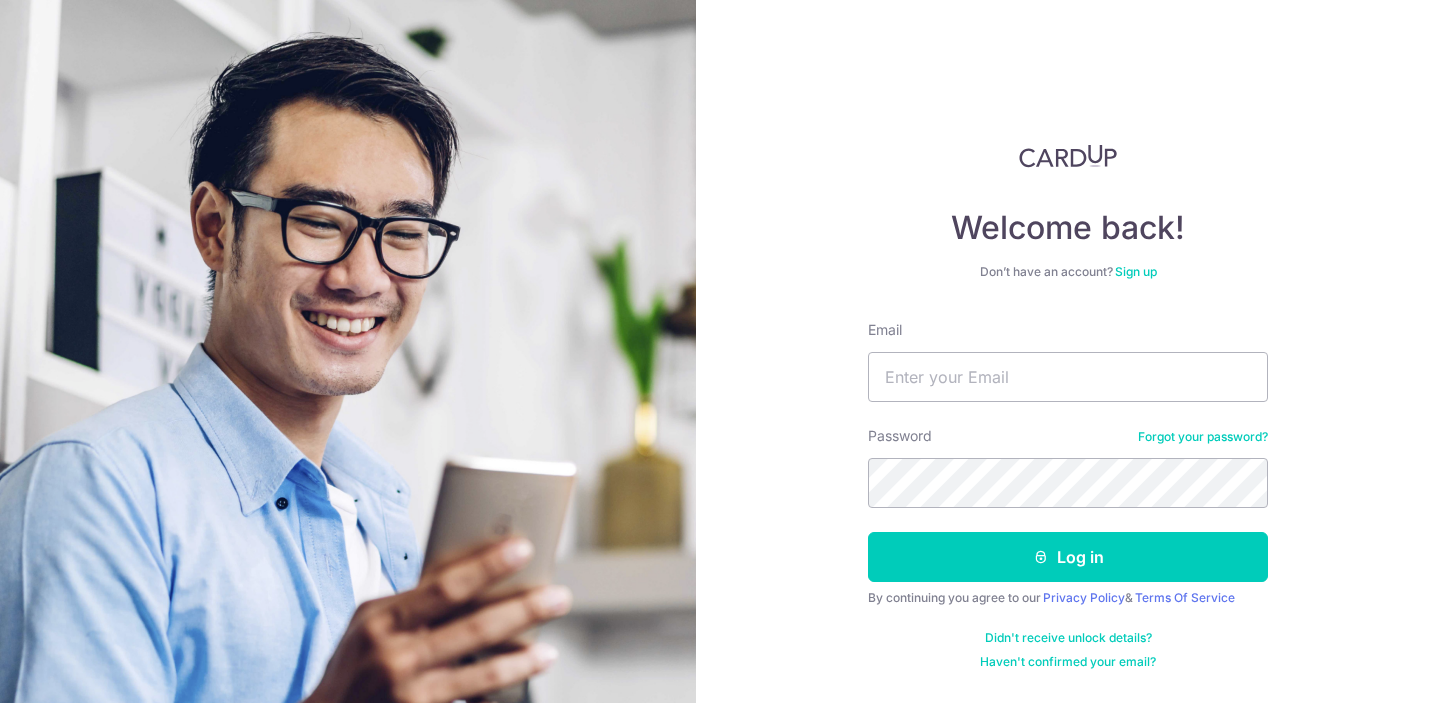 scroll, scrollTop: 0, scrollLeft: 0, axis: both 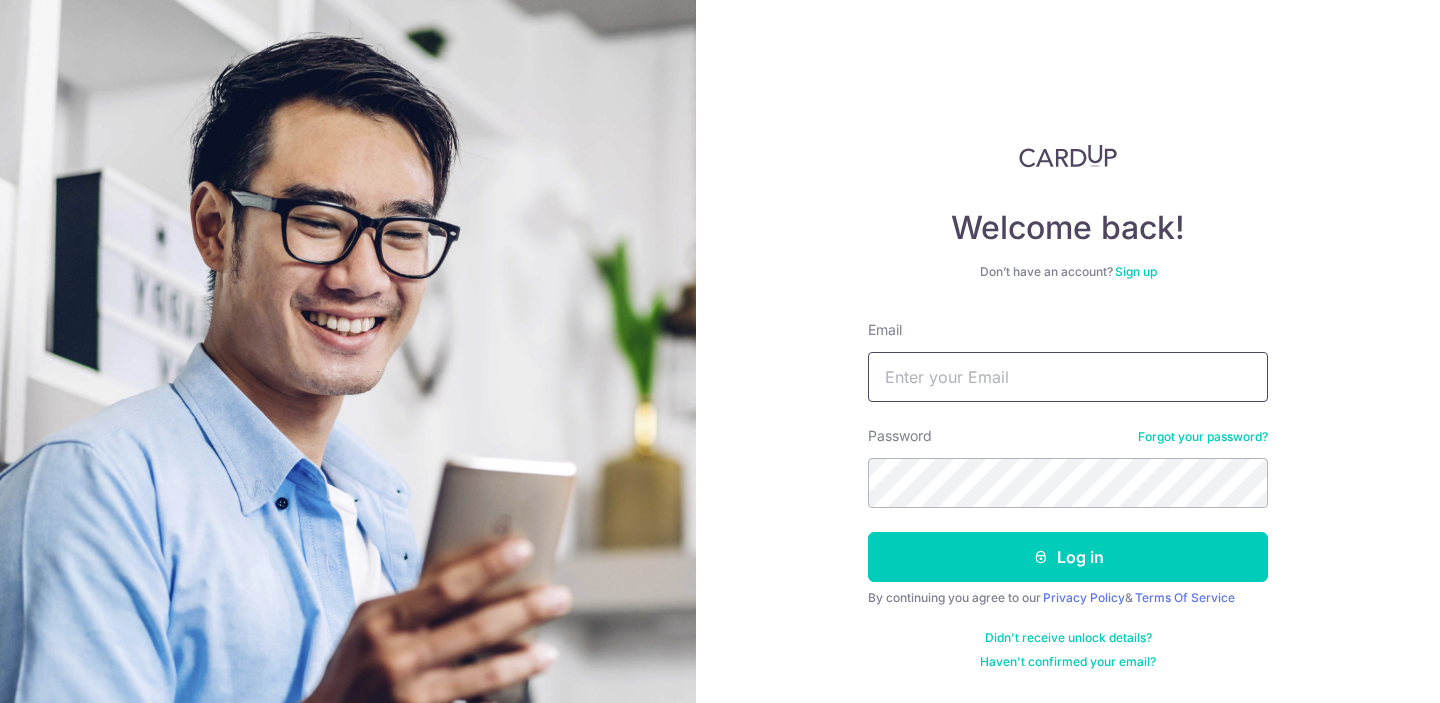 click on "Email" at bounding box center [1068, 377] 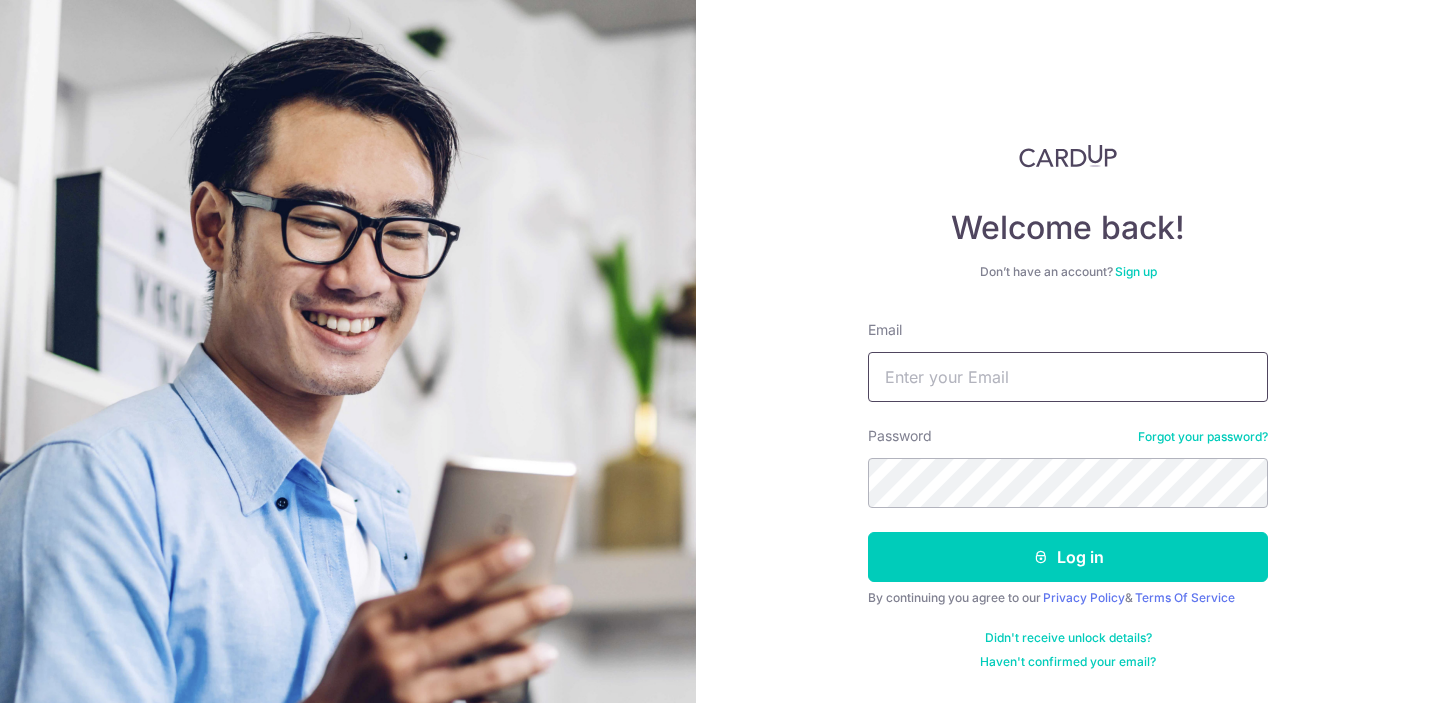 click on "Email" at bounding box center [1068, 377] 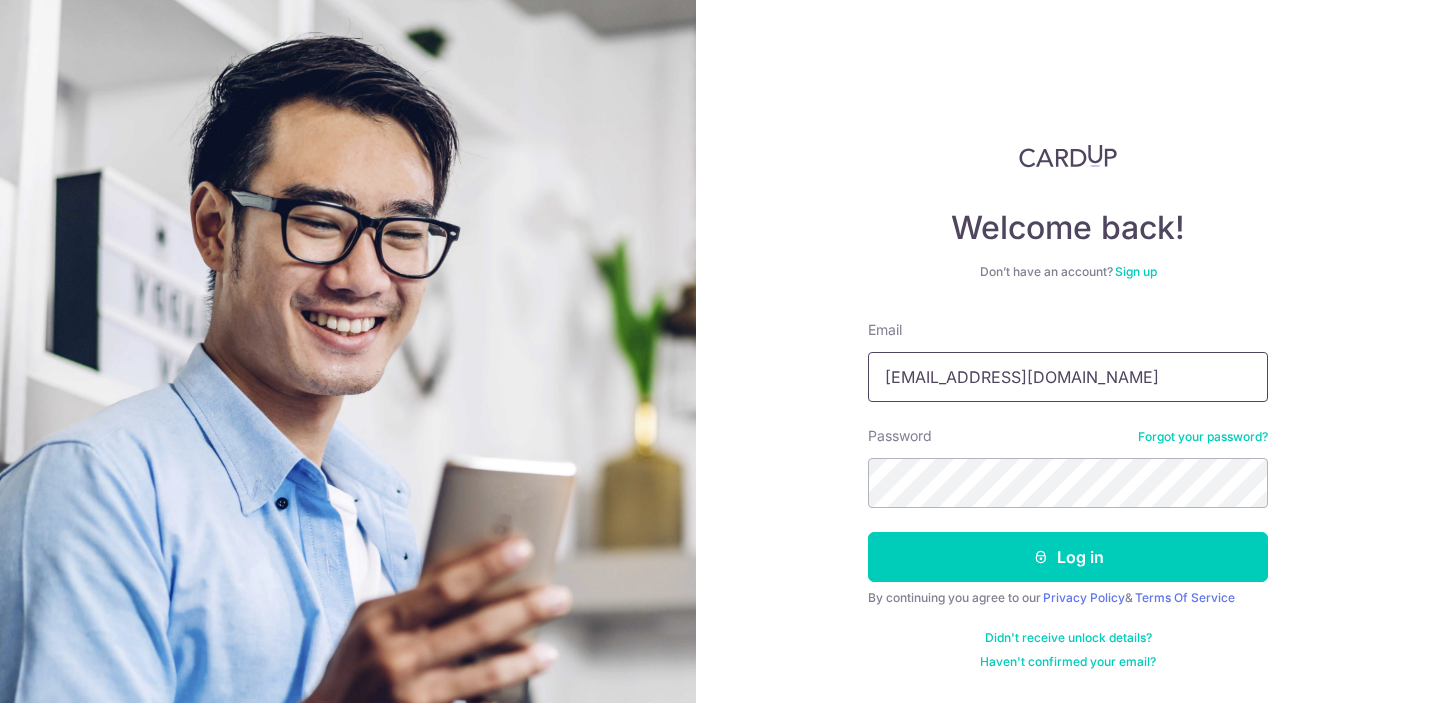 type on "shalindran@gmail.com" 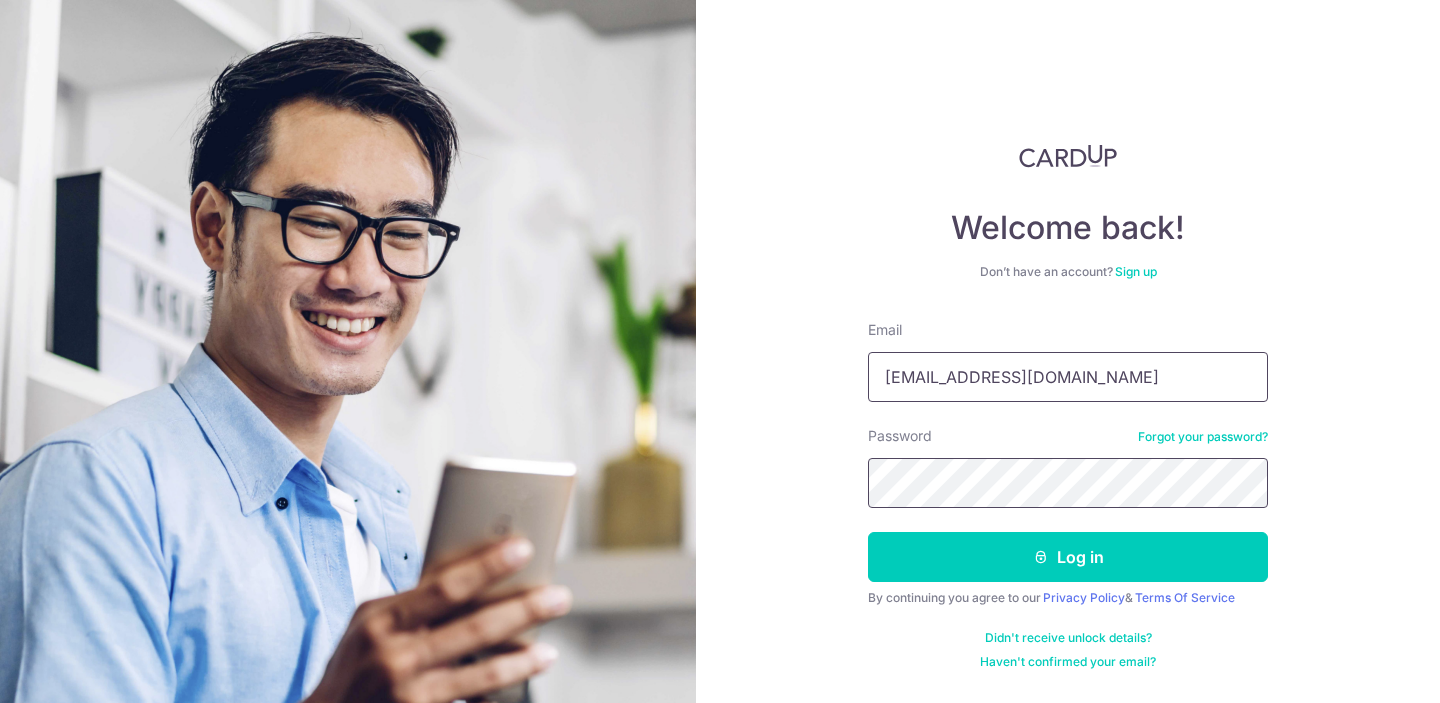 click on "Log in" at bounding box center [1068, 557] 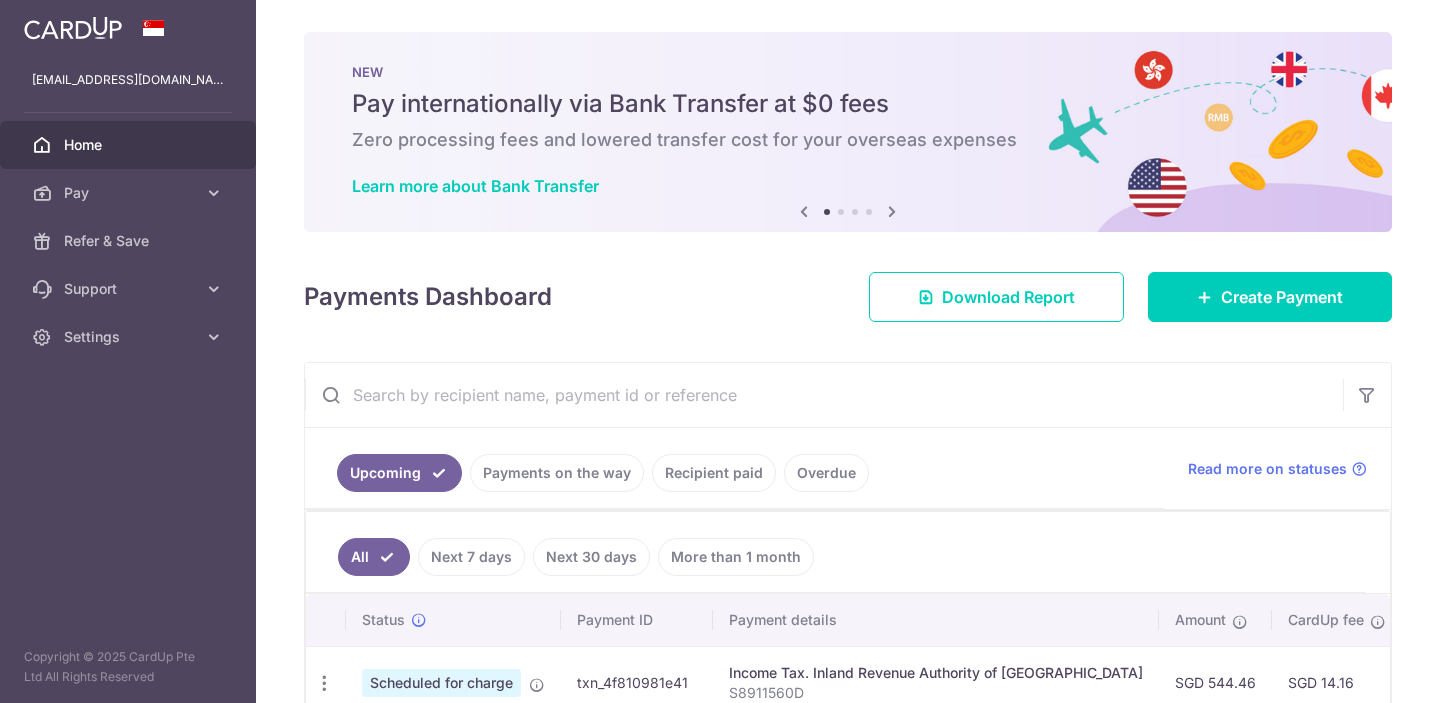 scroll, scrollTop: 0, scrollLeft: 0, axis: both 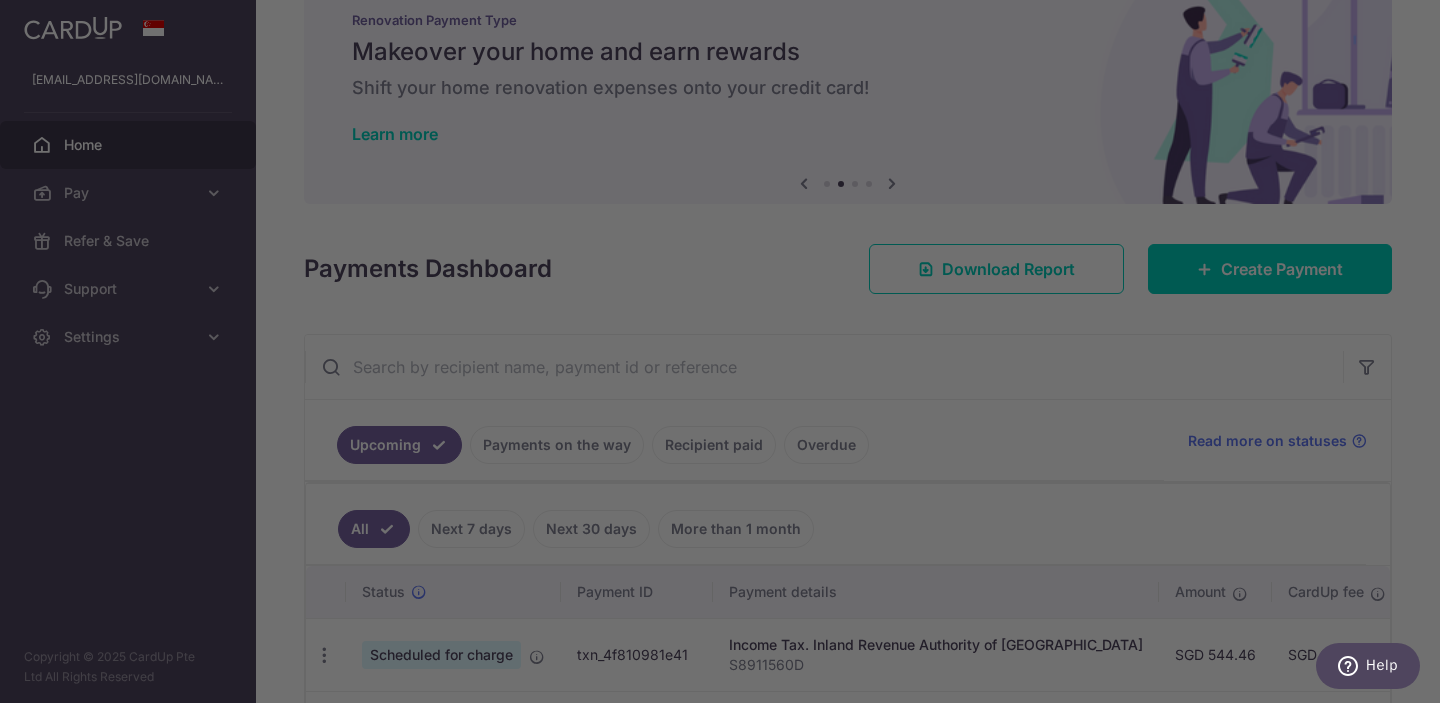 click at bounding box center (727, 355) 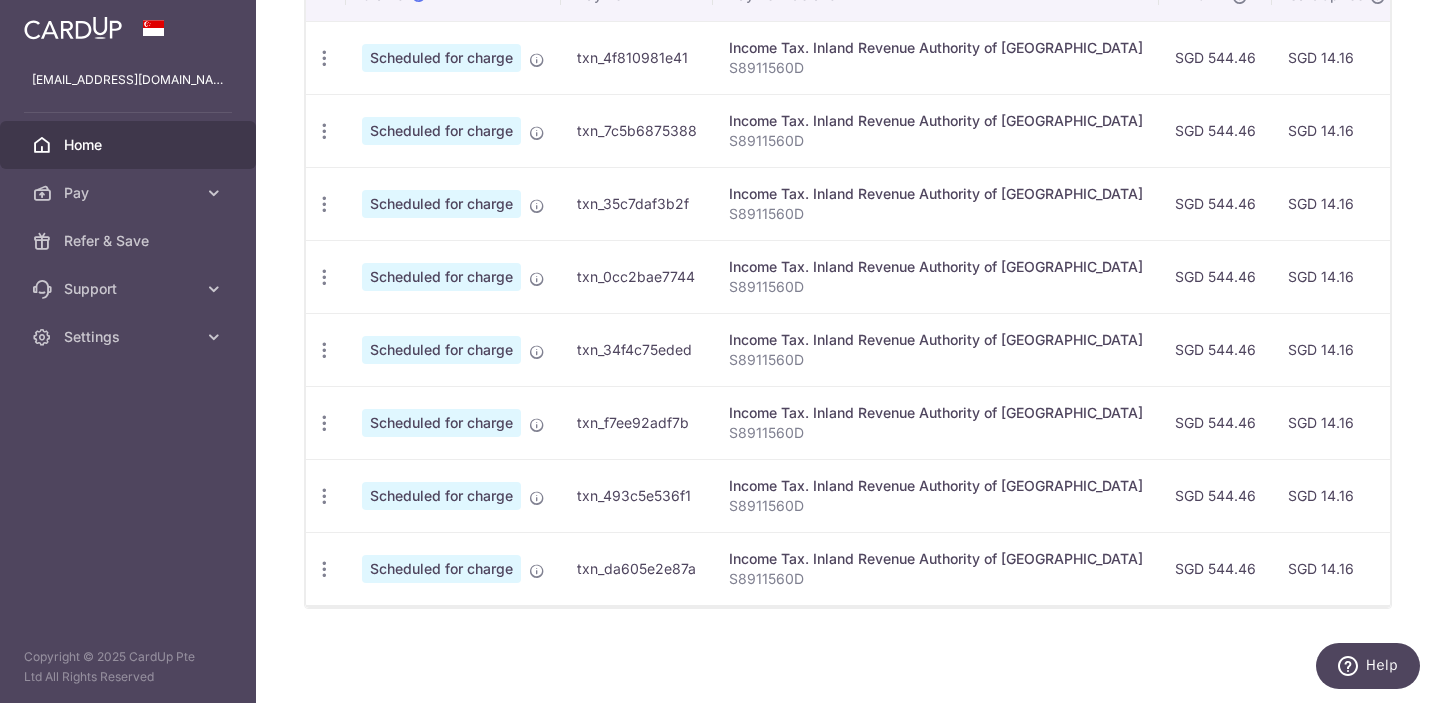 scroll, scrollTop: 275, scrollLeft: 0, axis: vertical 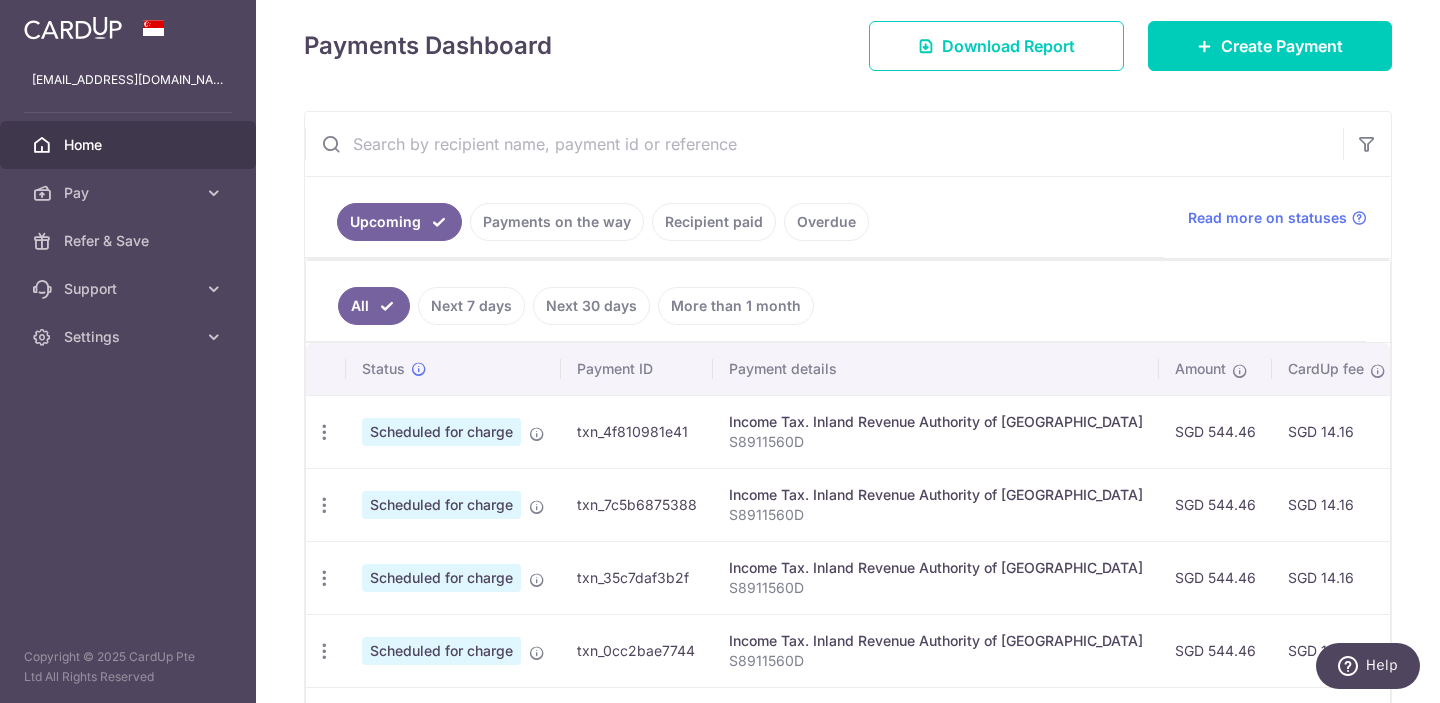 click on "Payments on the way" at bounding box center (557, 222) 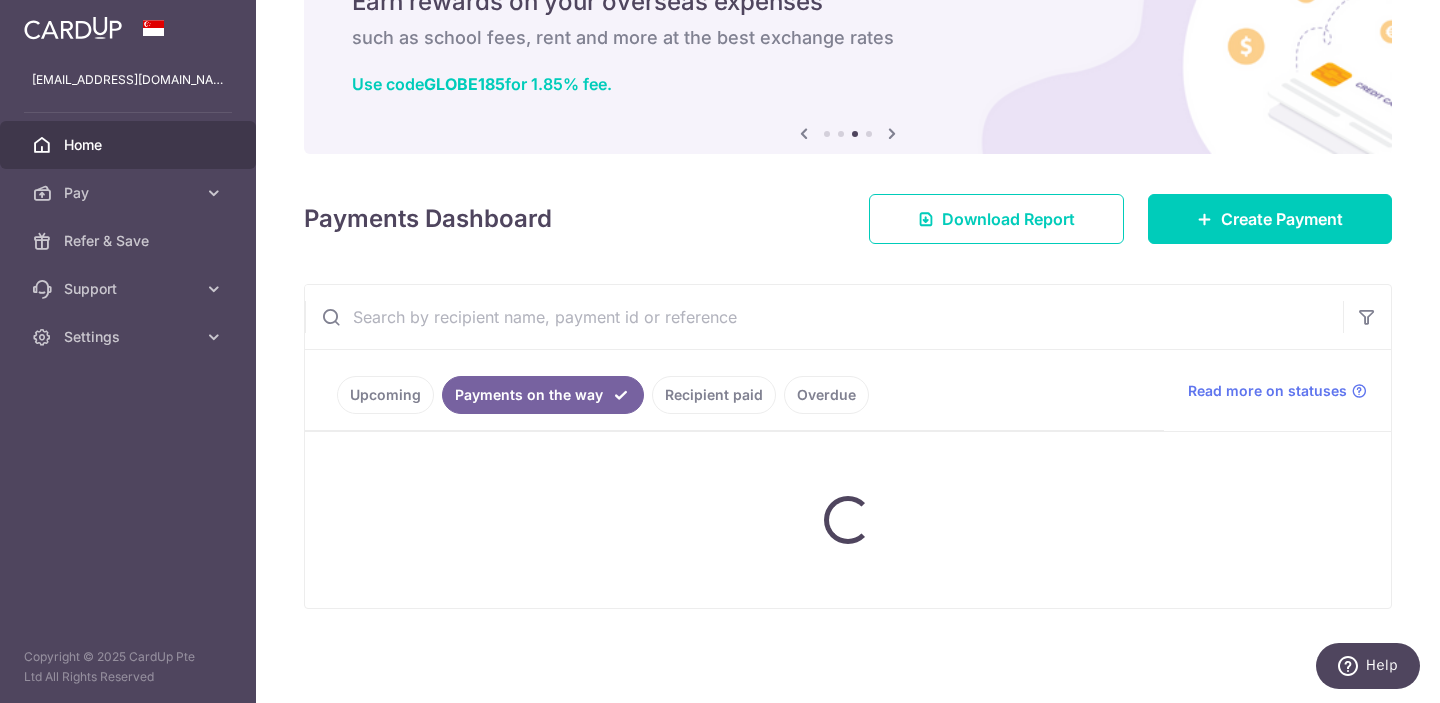 scroll, scrollTop: 64, scrollLeft: 0, axis: vertical 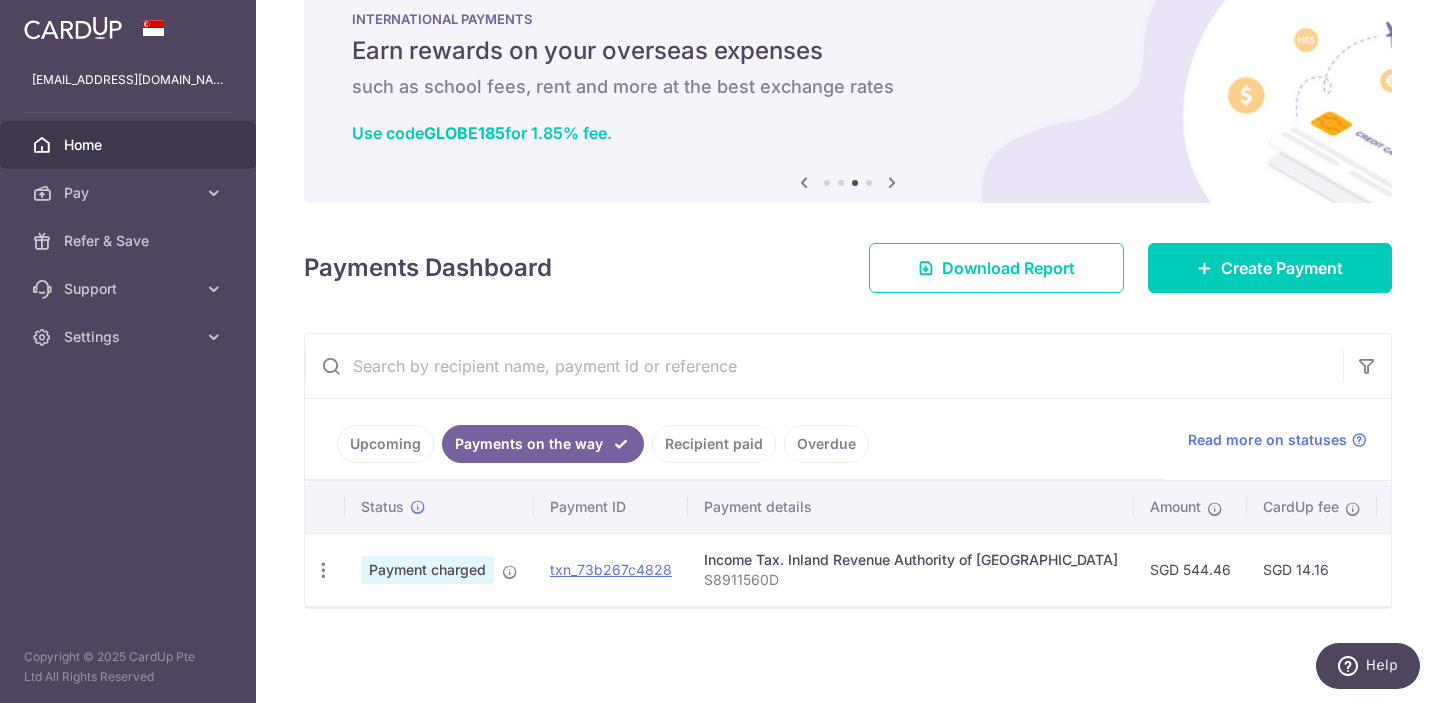click on "Recipient paid" at bounding box center (714, 444) 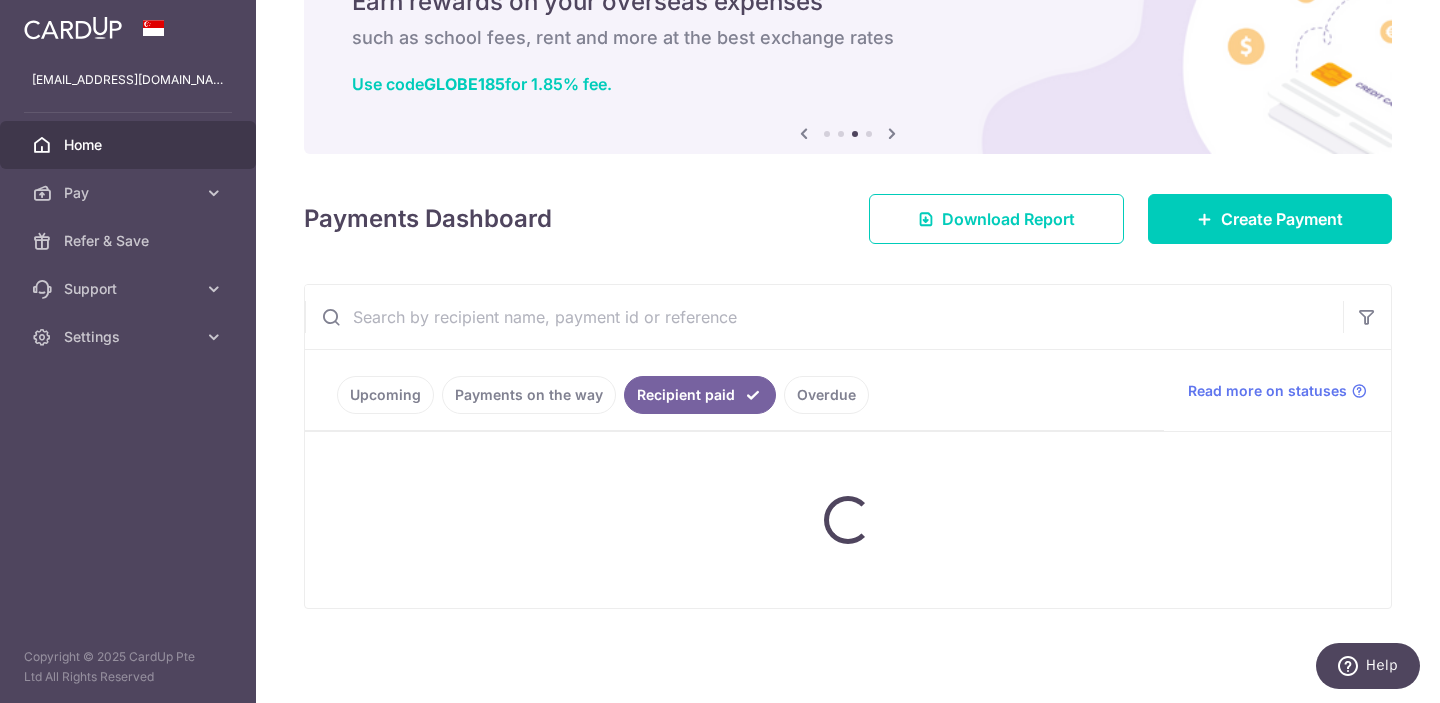 scroll, scrollTop: 137, scrollLeft: 0, axis: vertical 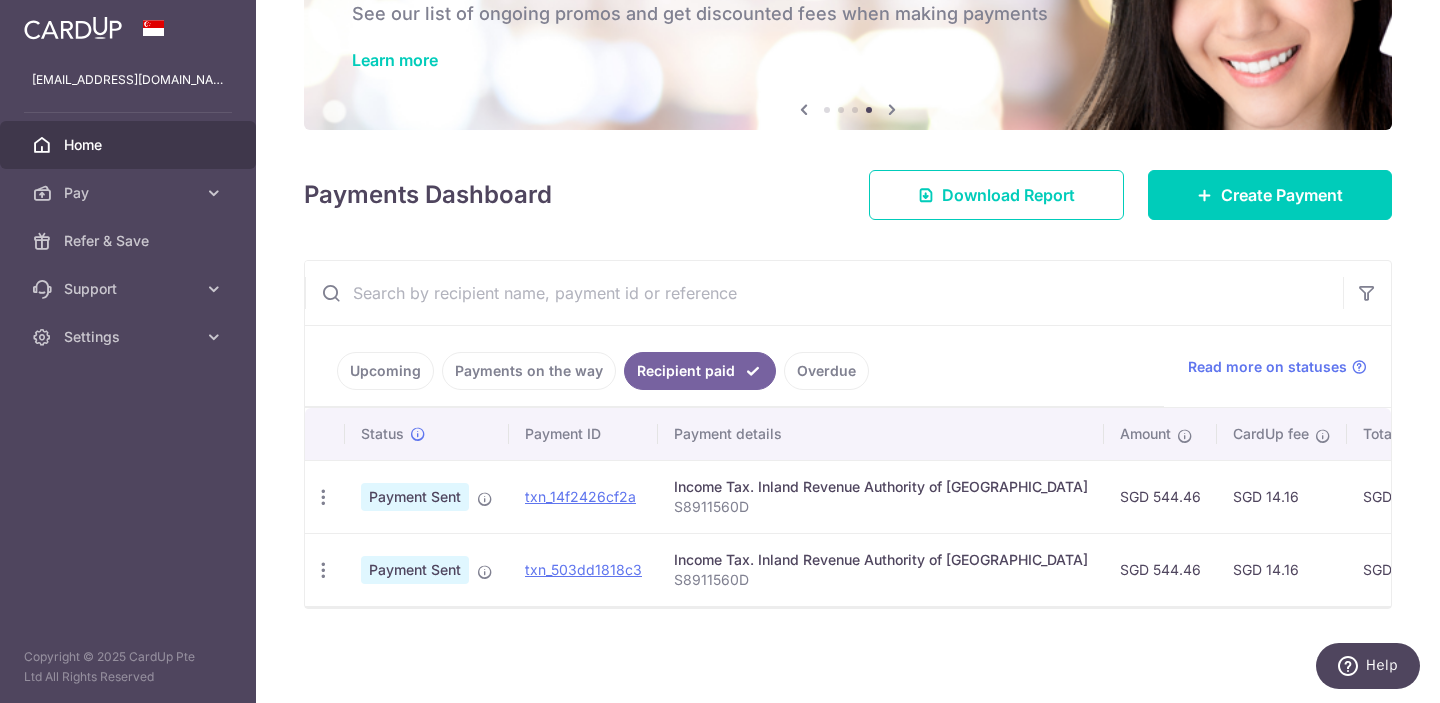 click on "Overdue" at bounding box center (826, 371) 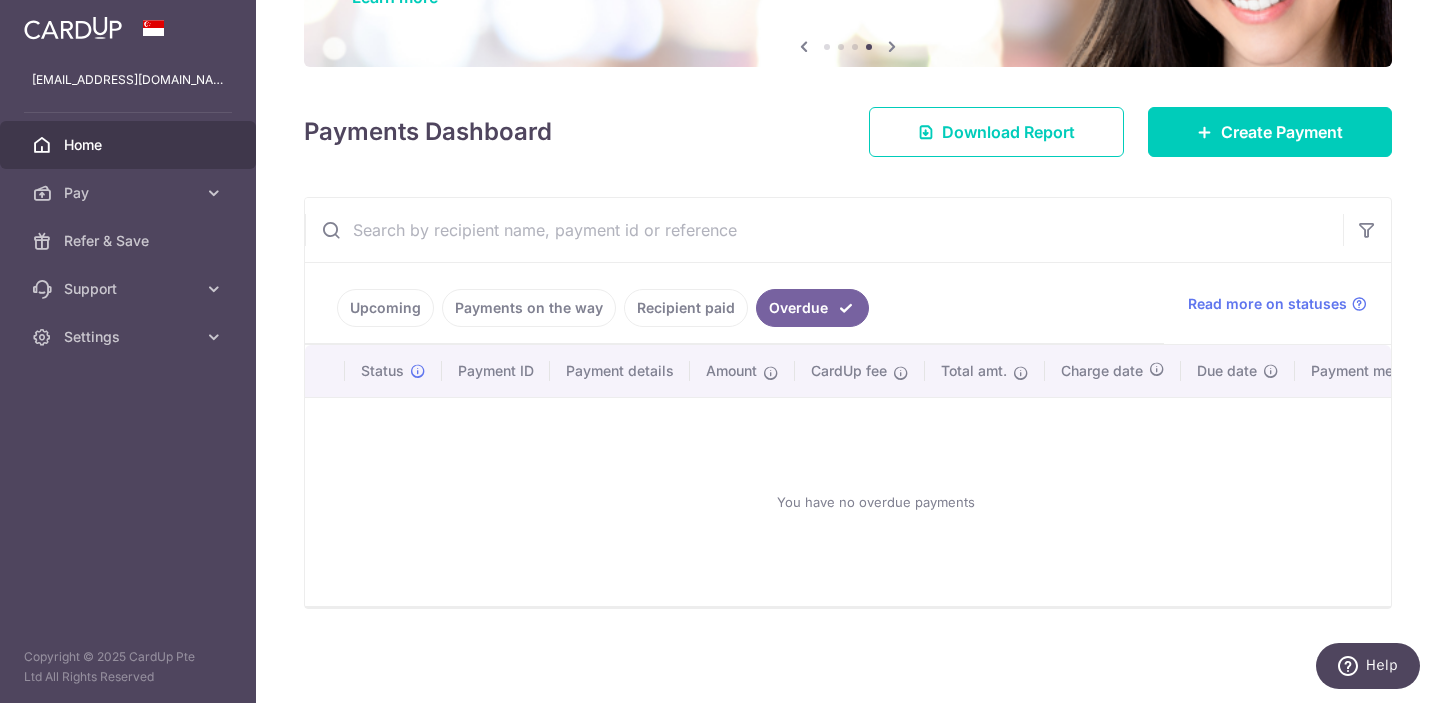scroll, scrollTop: 0, scrollLeft: 0, axis: both 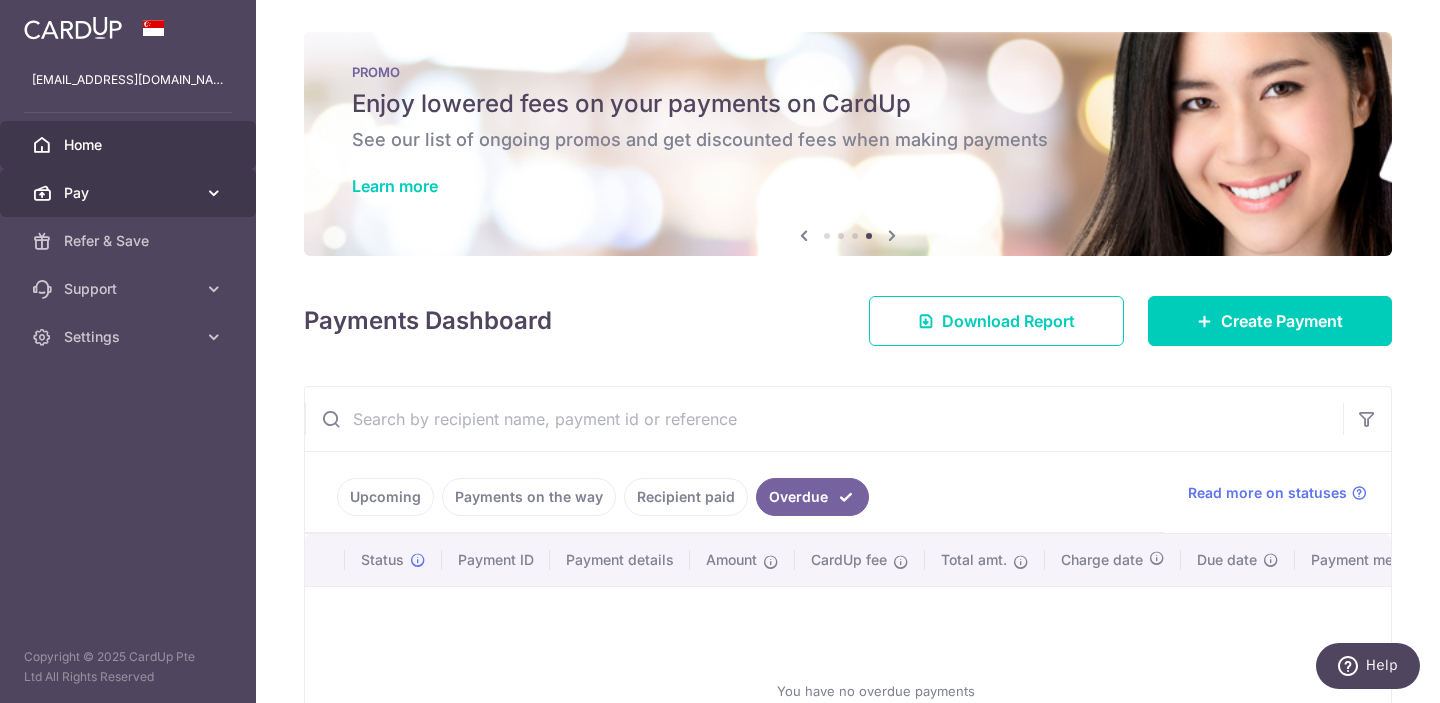click at bounding box center (214, 193) 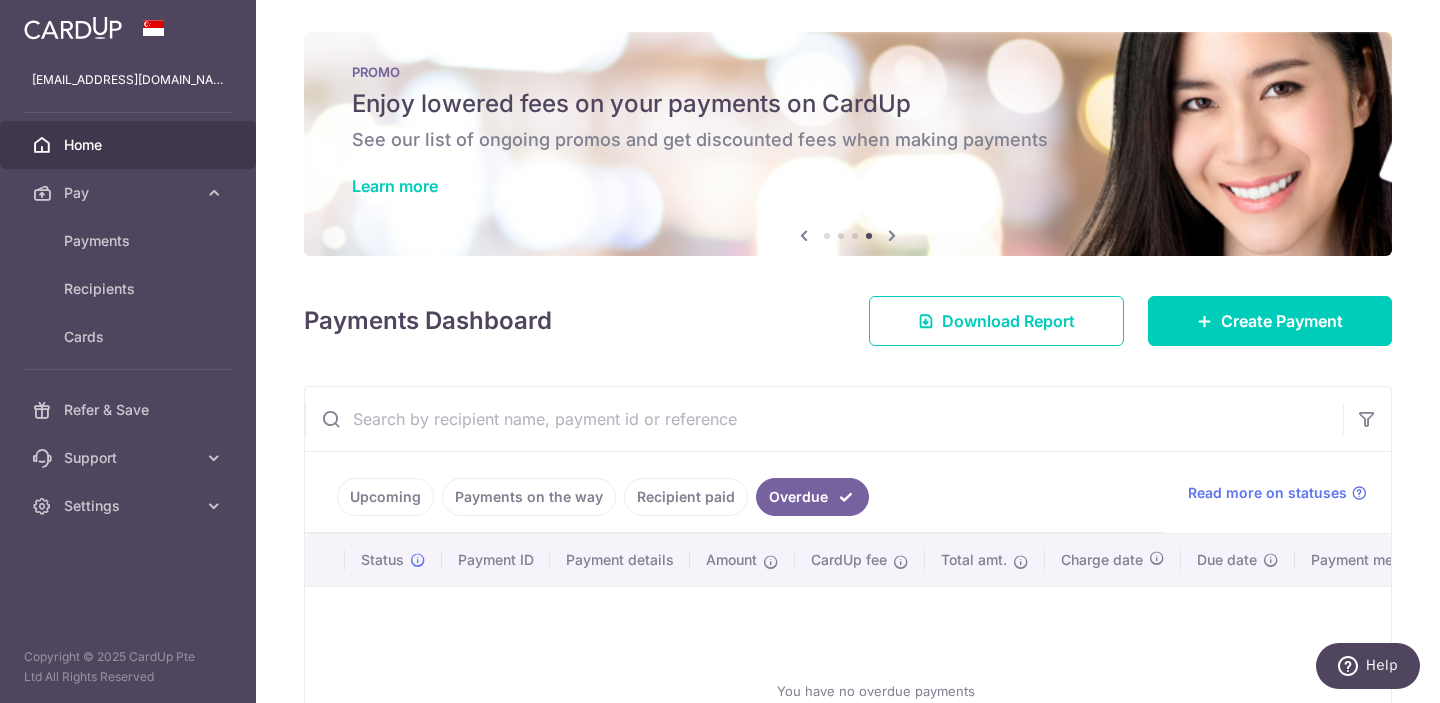 click on "Home" at bounding box center (128, 145) 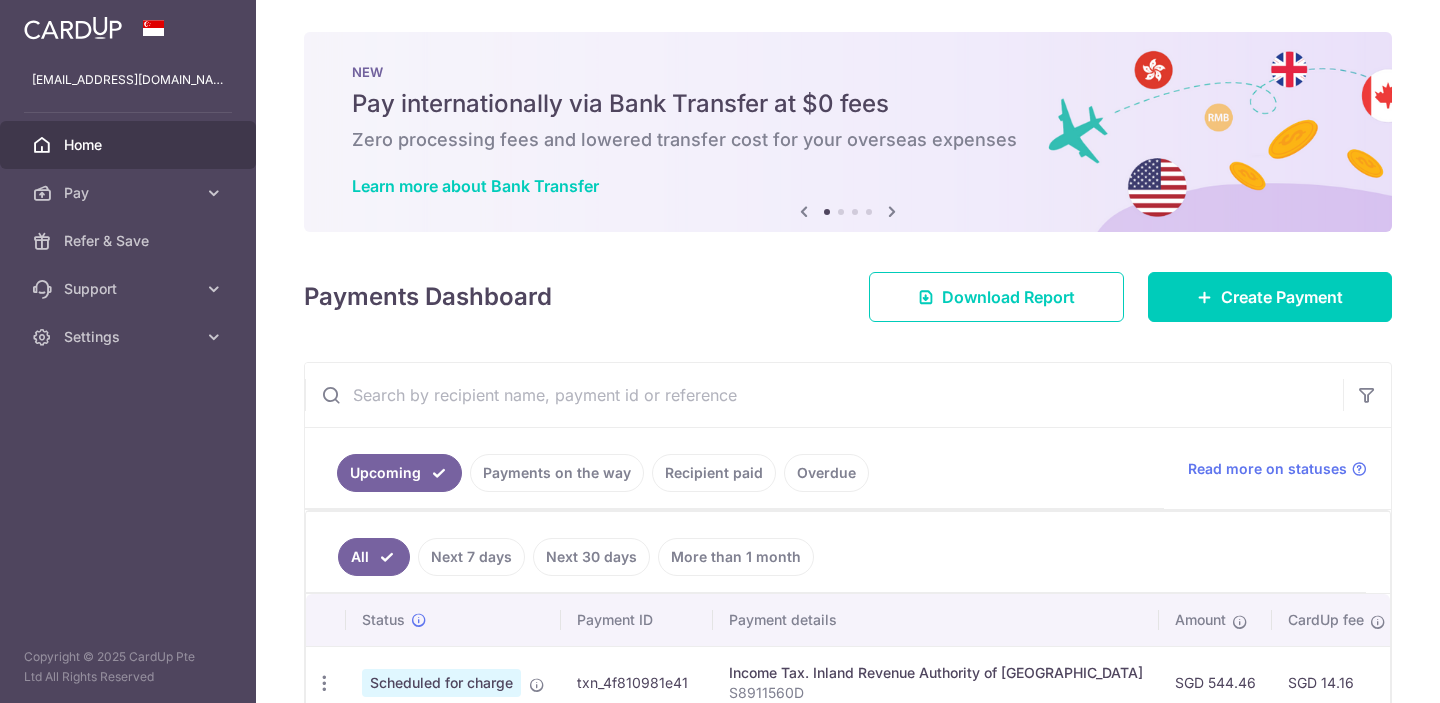 scroll, scrollTop: 0, scrollLeft: 0, axis: both 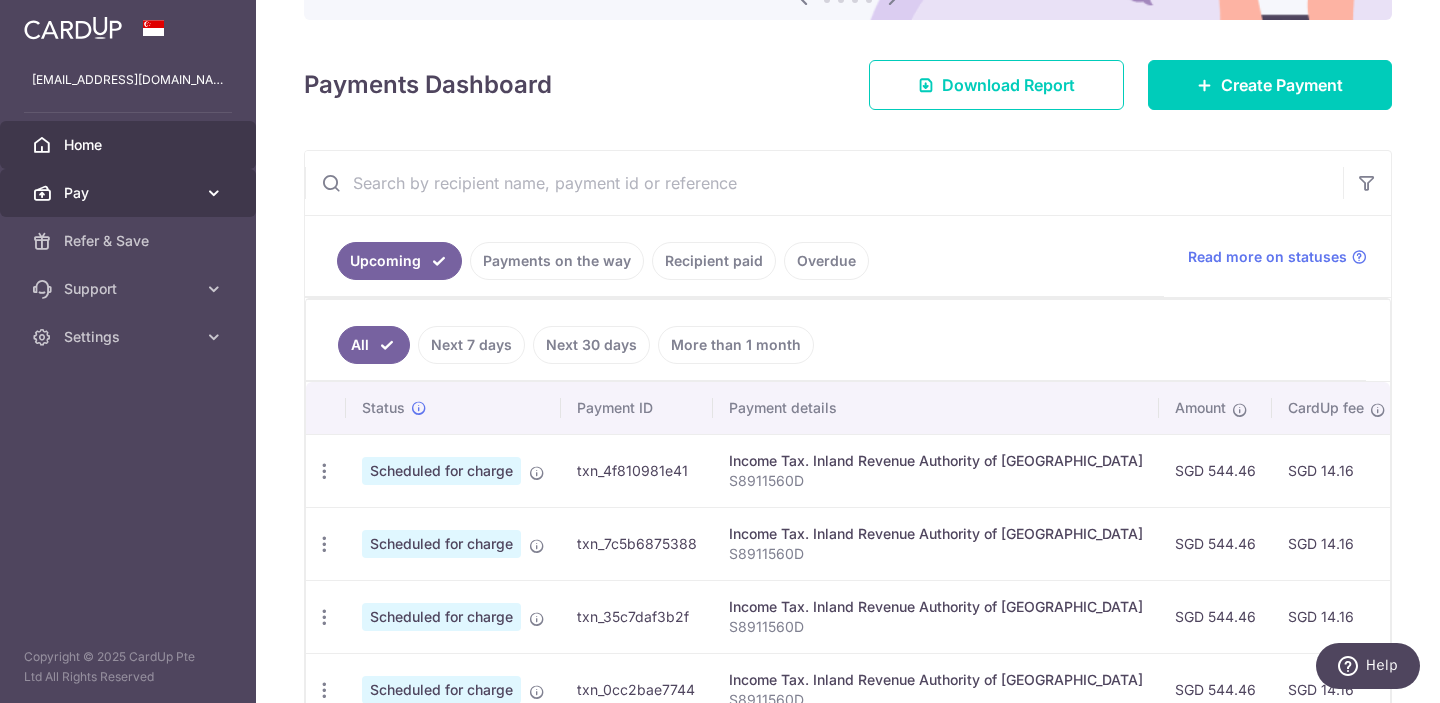 click on "Pay" at bounding box center [130, 193] 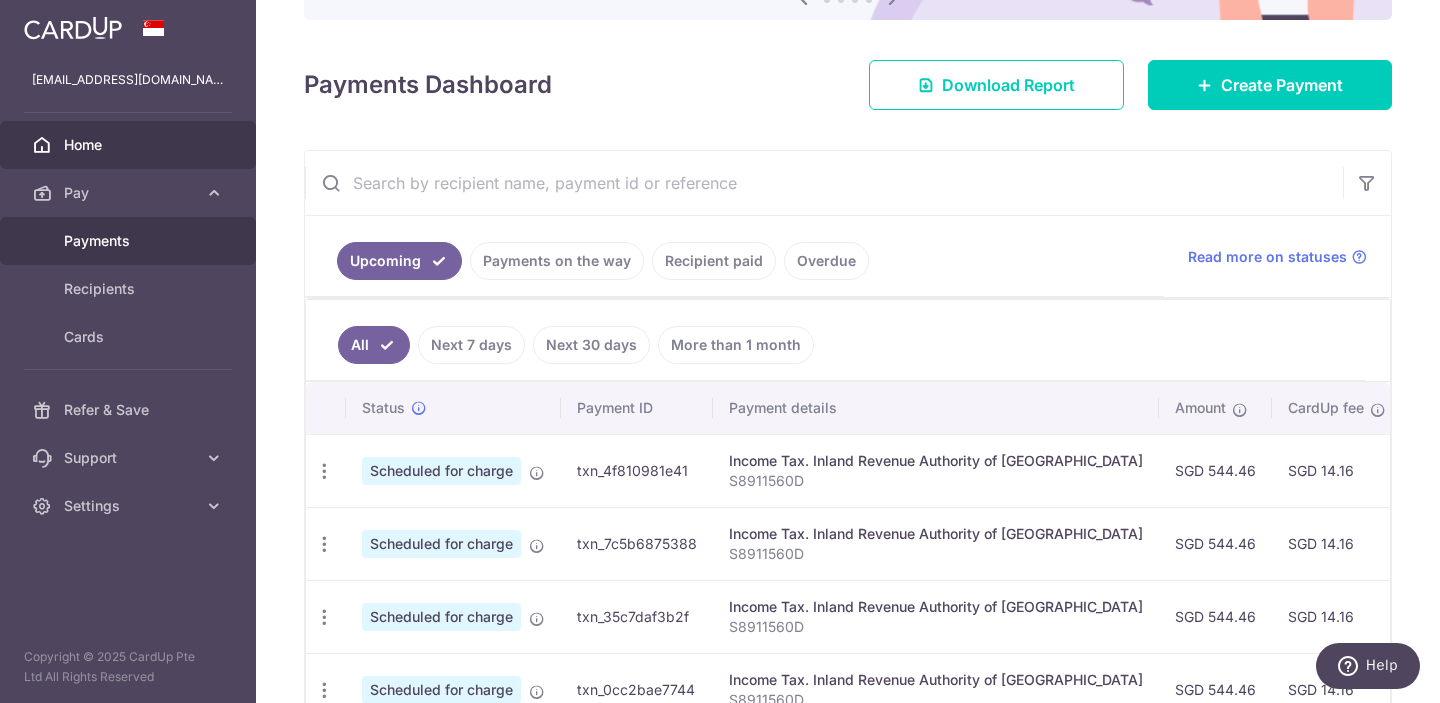 click on "Payments" at bounding box center [130, 241] 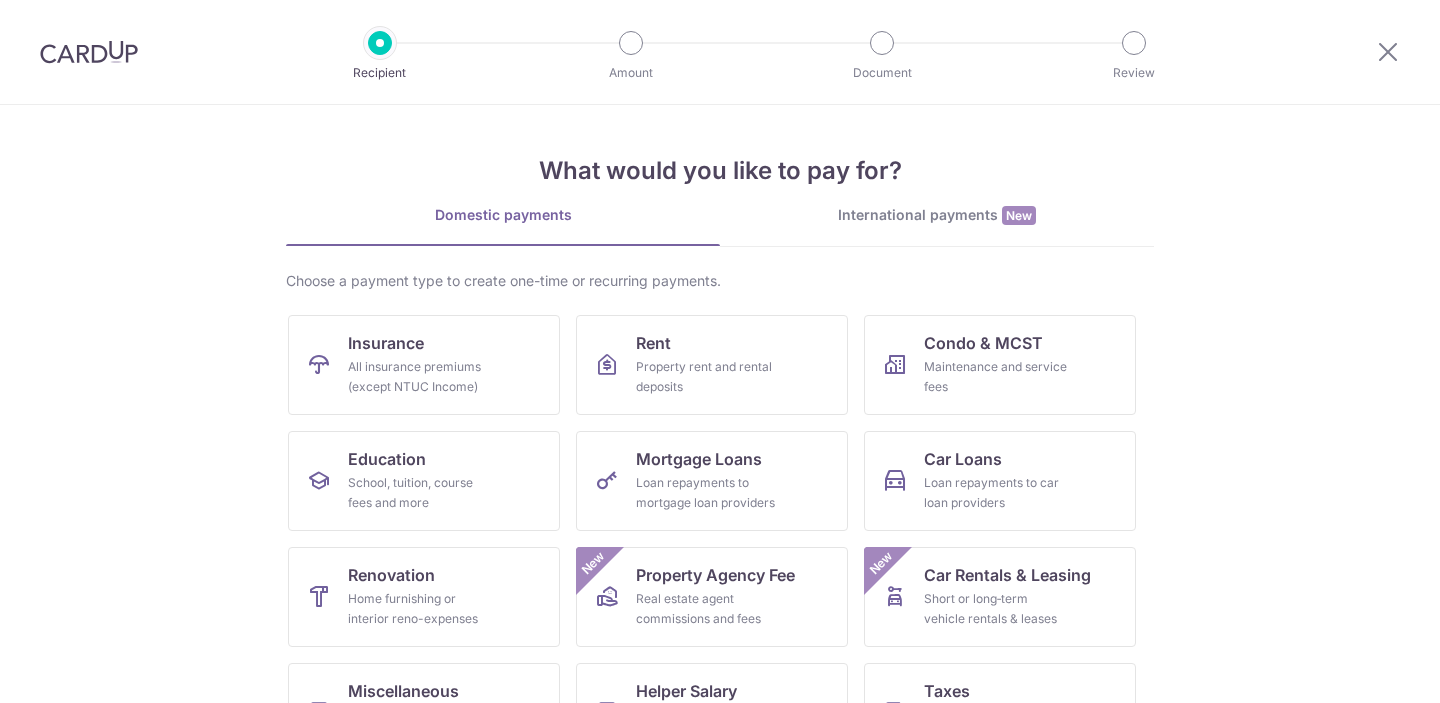 scroll, scrollTop: 0, scrollLeft: 0, axis: both 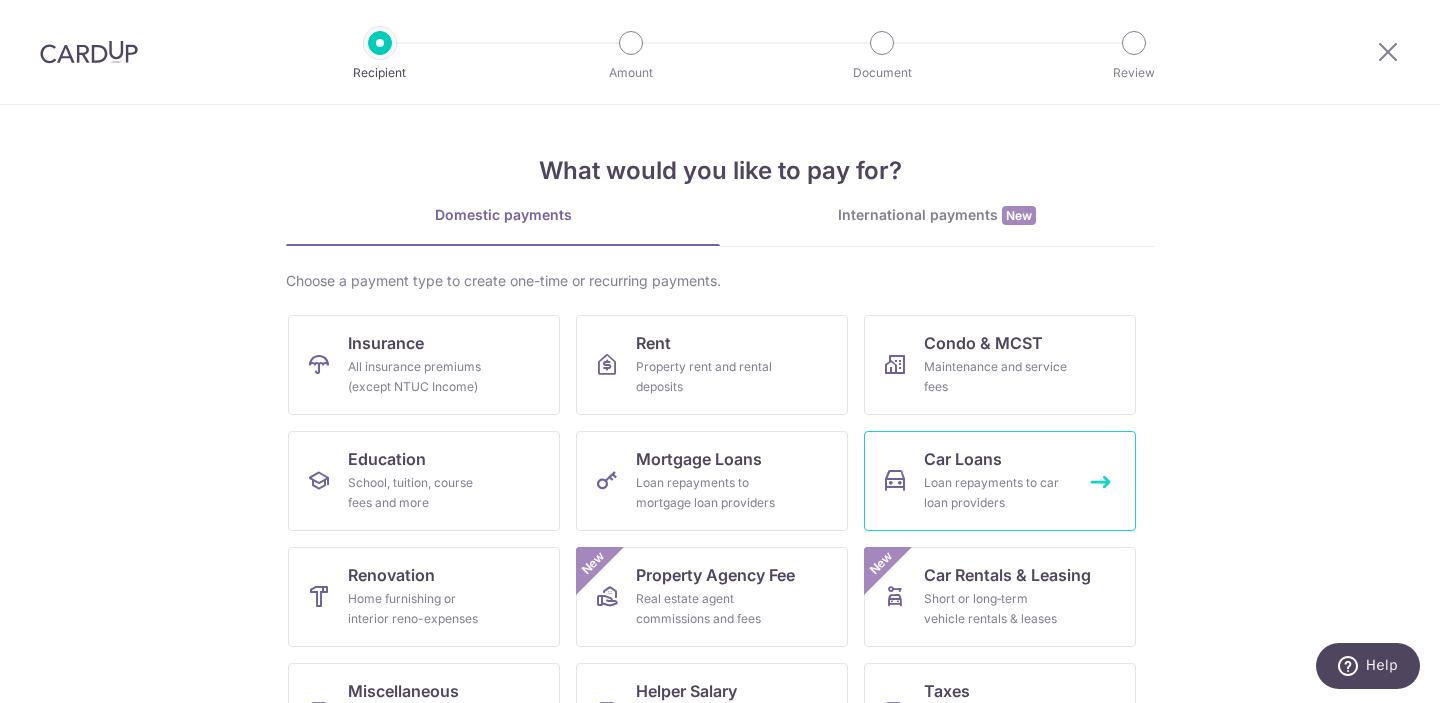 click on "Car Loans" at bounding box center [963, 459] 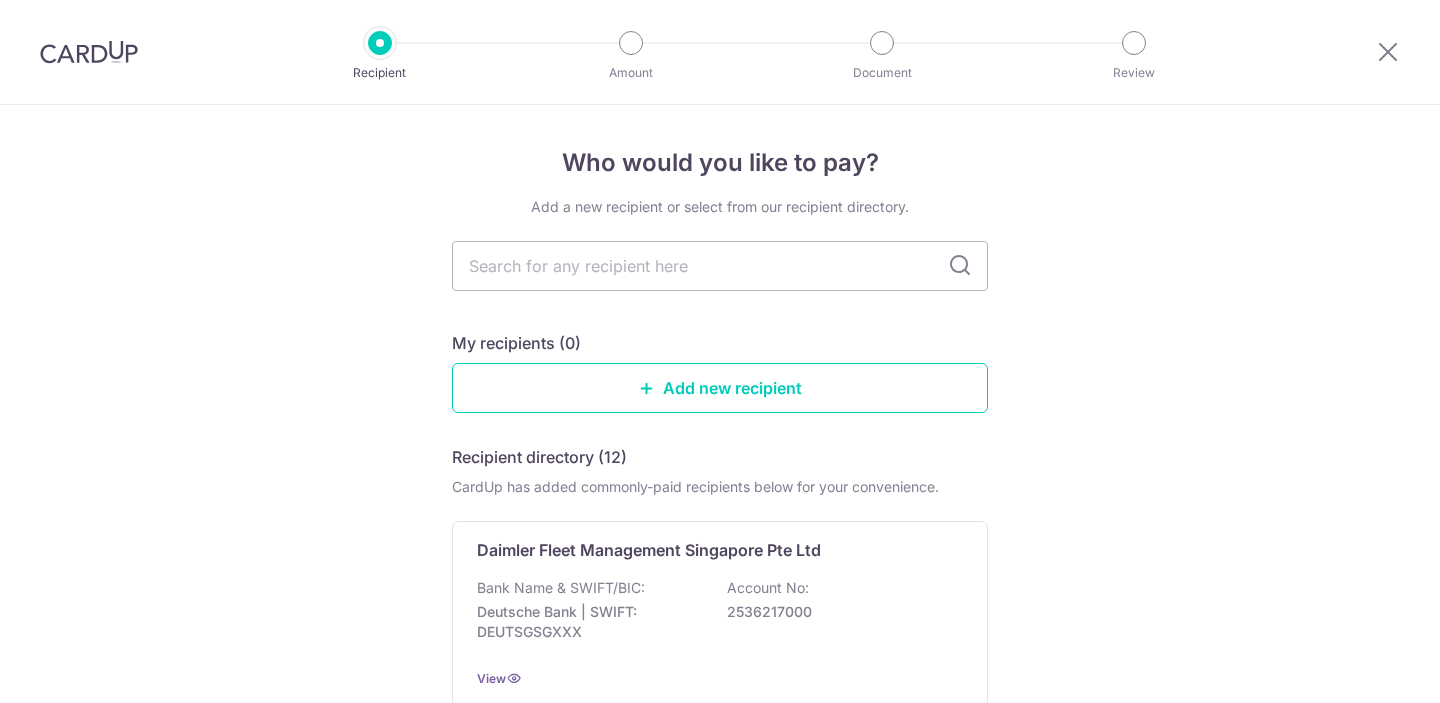 scroll, scrollTop: 0, scrollLeft: 0, axis: both 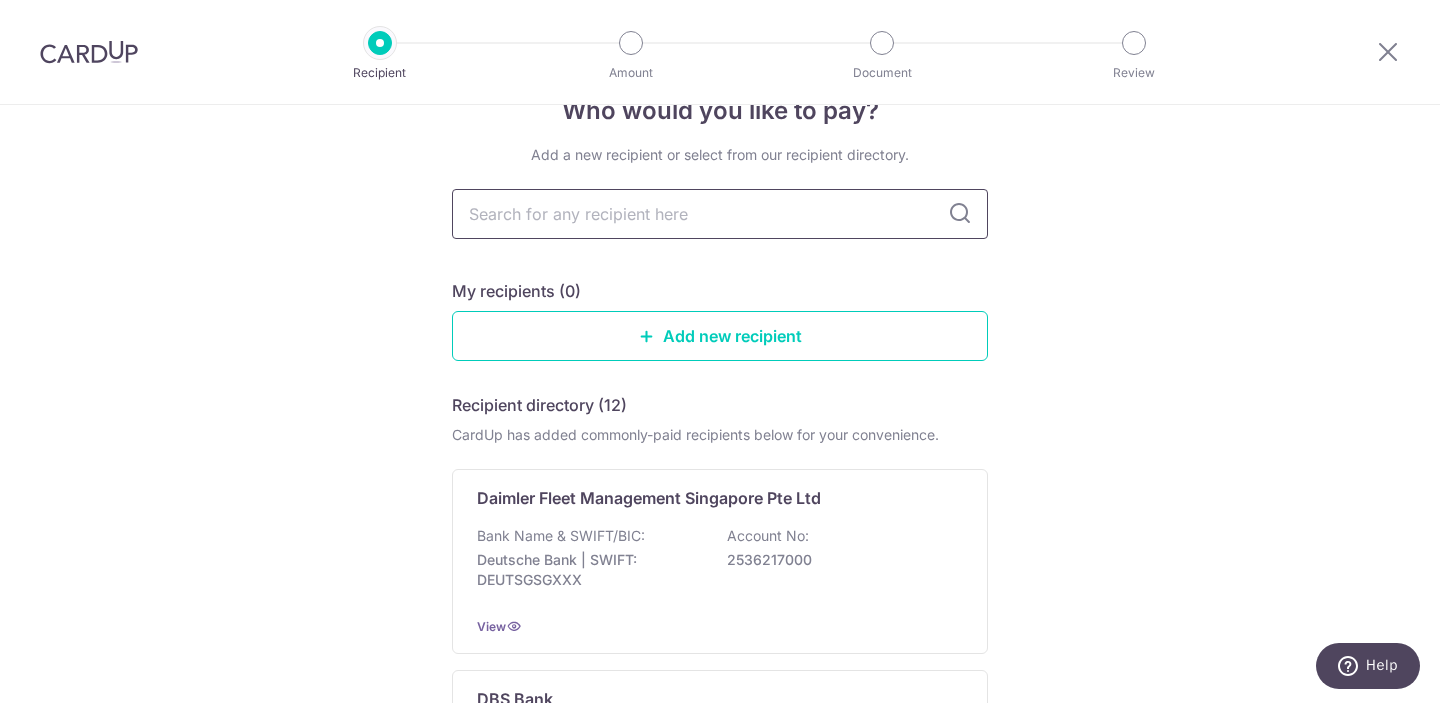 click at bounding box center (720, 214) 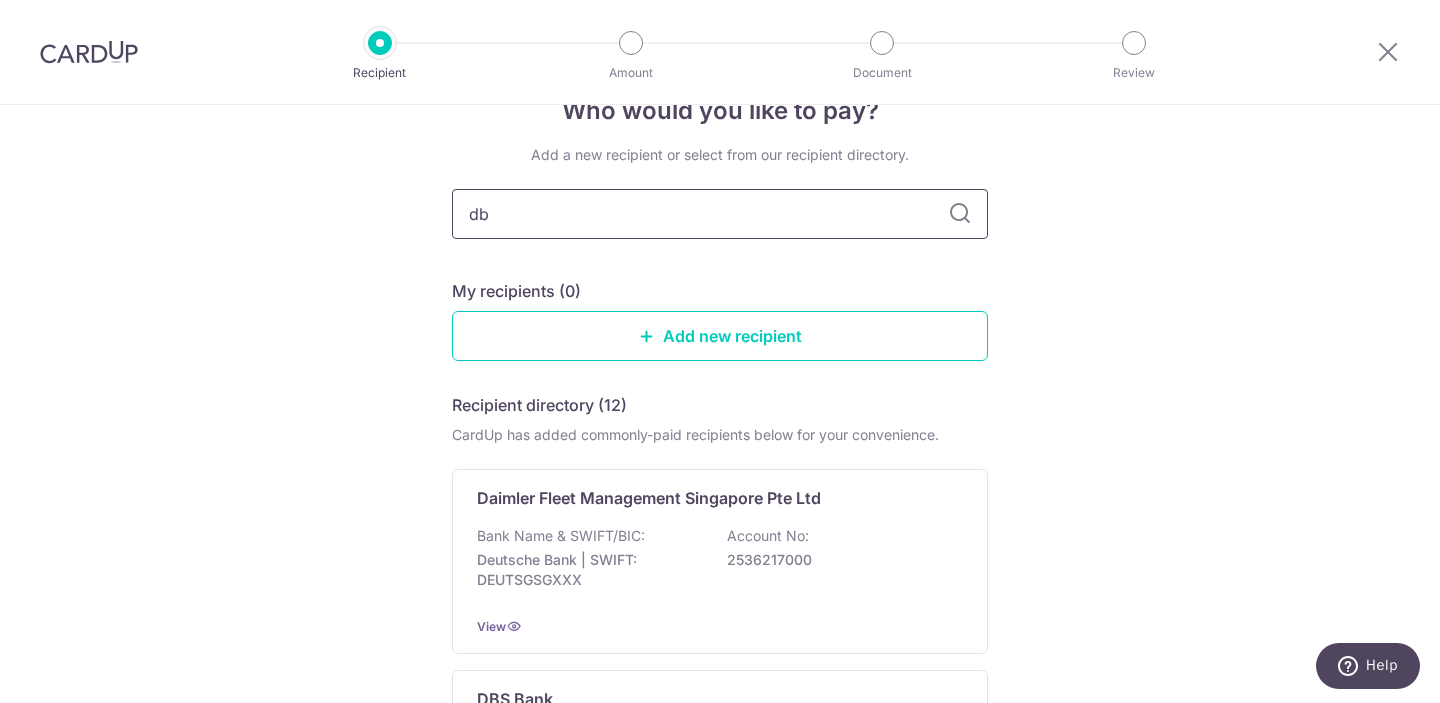 type on "dbs" 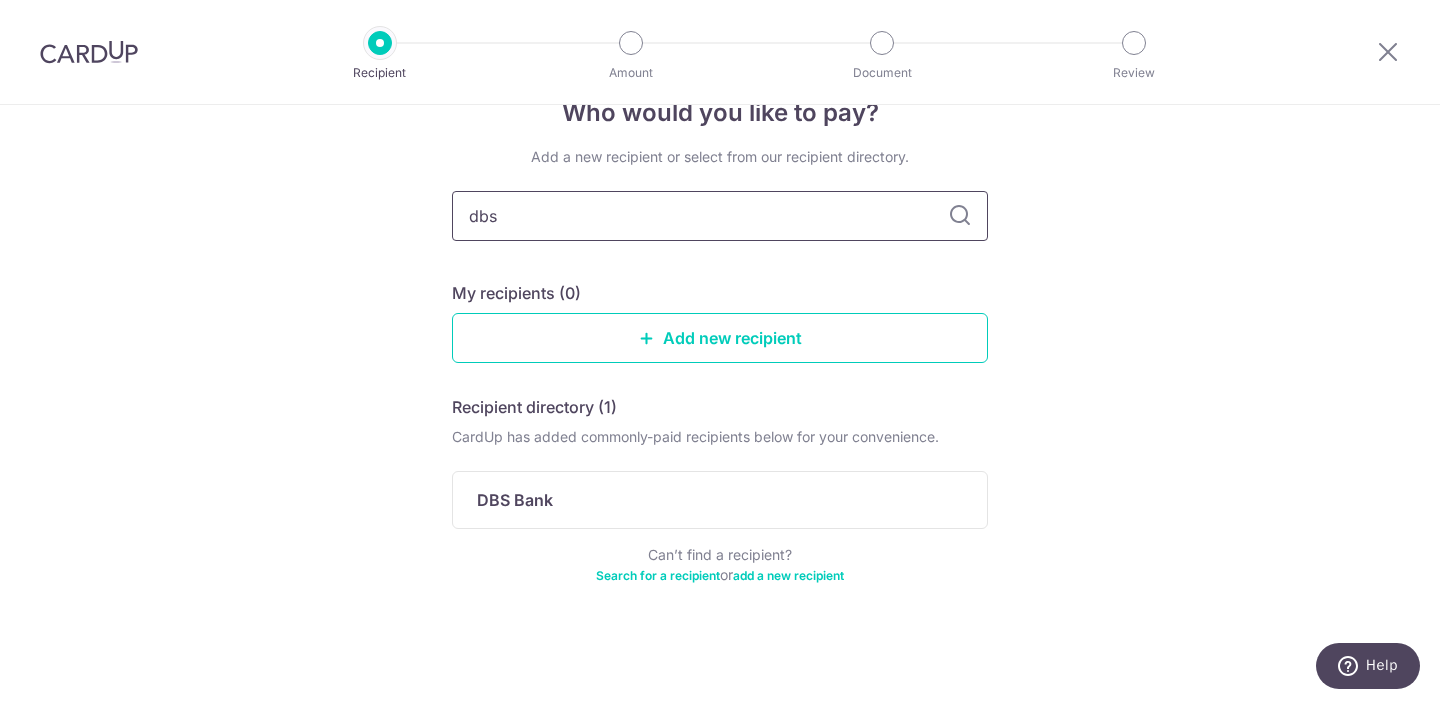 scroll, scrollTop: 50, scrollLeft: 0, axis: vertical 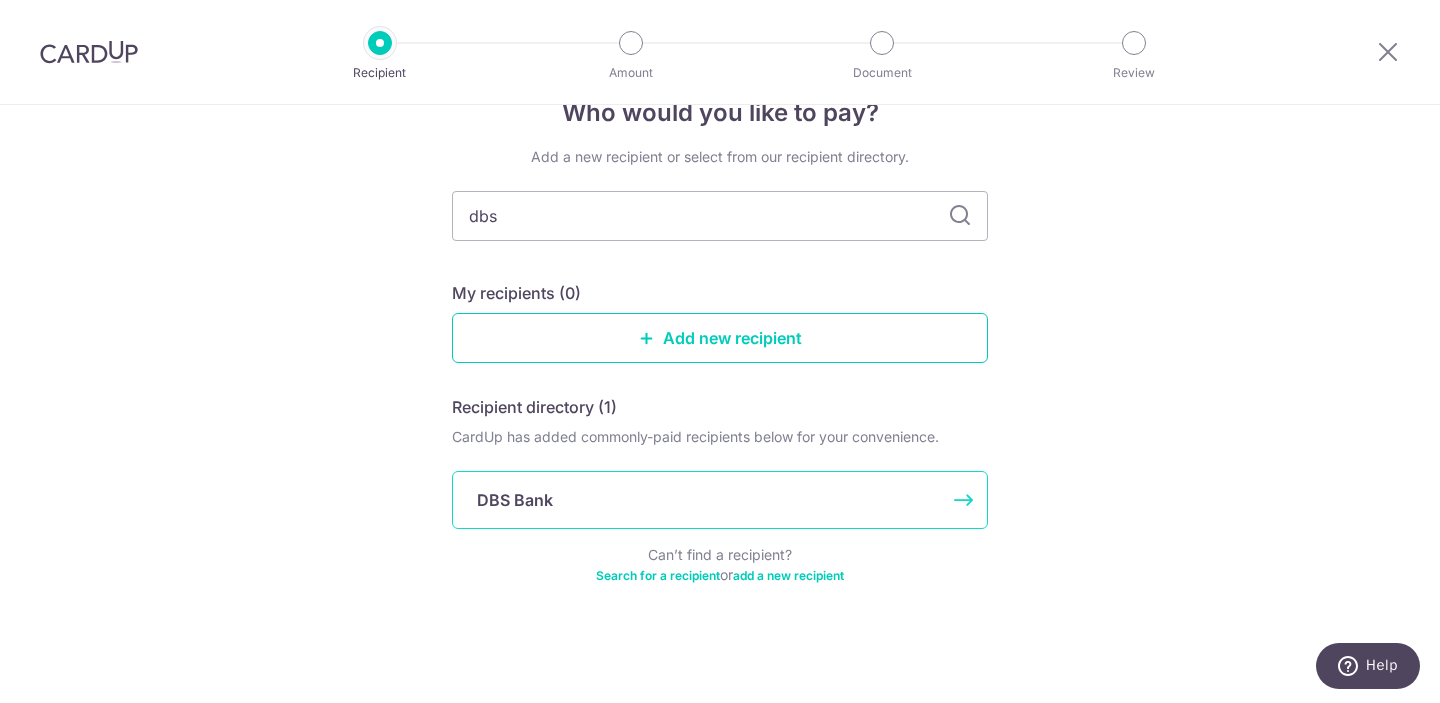 click on "DBS Bank" at bounding box center [708, 500] 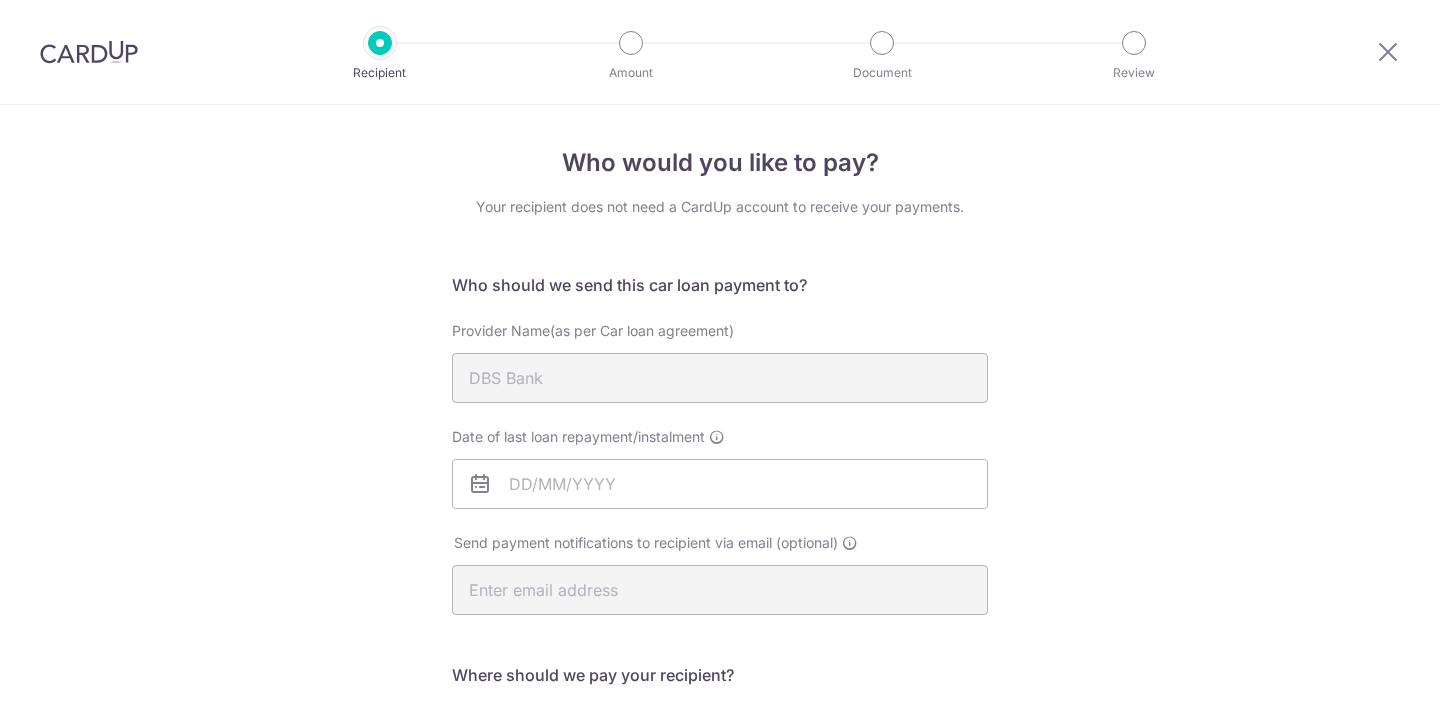 scroll, scrollTop: 0, scrollLeft: 0, axis: both 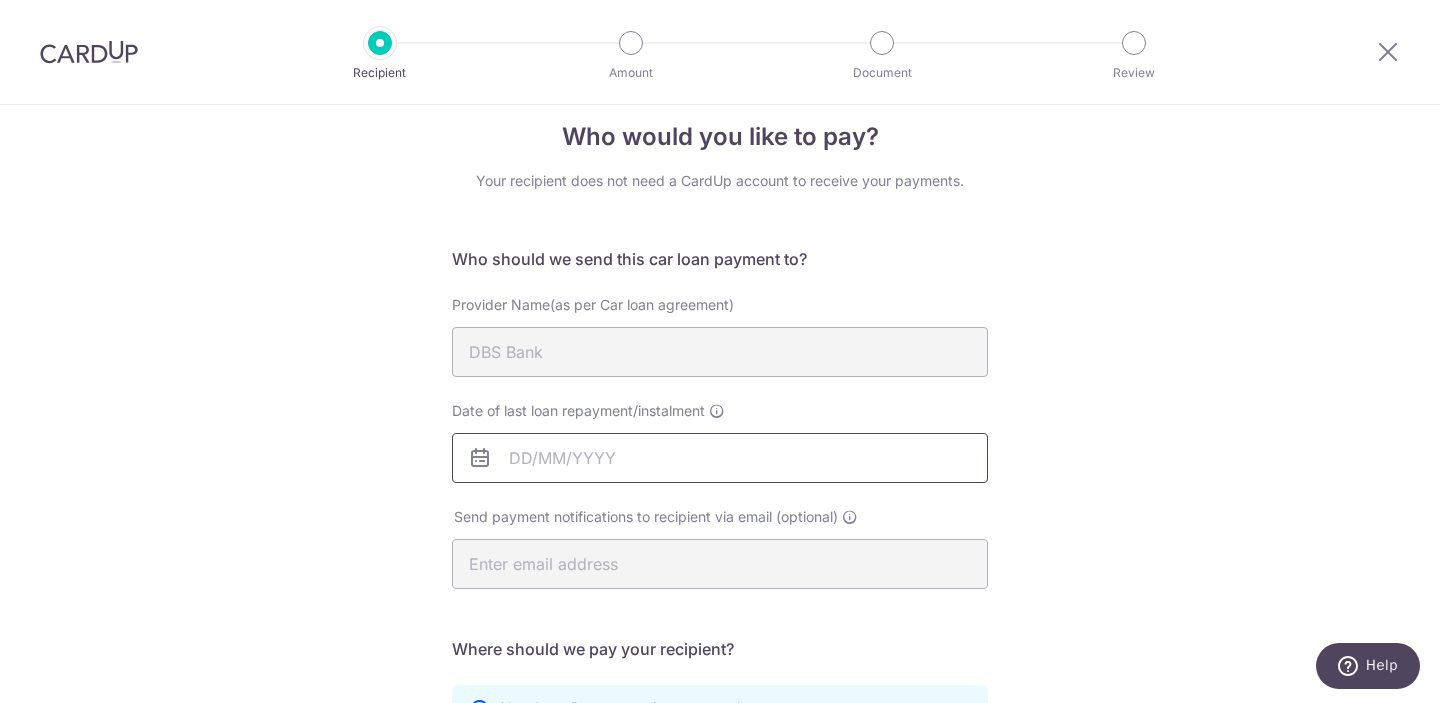 click on "Date of last loan repayment/instalment" at bounding box center [720, 458] 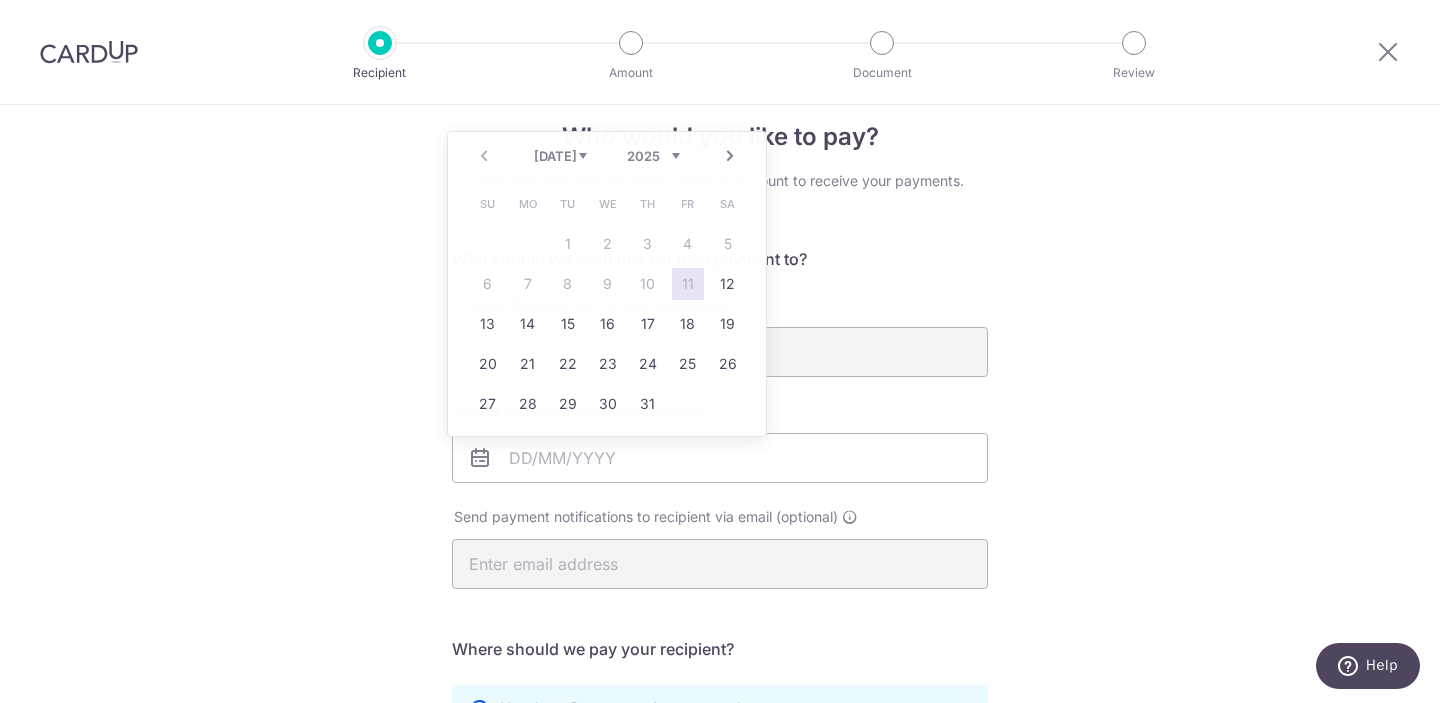 click on "Who would you like to pay?
Your recipient does not need a CardUp account to receive your payments.
Who should we send this car loan payment to?
Provider Name(as per Car loan agreement)
DBS Bank
Date of last loan repayment/instalment
Send payment notifications to recipient via email (optional)
translation missing: en.no key
URL" at bounding box center [720, 628] 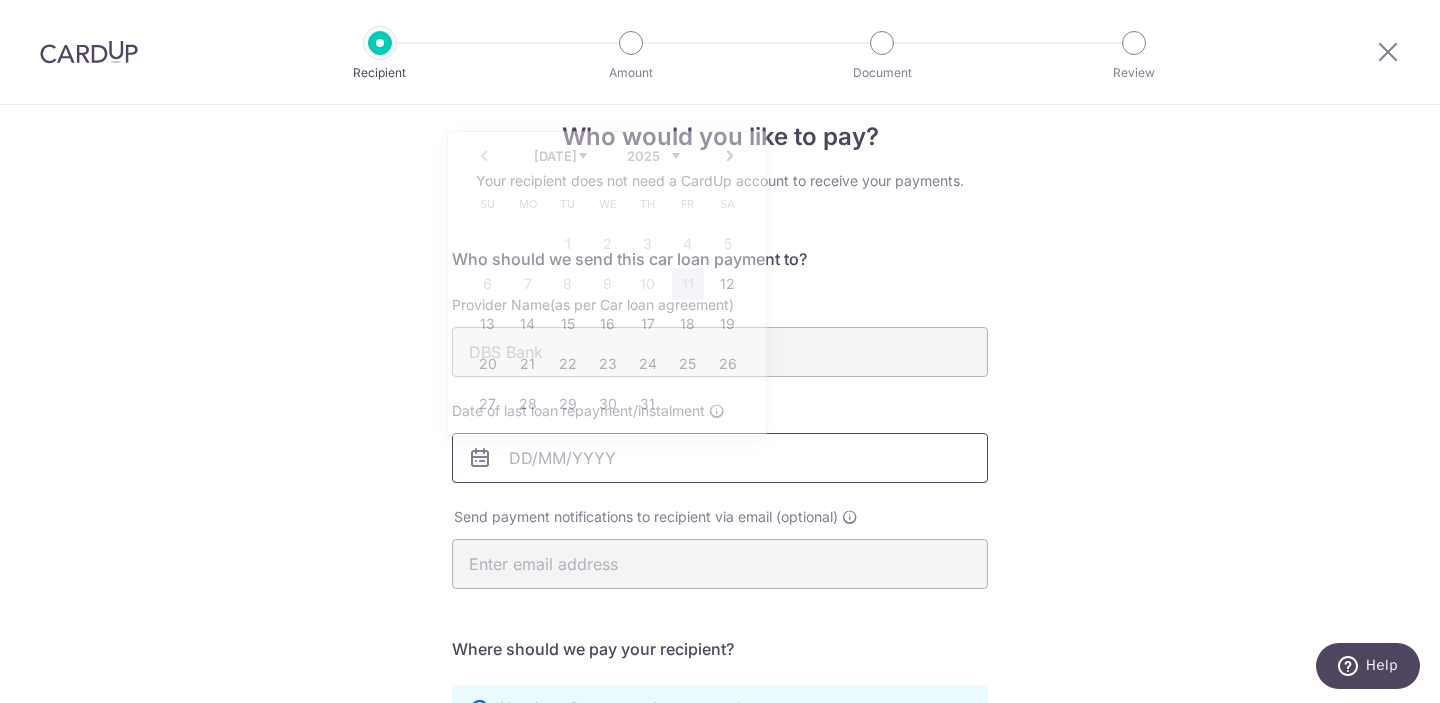 click on "Date of last loan repayment/instalment" at bounding box center (720, 458) 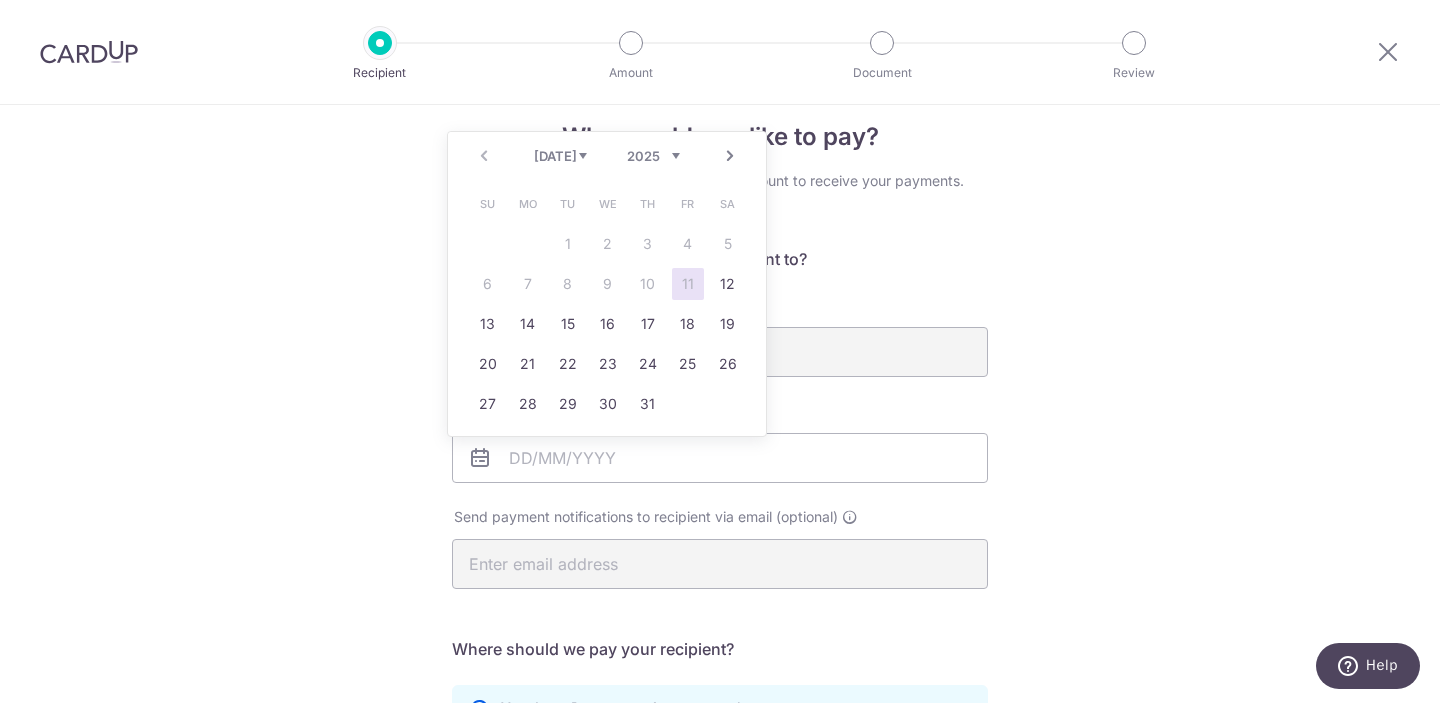 click on "Who would you like to pay?
Your recipient does not need a CardUp account to receive your payments.
Who should we send this car loan payment to?
Provider Name(as per Car loan agreement)
DBS Bank
Date of last loan repayment/instalment
Send payment notifications to recipient via email (optional)
translation missing: en.no key
URL" at bounding box center (720, 628) 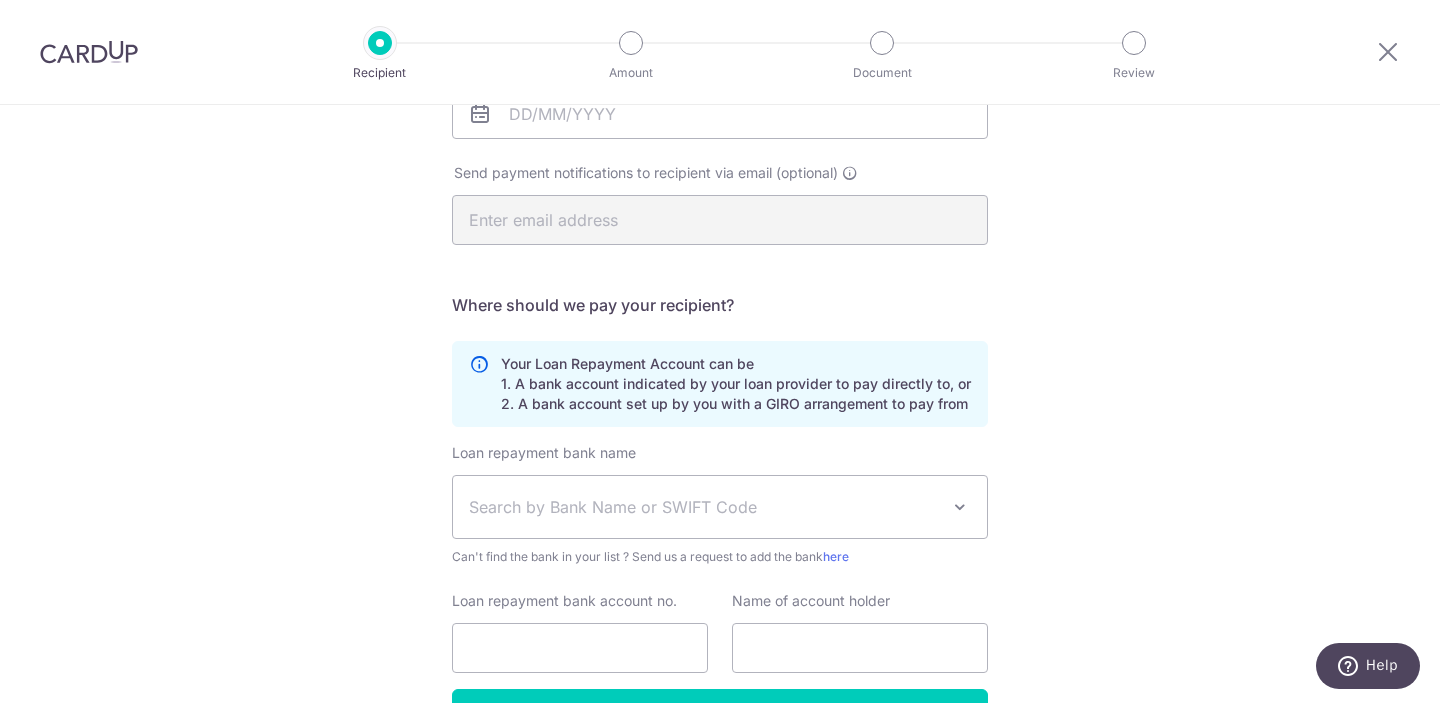 scroll, scrollTop: 424, scrollLeft: 0, axis: vertical 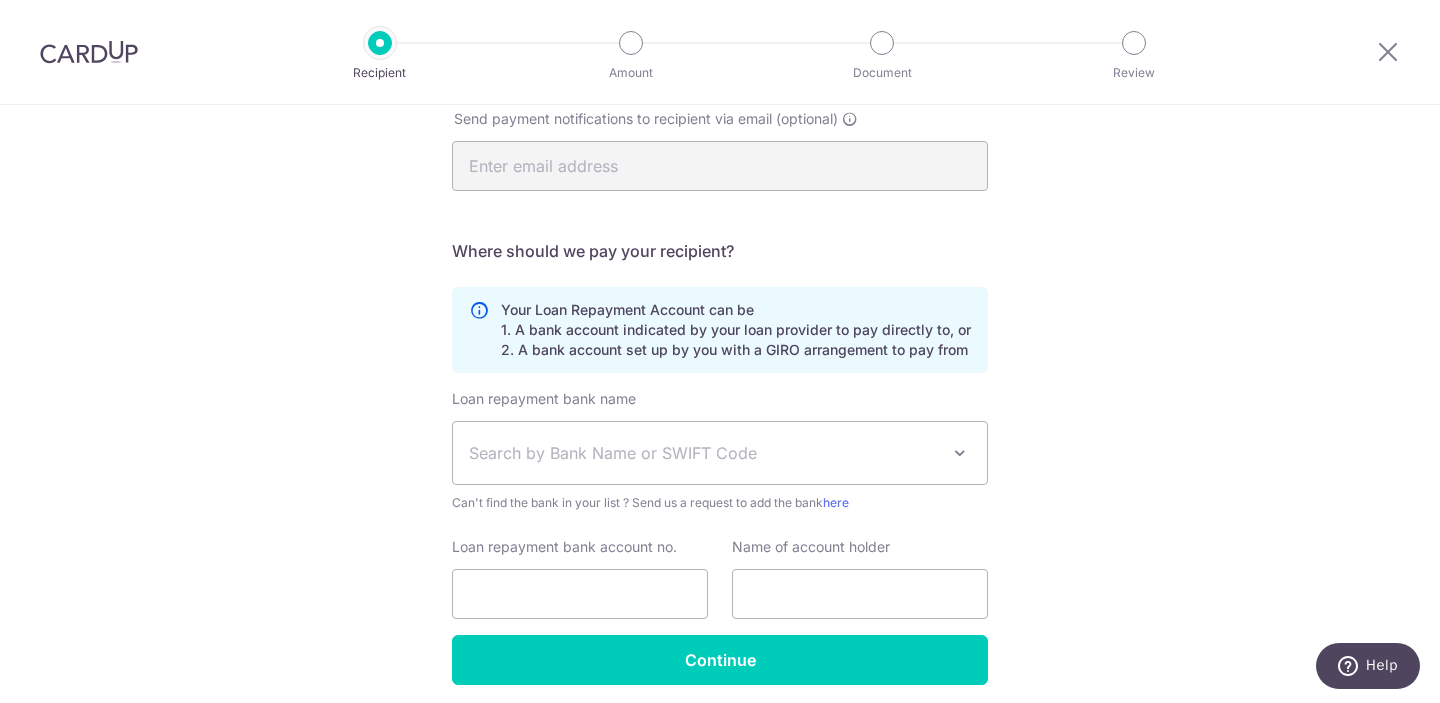 click on "Search by Bank Name or SWIFT Code" at bounding box center [704, 453] 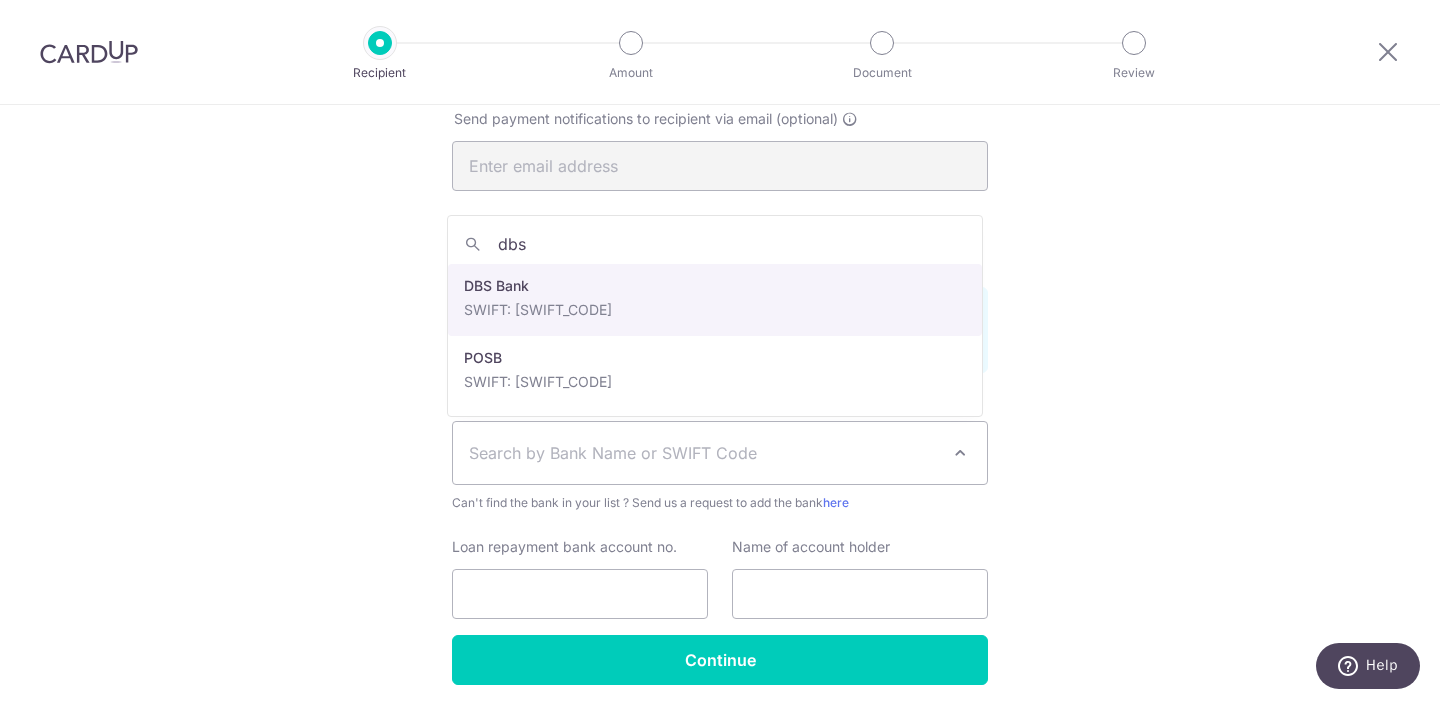 type on "dbs" 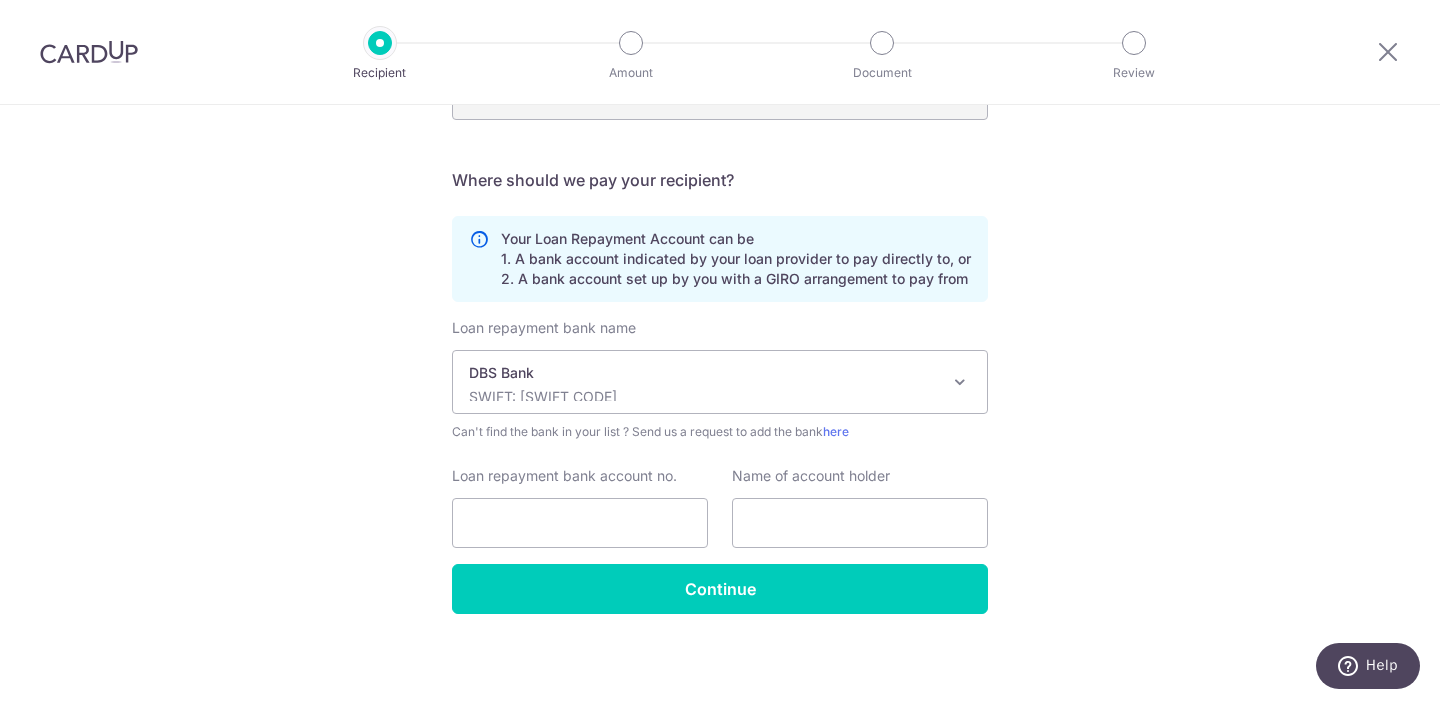 scroll, scrollTop: 500, scrollLeft: 0, axis: vertical 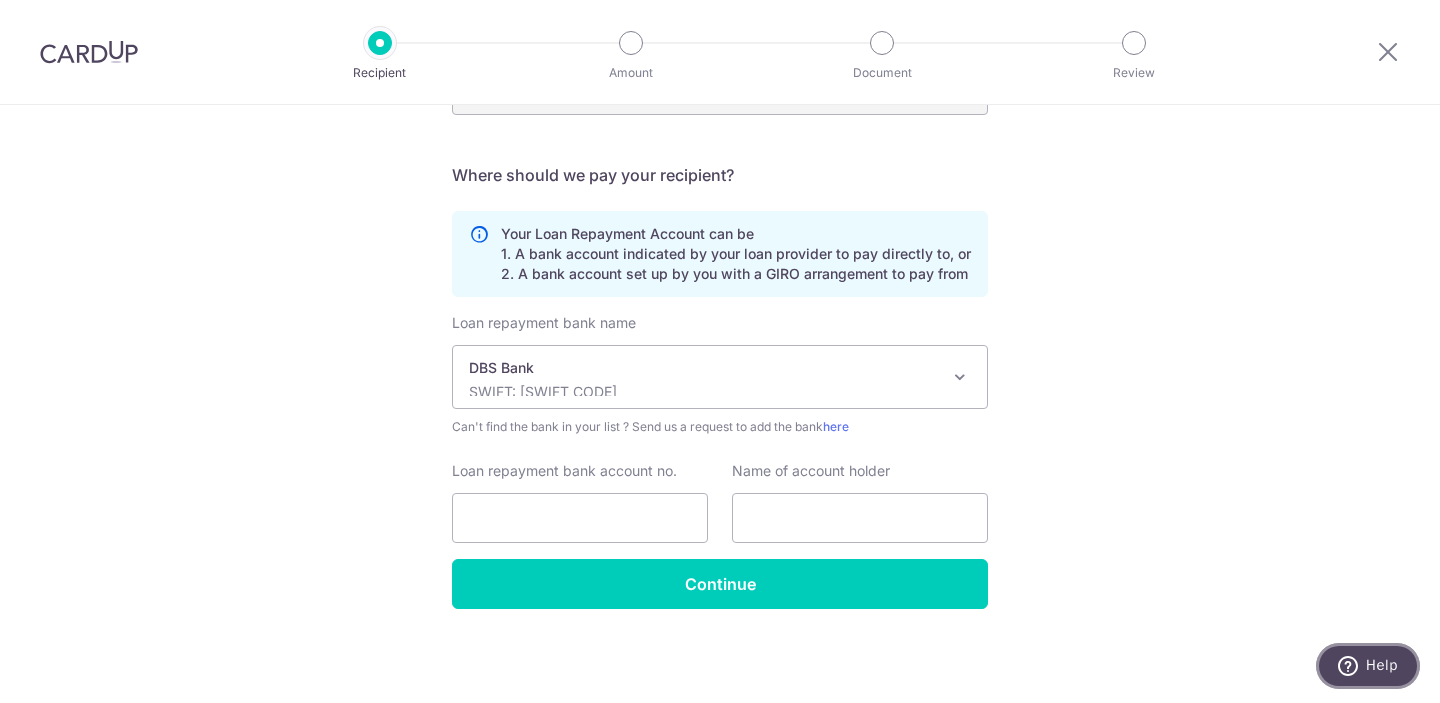 click on "Help" at bounding box center [1368, 666] 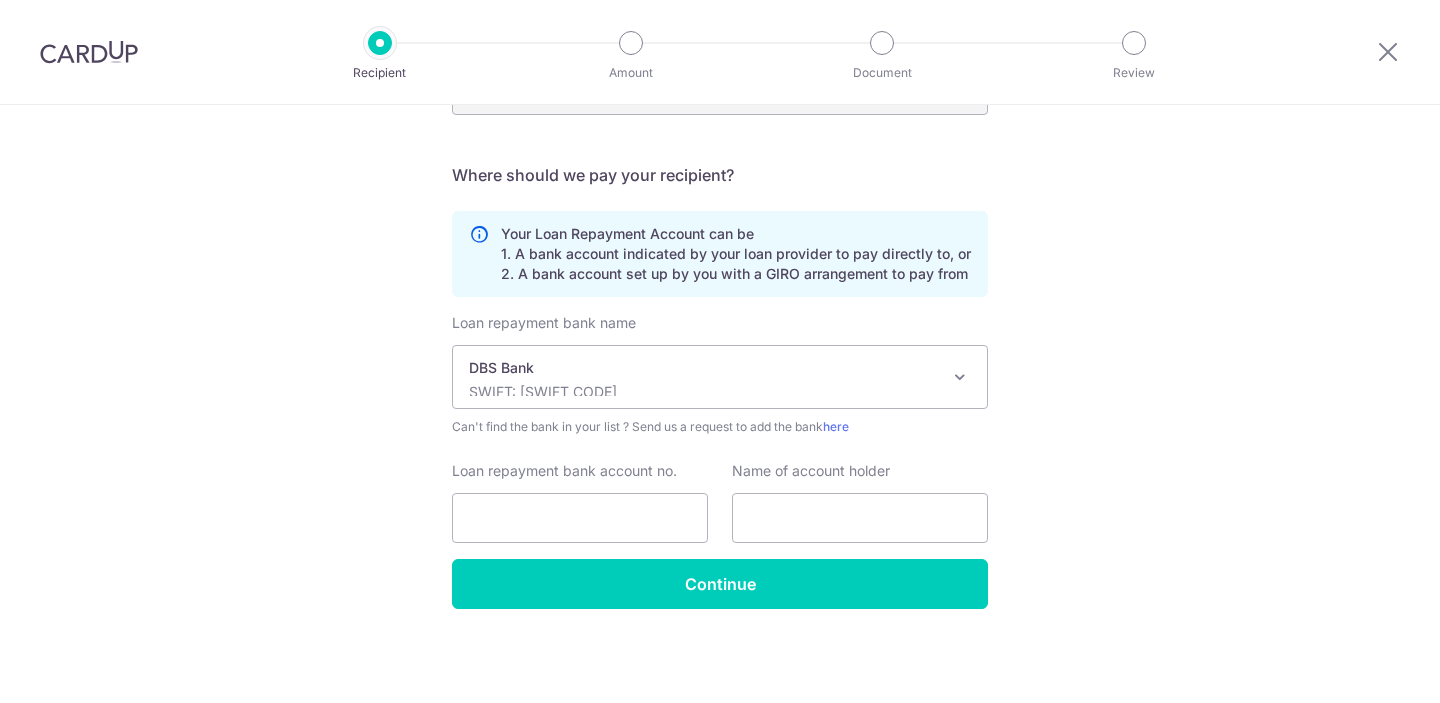 scroll, scrollTop: 0, scrollLeft: 0, axis: both 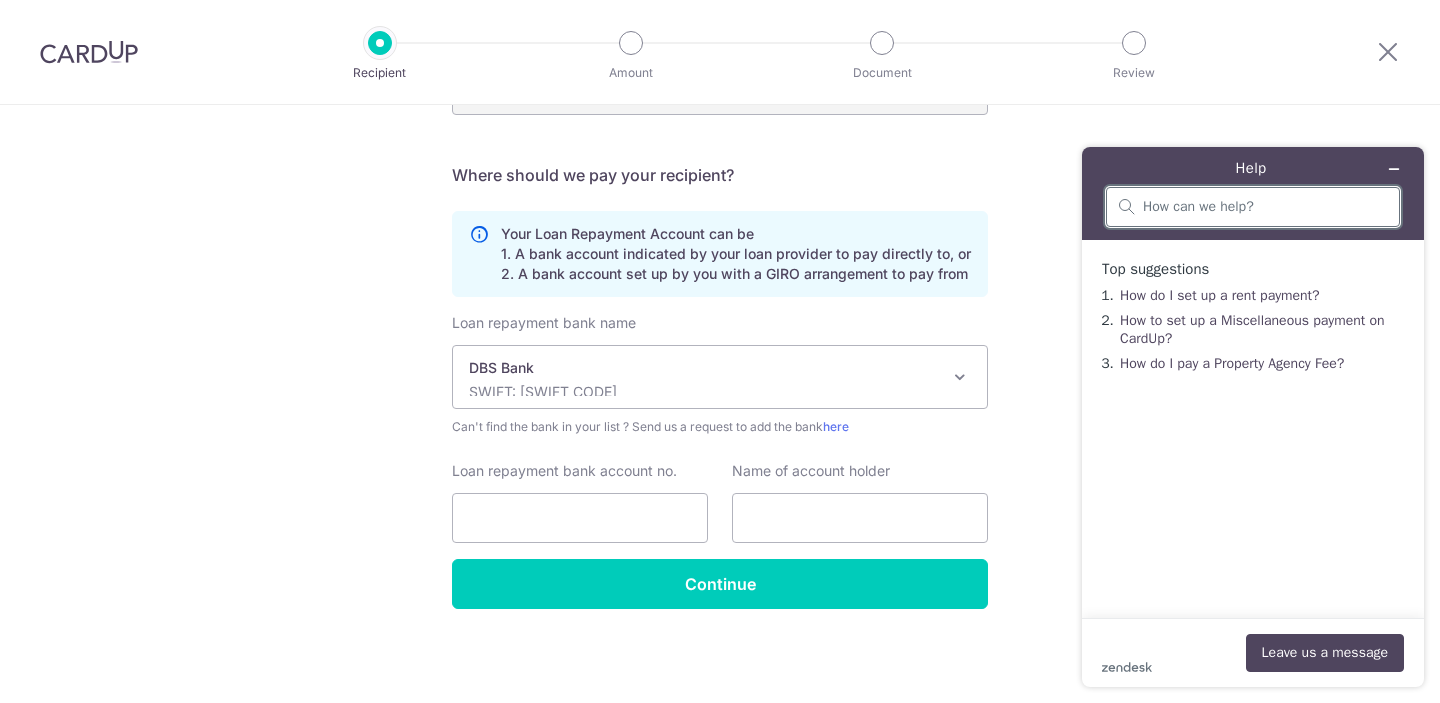 click at bounding box center (1265, 207) 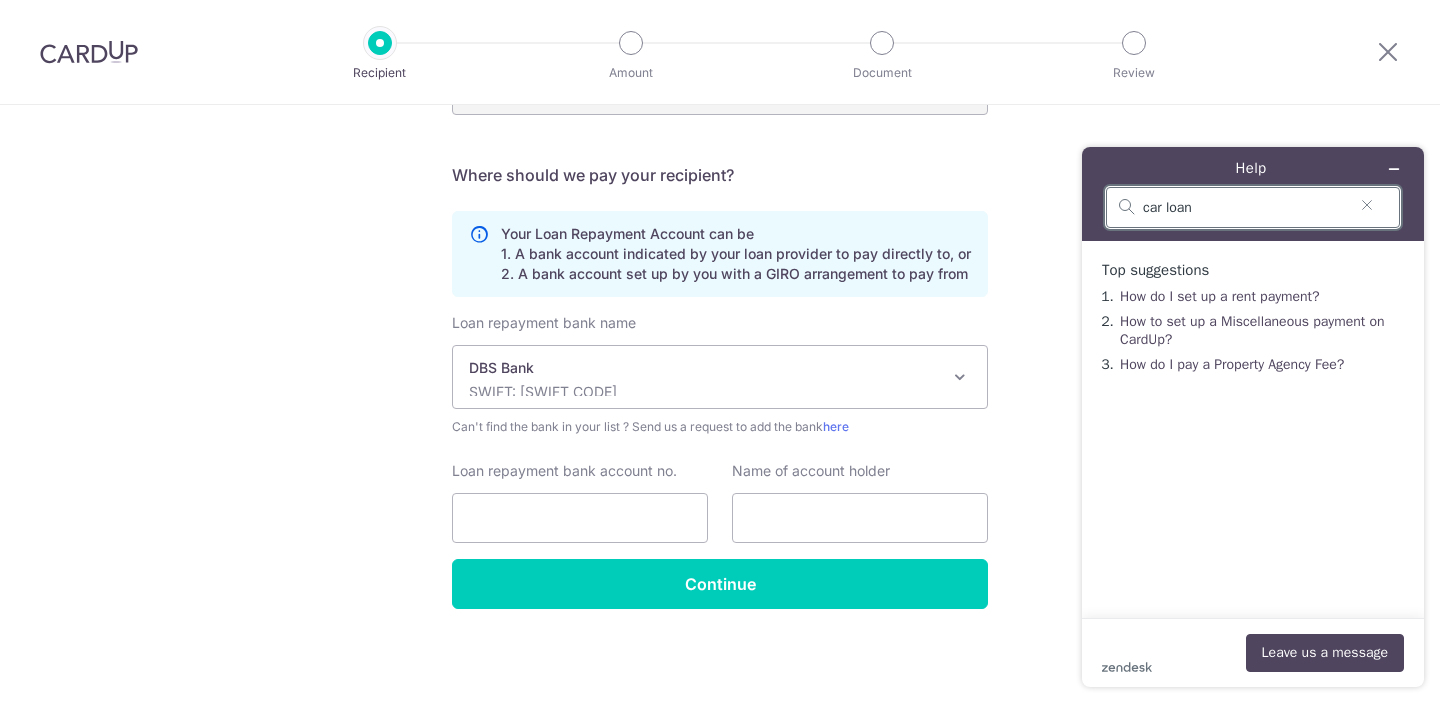type on "car loan" 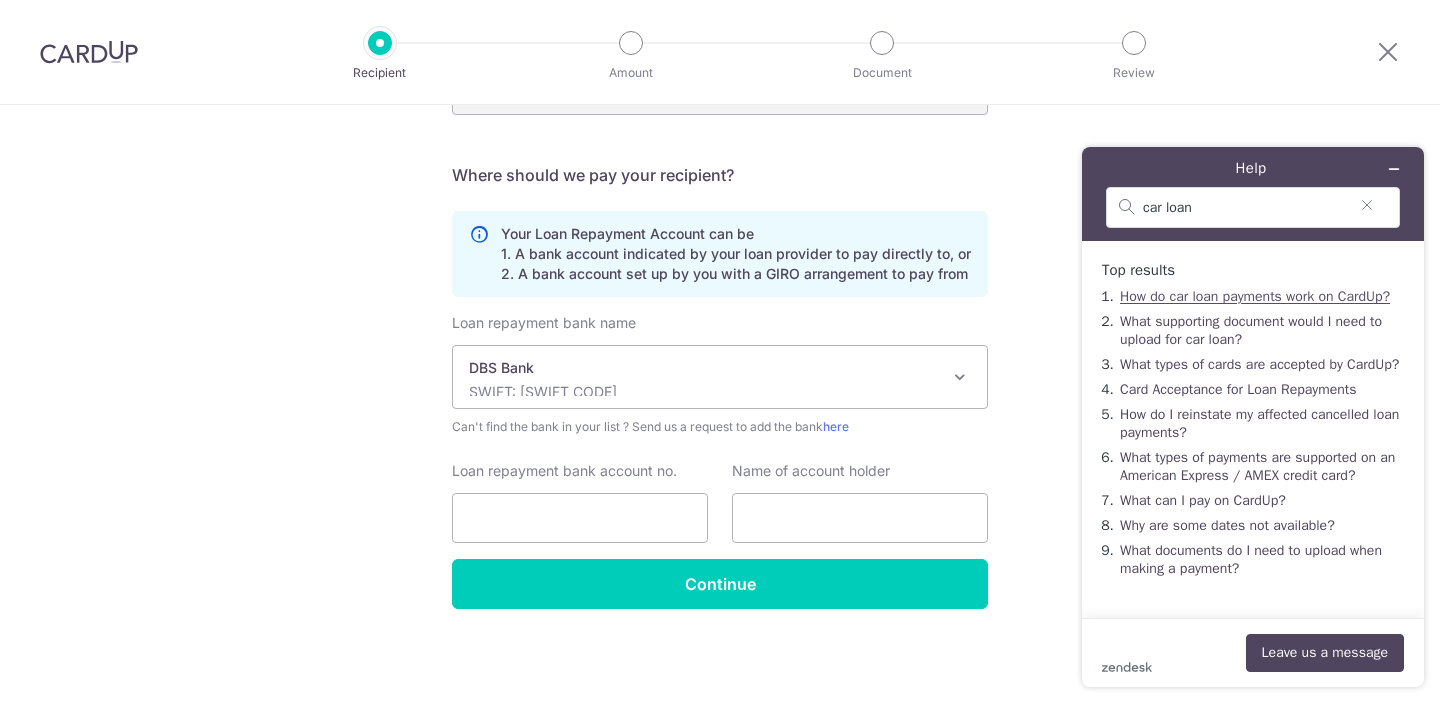 click on "How do car loan payments work on CardUp?" at bounding box center [1255, 296] 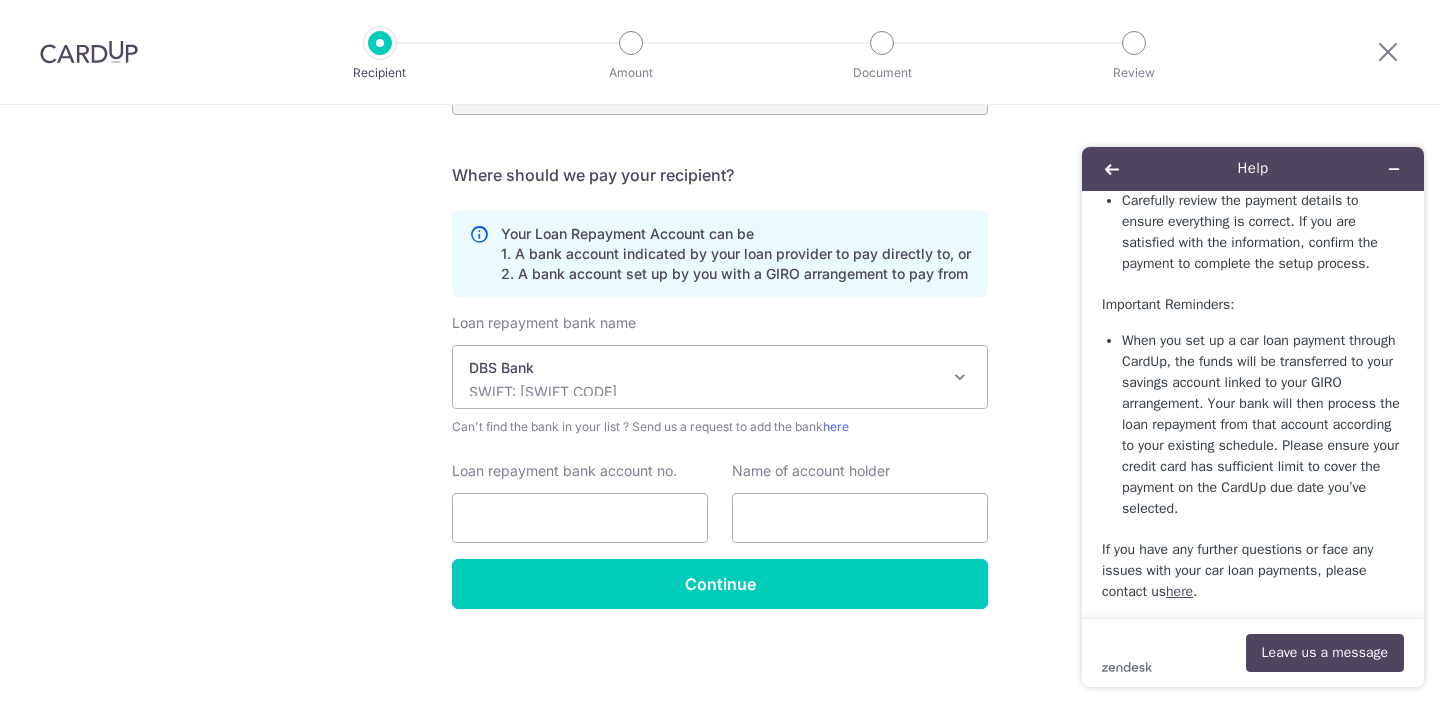 scroll, scrollTop: 2557, scrollLeft: 0, axis: vertical 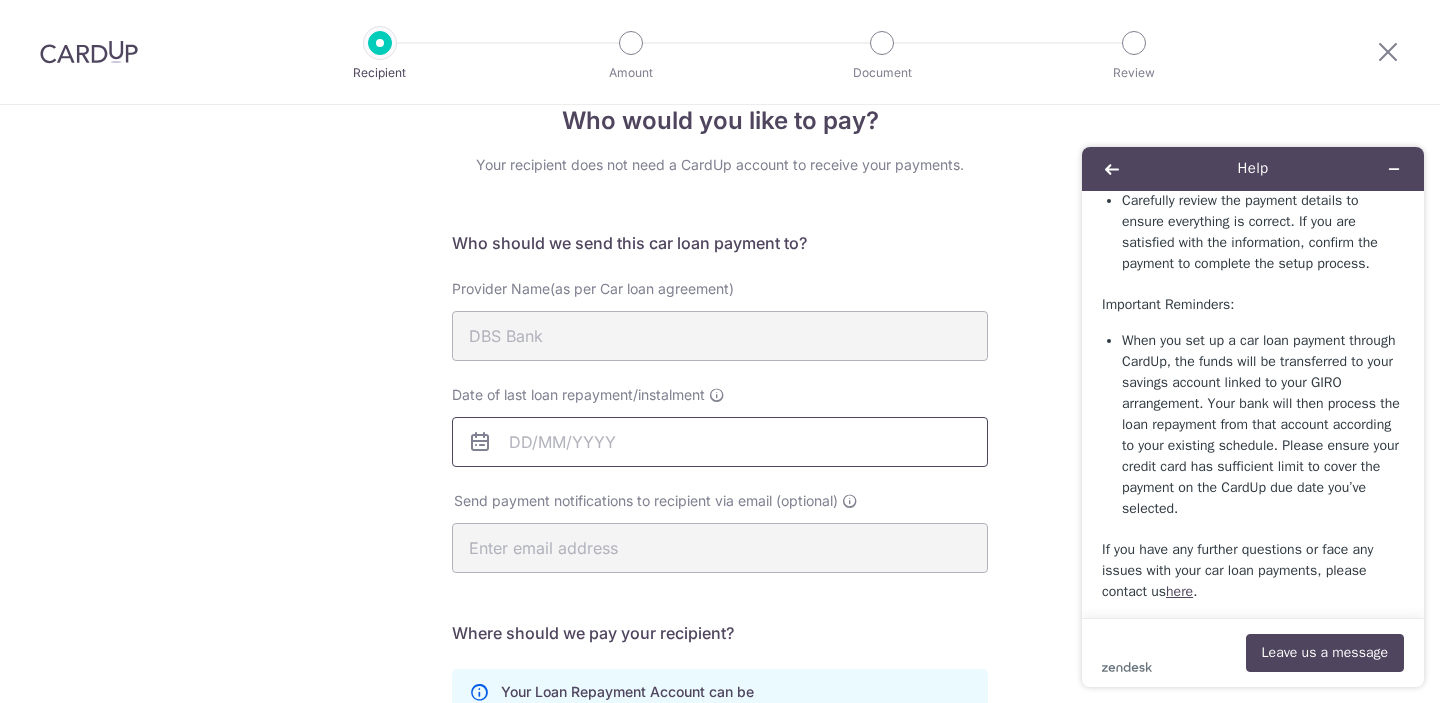click on "Date of last loan repayment/instalment" at bounding box center (720, 442) 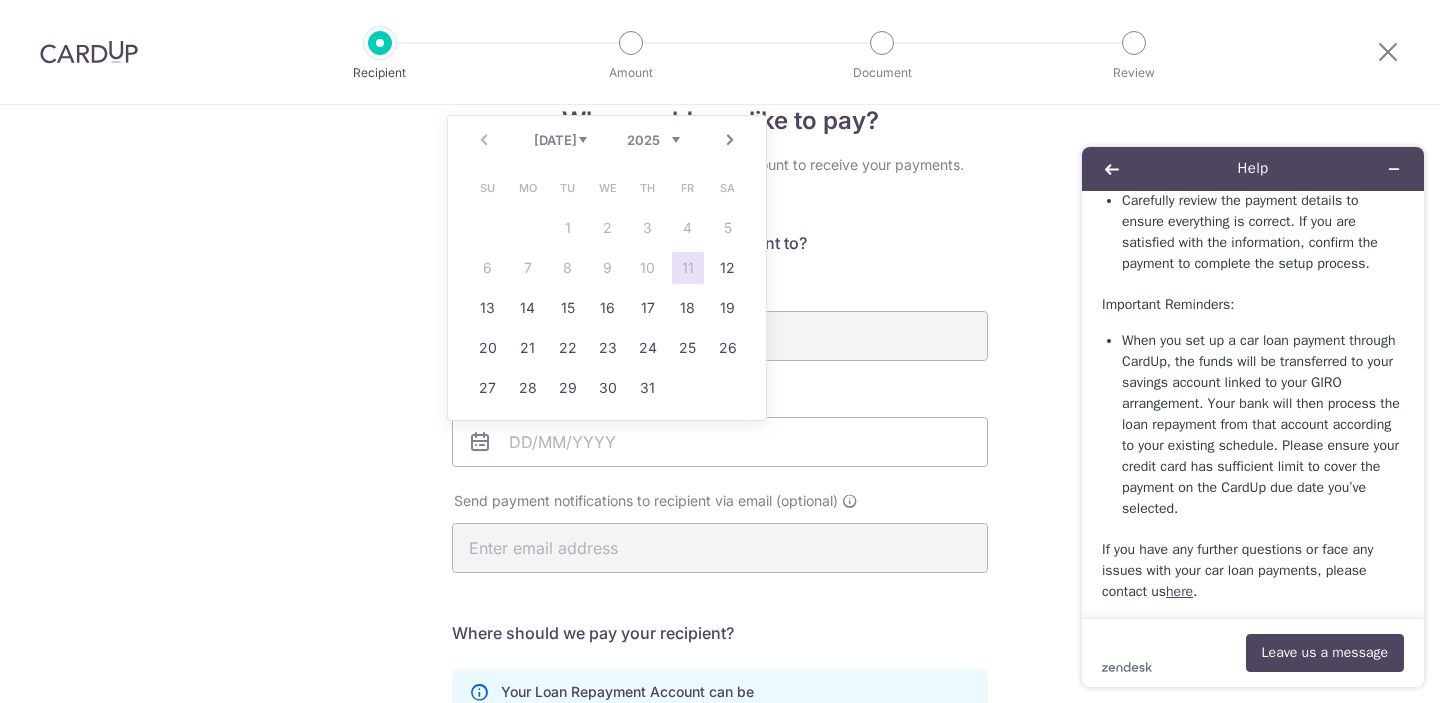 click on "Who would you like to pay?
Your recipient does not need a CardUp account to receive your payments.
Who should we send this car loan payment to?
Provider Name(as per Car loan agreement)
DBS Bank
Date of last loan repayment/instalment
Send payment notifications to recipient via email (optional)
translation missing: en.no key
URL" at bounding box center (720, 612) 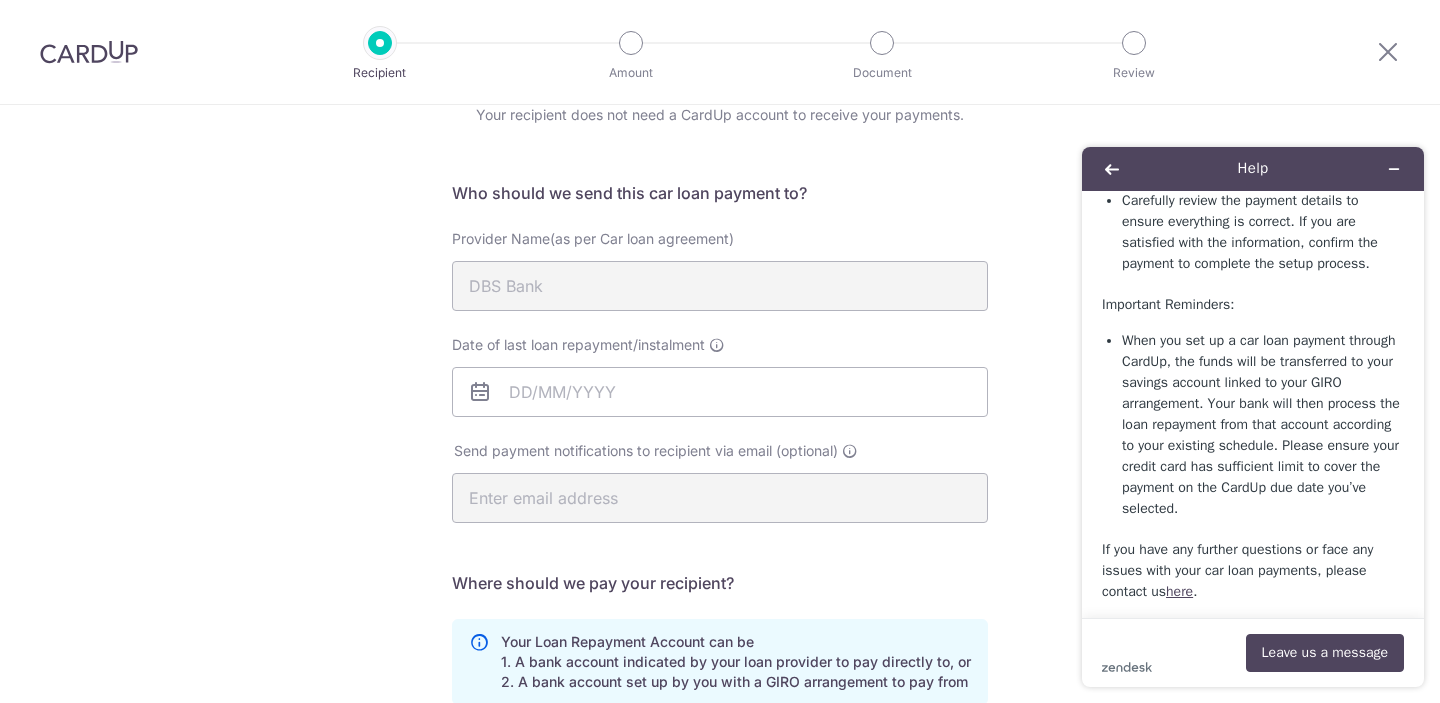 scroll, scrollTop: 91, scrollLeft: 0, axis: vertical 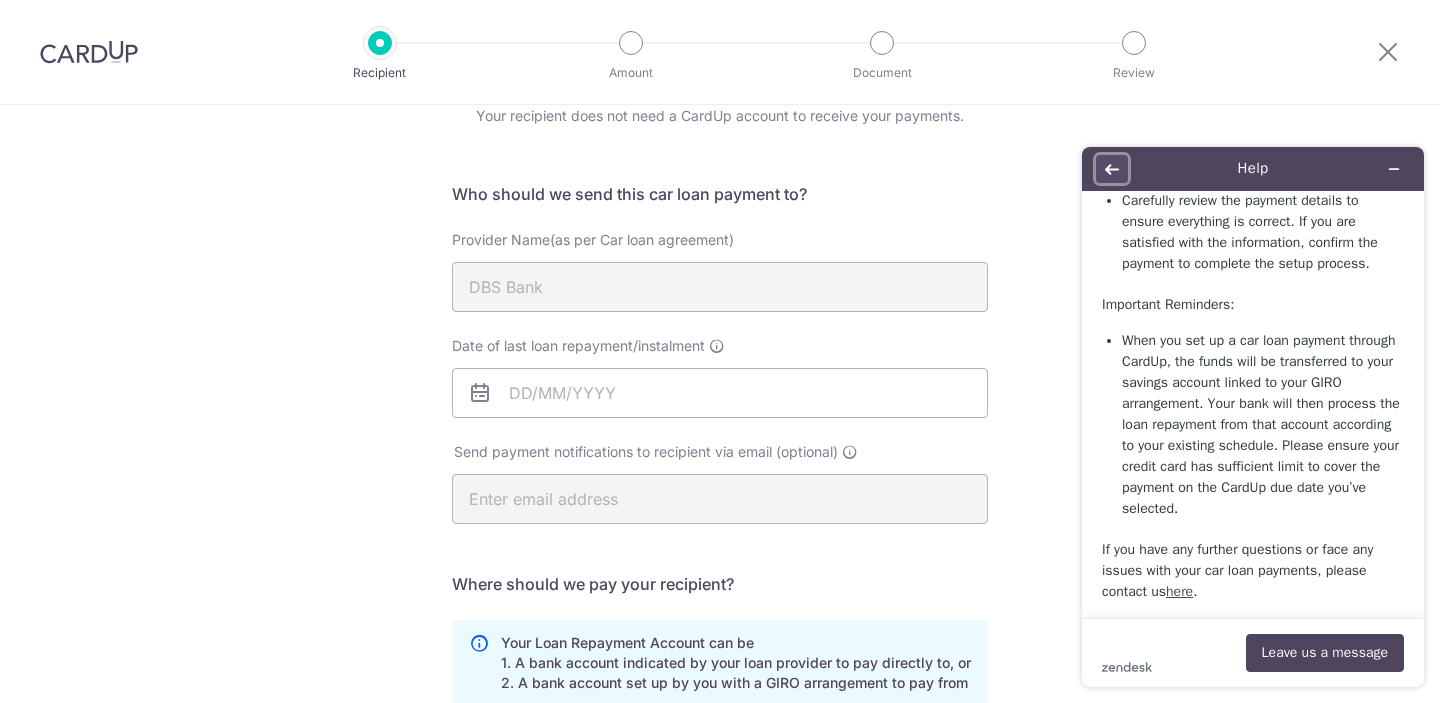 click 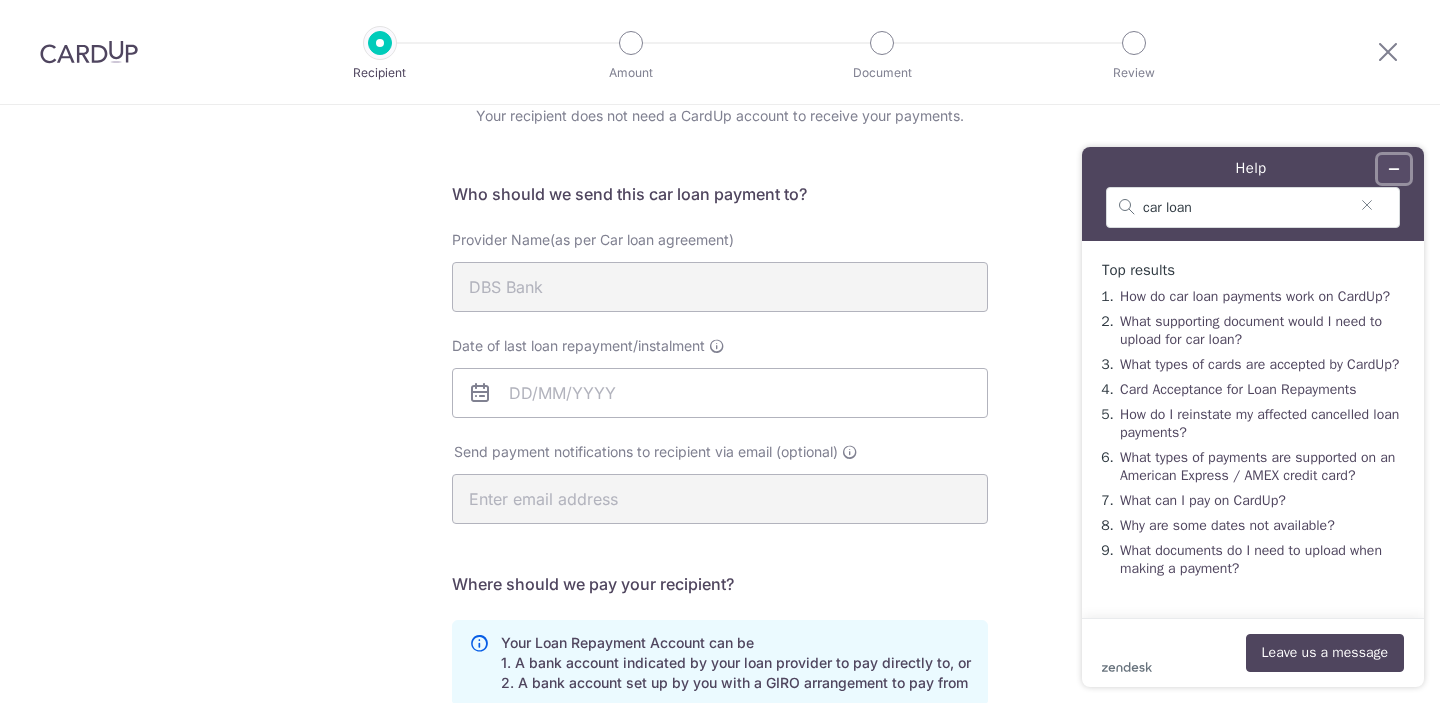 click 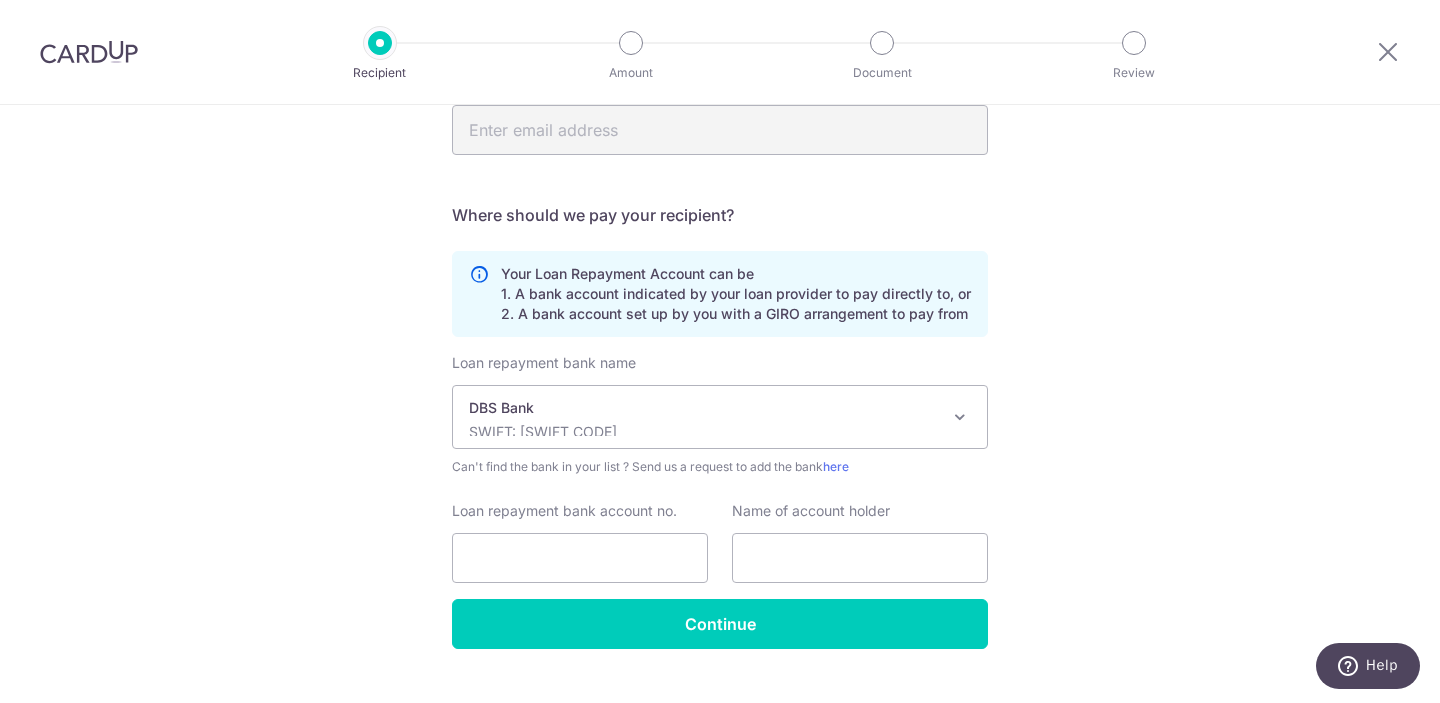 scroll, scrollTop: 500, scrollLeft: 0, axis: vertical 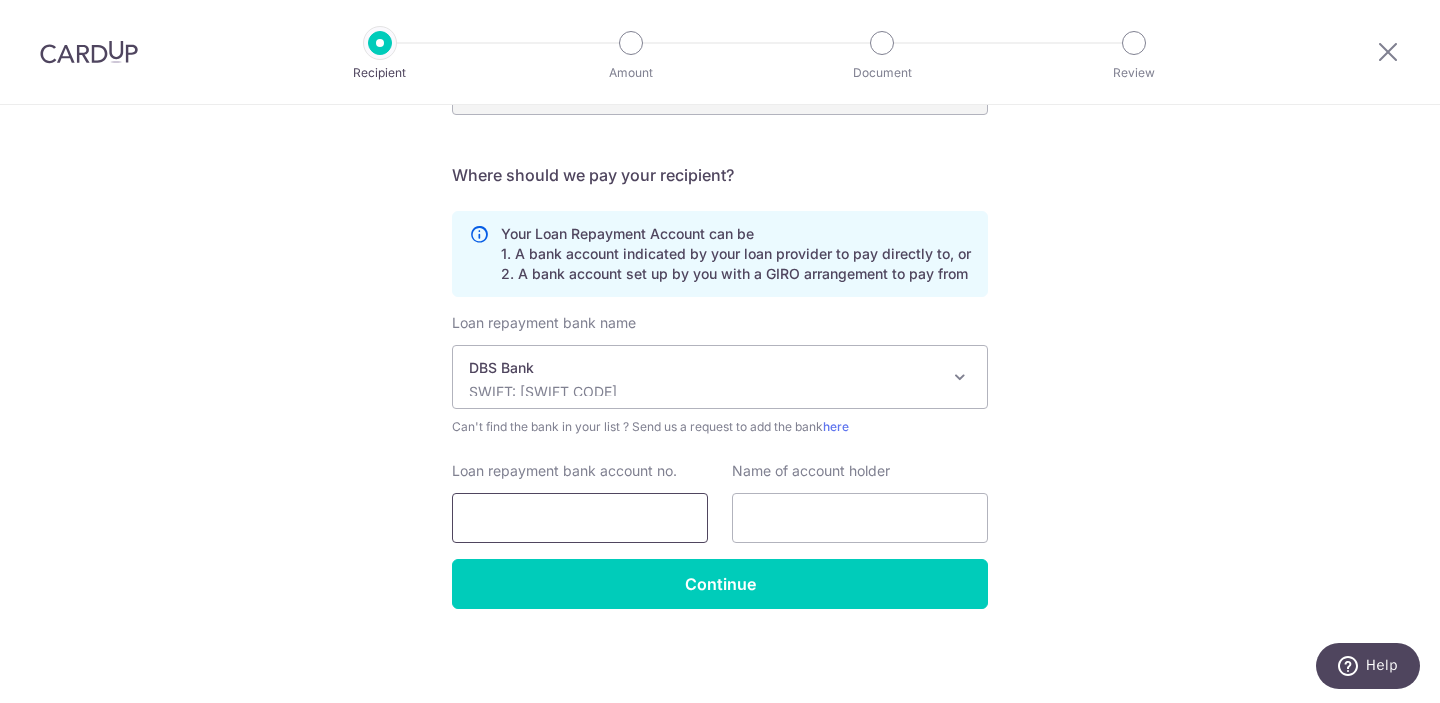 click on "Loan repayment bank account no." at bounding box center (580, 518) 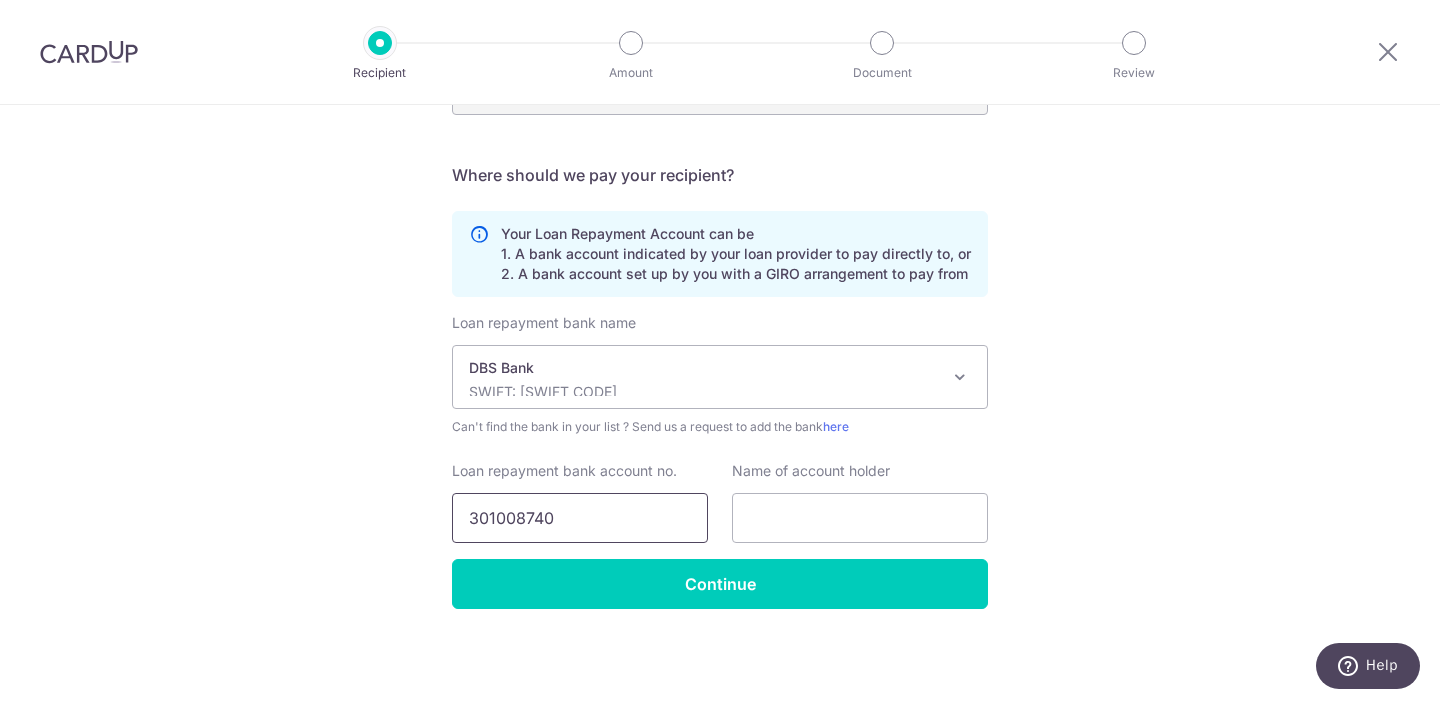 type on "301008740" 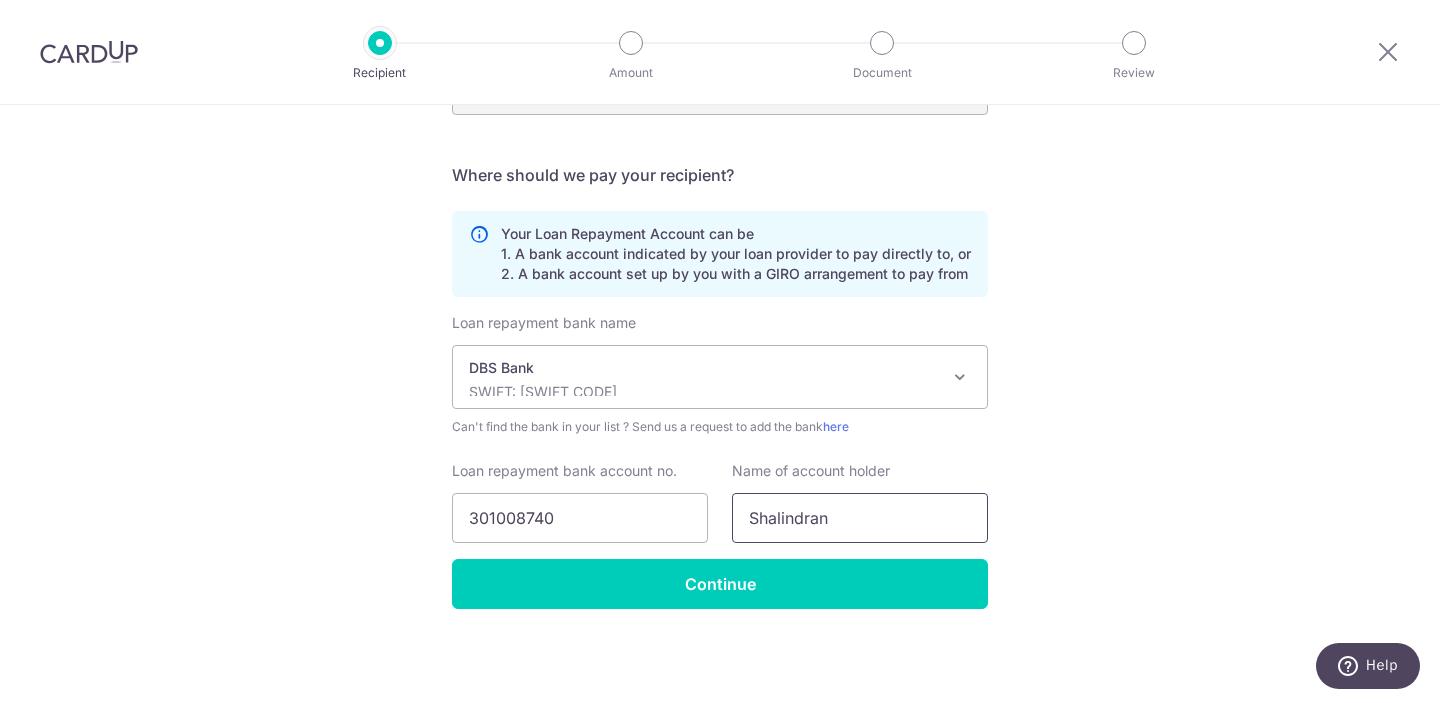 type on "Shalindran" 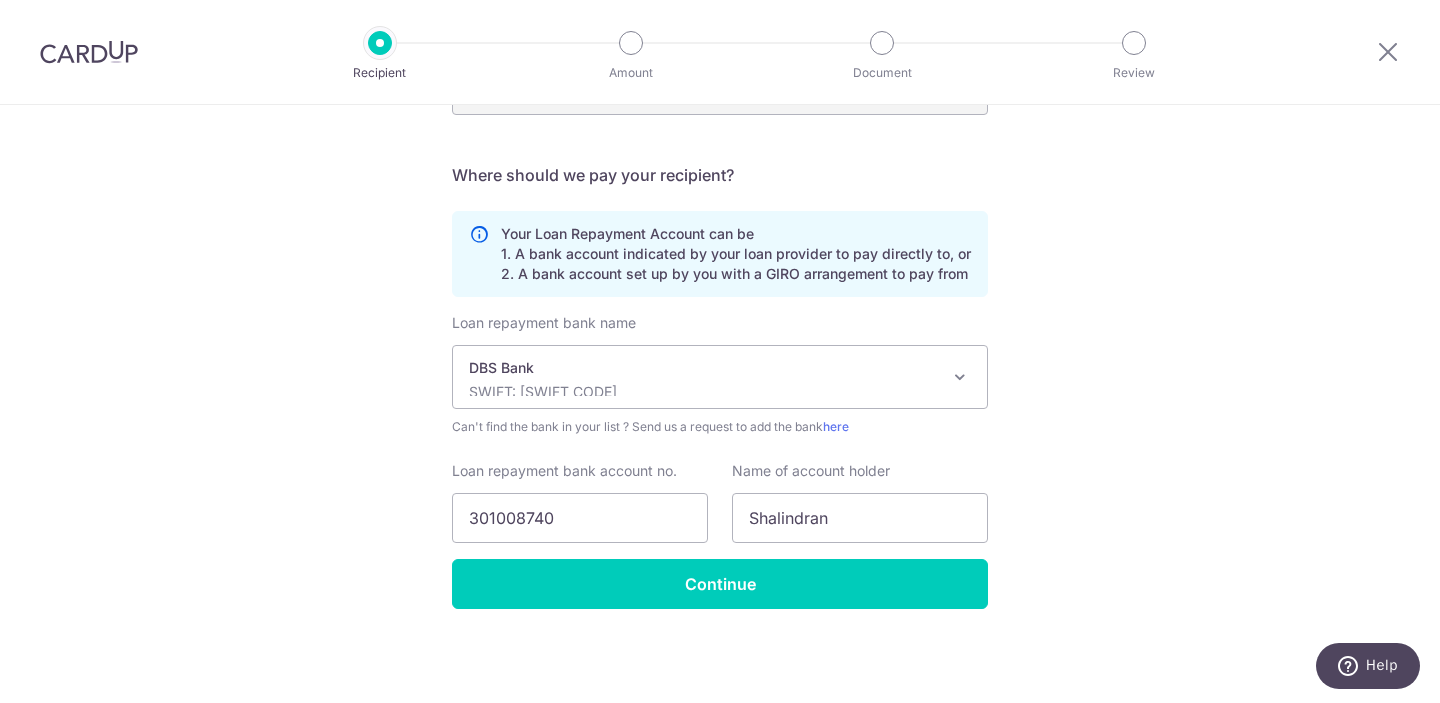 click on "Who would you like to pay?
Your recipient does not need a CardUp account to receive your payments.
Who should we send this car loan payment to?
Provider Name(as per Car loan agreement)
DBS Bank
Date of last loan repayment/instalment
Send payment notifications to recipient via email (optional)
translation missing: en.no key
URL" at bounding box center [720, 154] 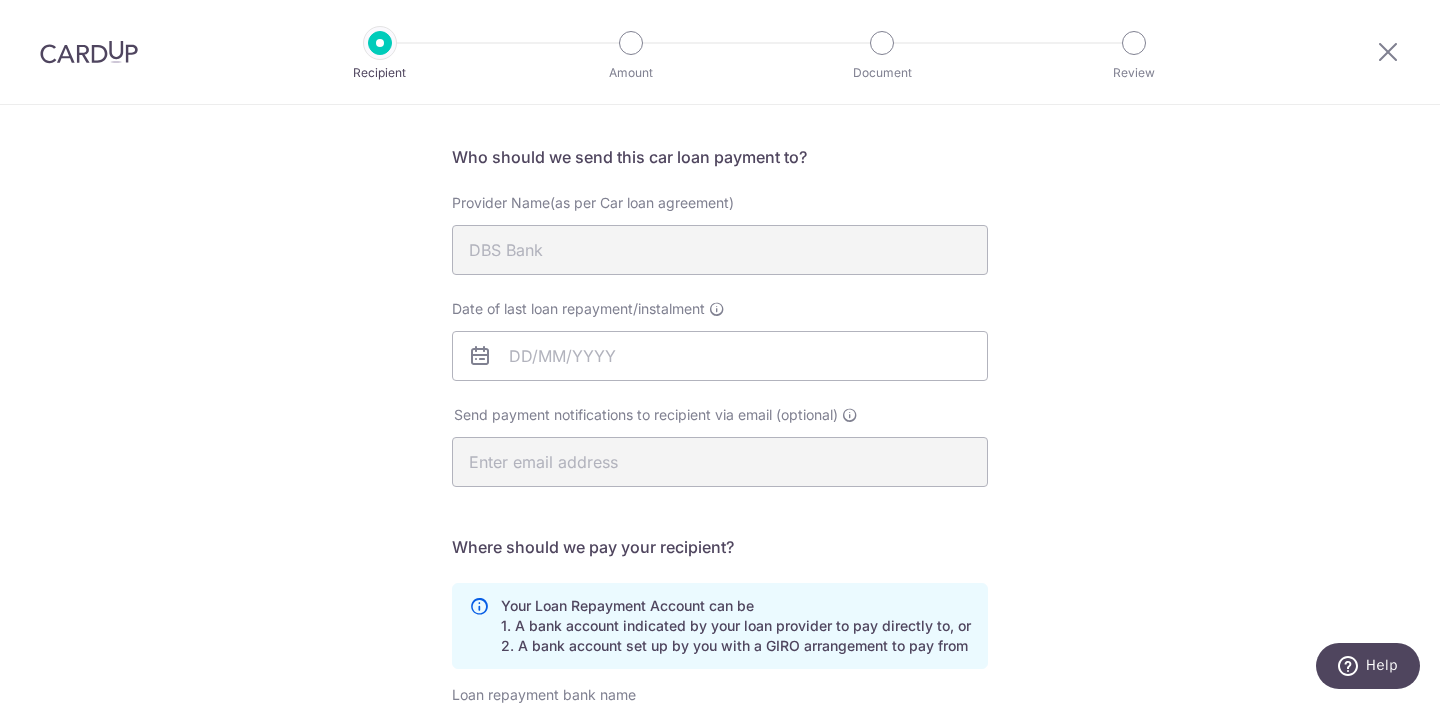 scroll, scrollTop: 113, scrollLeft: 0, axis: vertical 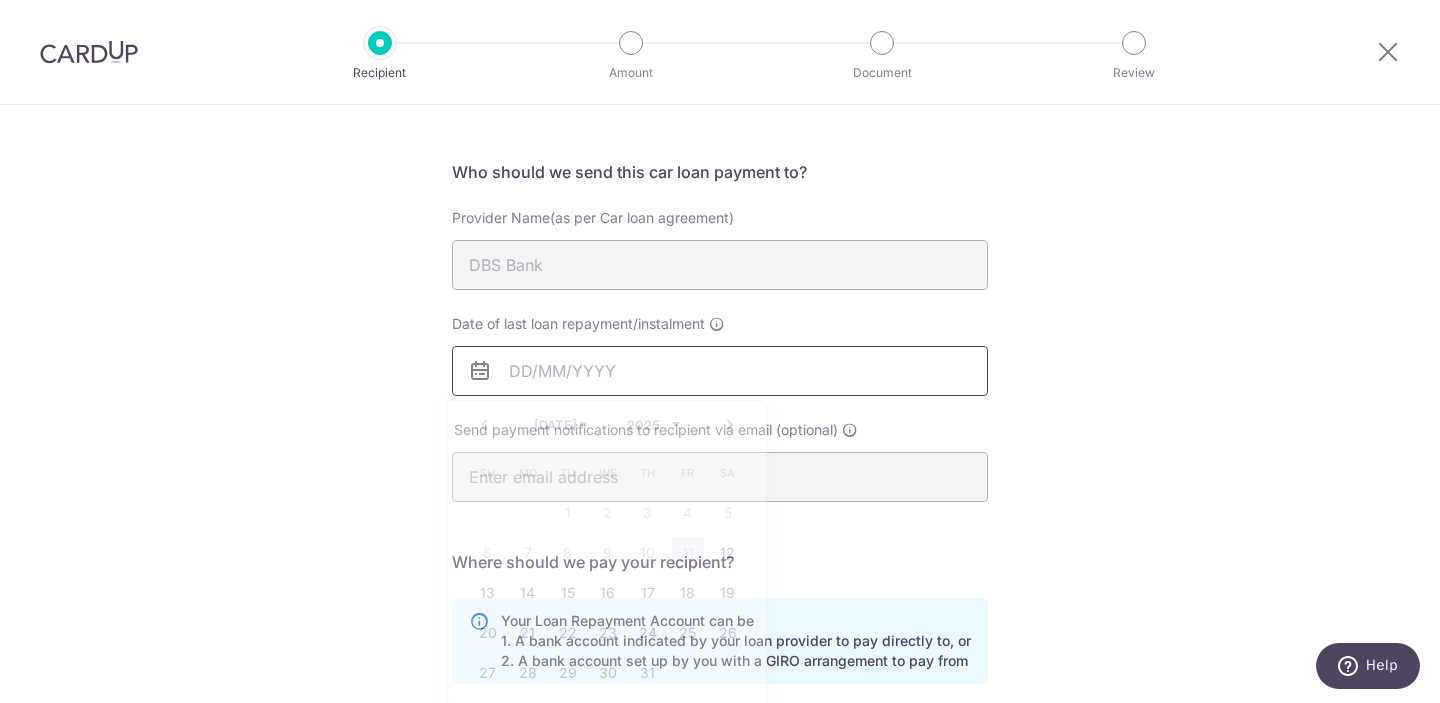 click on "Date of last loan repayment/instalment" at bounding box center (720, 371) 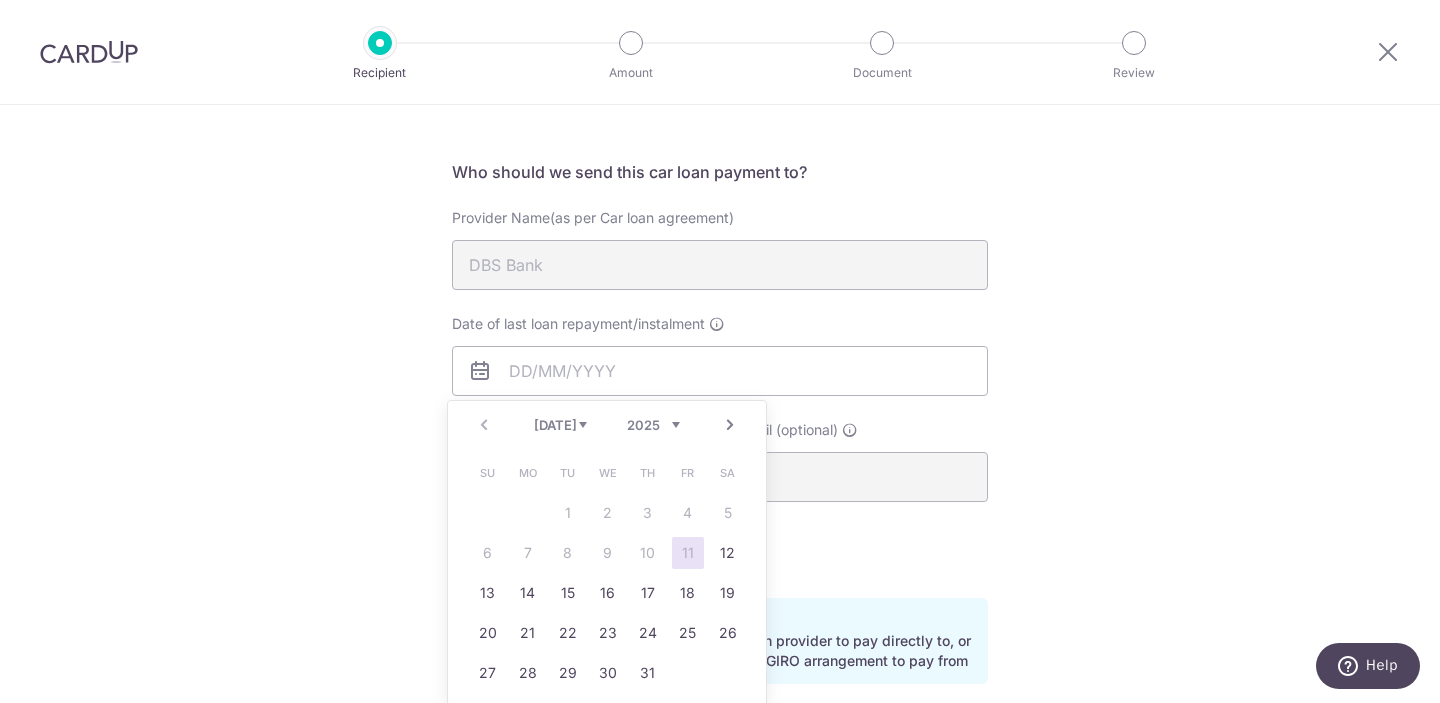 click on "Prev Next Jul Aug Sep Oct Nov Dec 2025 2026 2027 2028 2029 2030 2031 2032 2033 2034 2035" at bounding box center (607, 425) 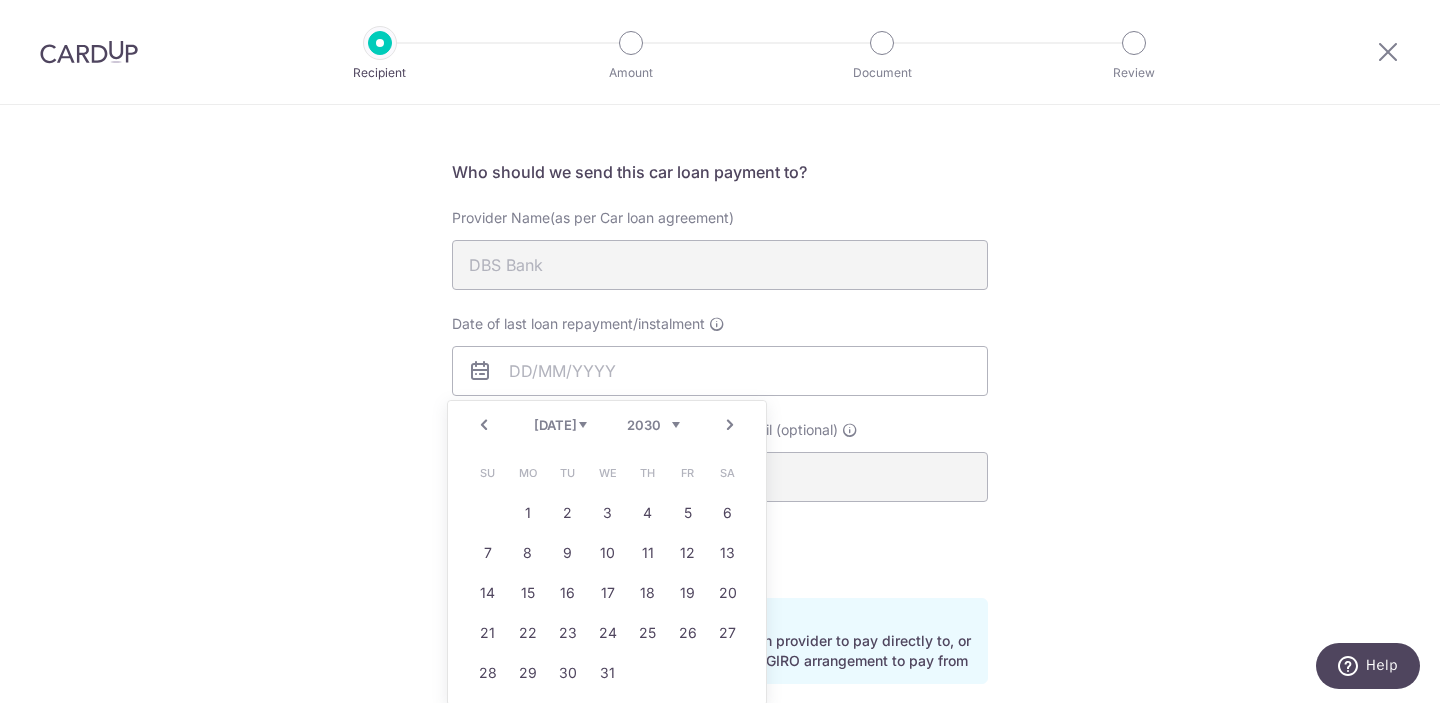 click on "Jan Feb Mar Apr May Jun Jul Aug Sep Oct Nov Dec" at bounding box center (560, 425) 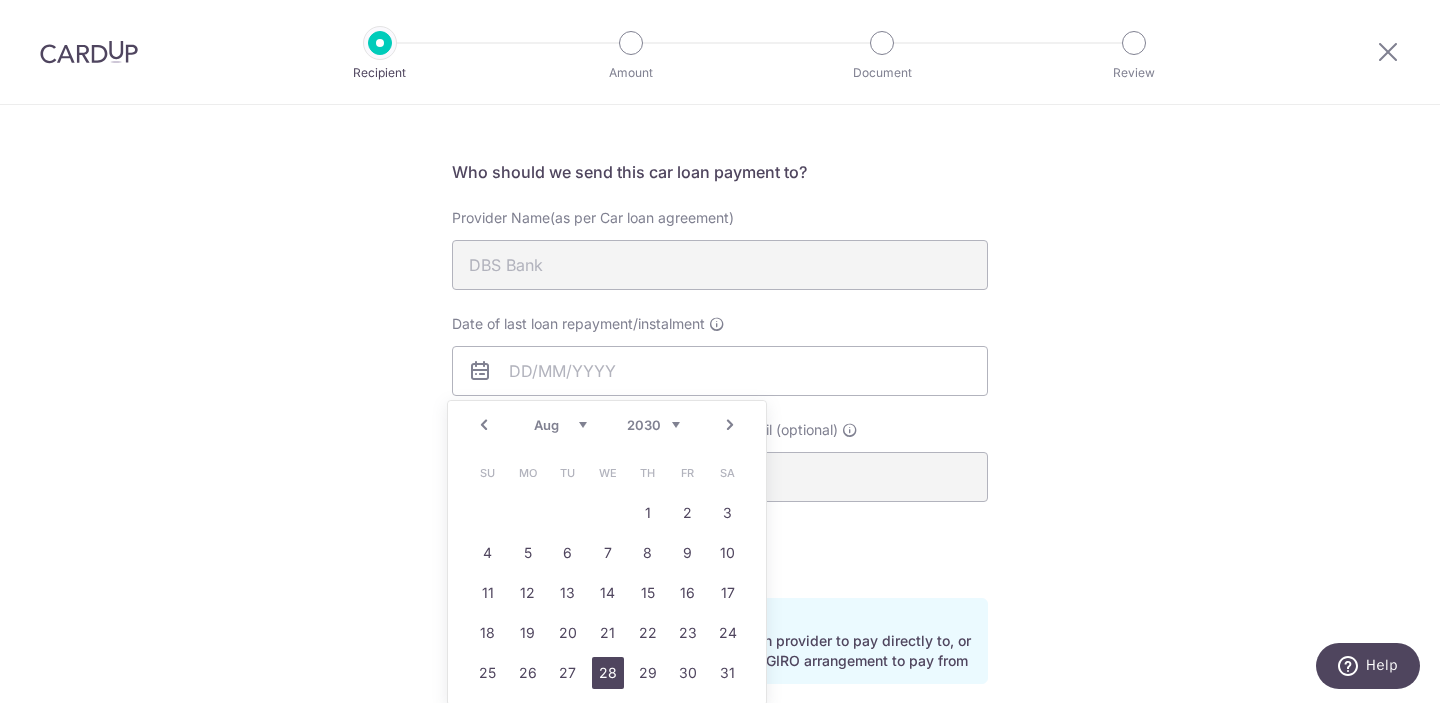 click on "28" at bounding box center (608, 673) 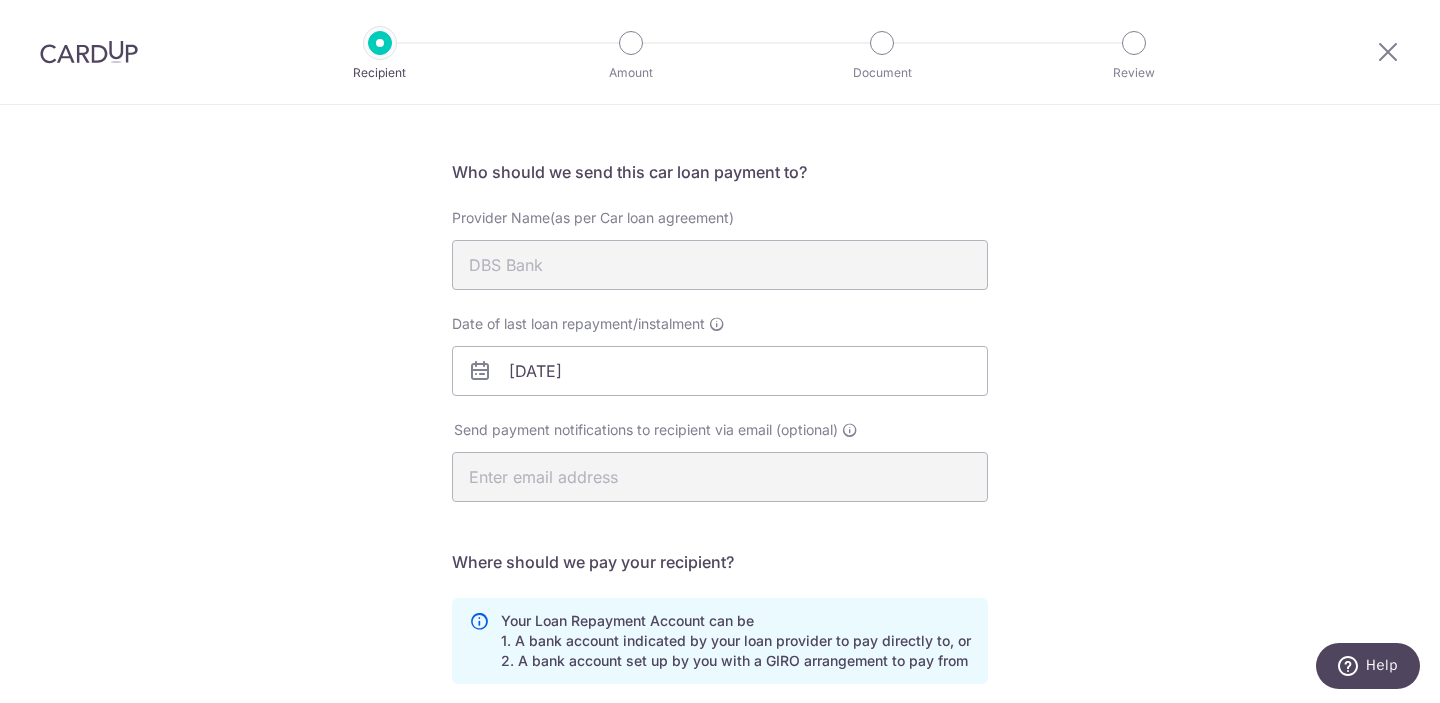 click on "Who would you like to pay?
Your recipient does not need a CardUp account to receive your payments.
Who should we send this car loan payment to?
Provider Name(as per Car loan agreement)
DBS Bank
Date of last loan repayment/instalment
28/08/2030
Send payment notifications to recipient via email (optional)
translation missing: en.no key" at bounding box center [720, 541] 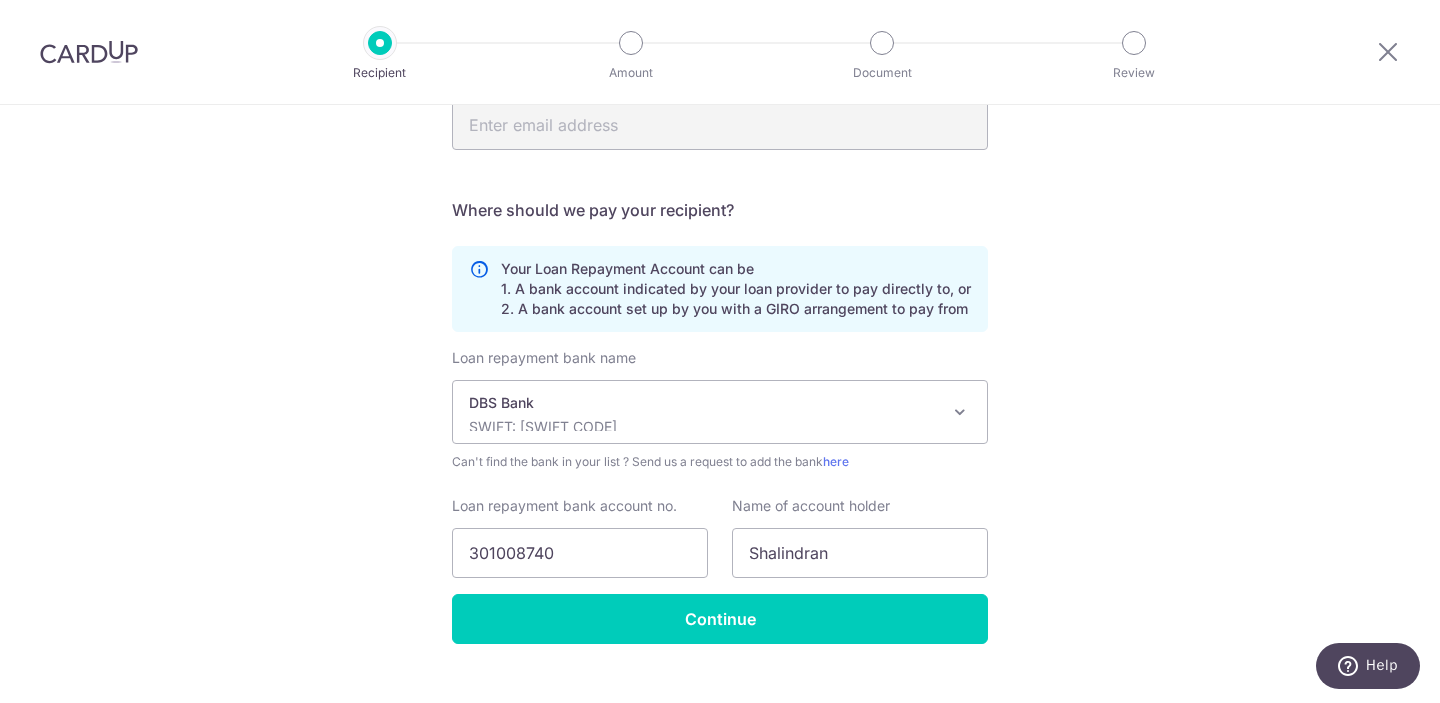 scroll, scrollTop: 470, scrollLeft: 0, axis: vertical 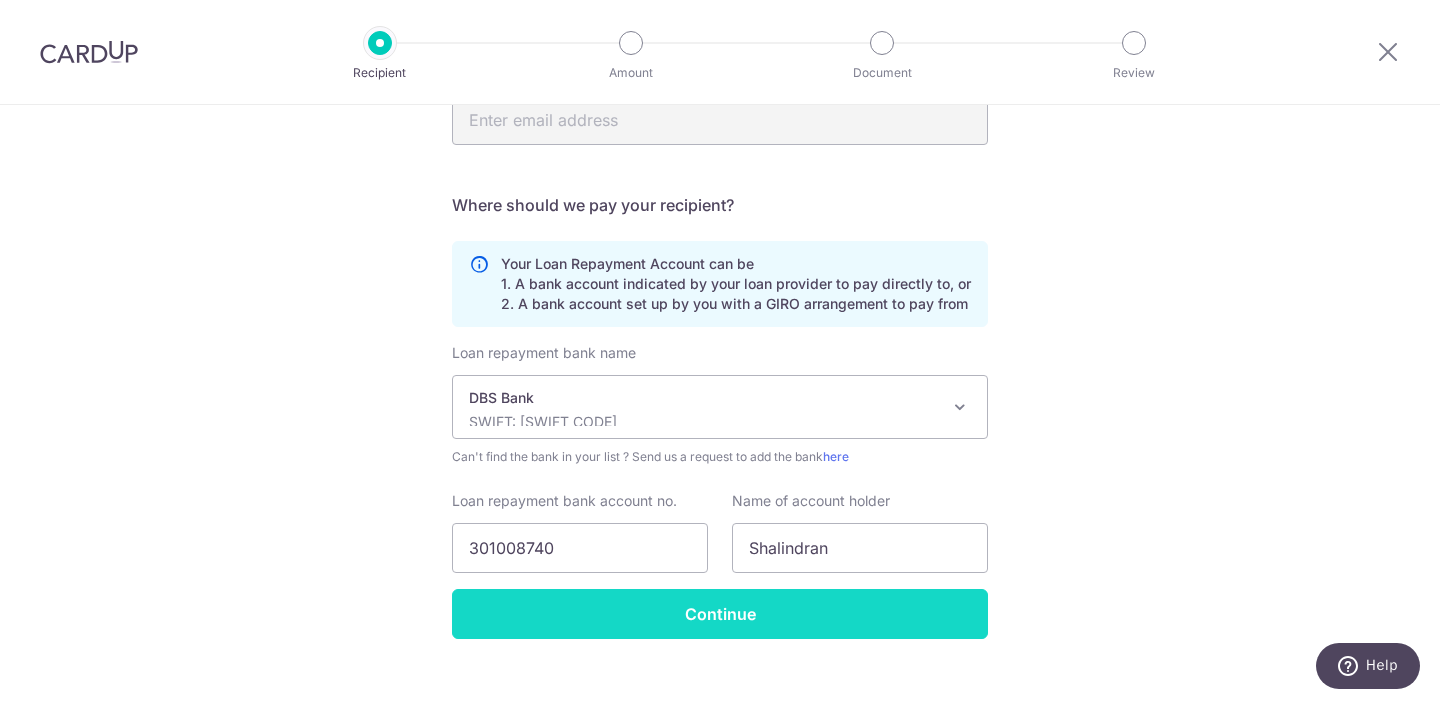 click on "Continue" at bounding box center [720, 614] 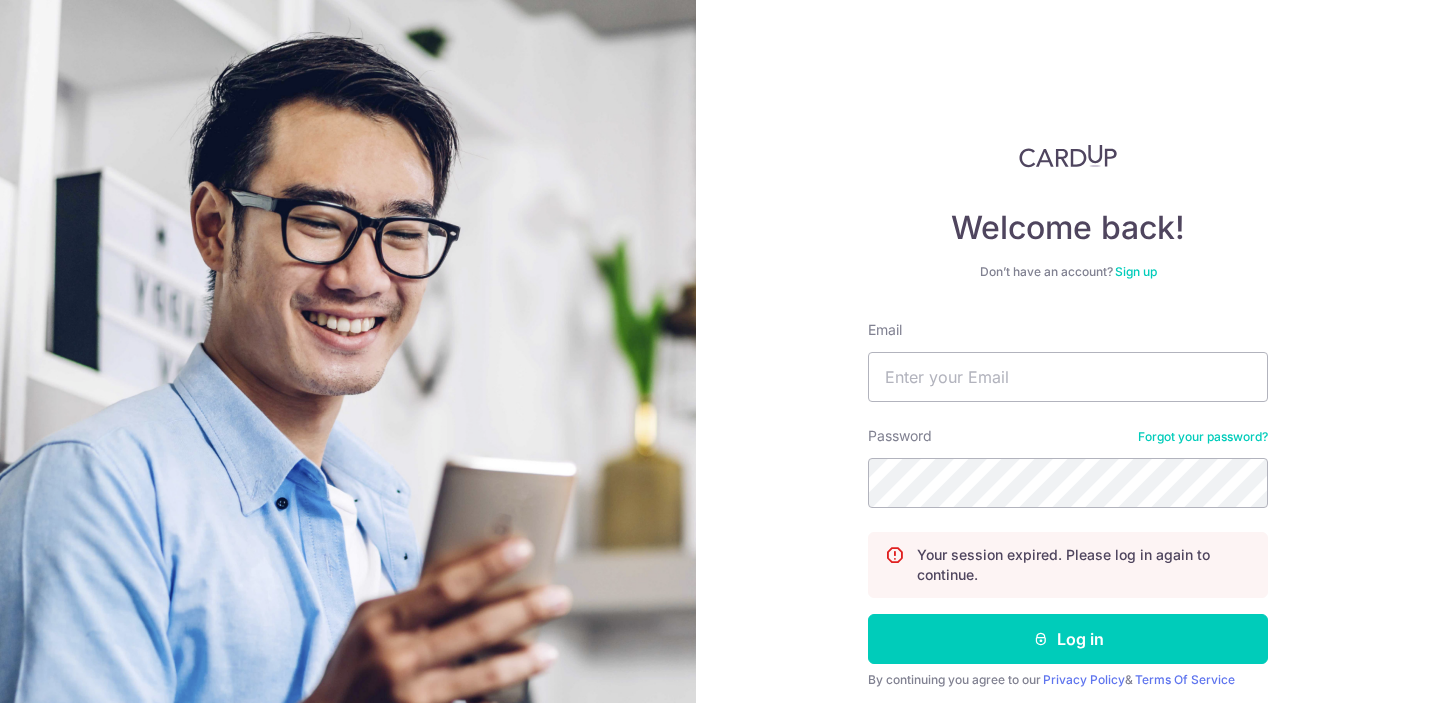 scroll, scrollTop: 0, scrollLeft: 0, axis: both 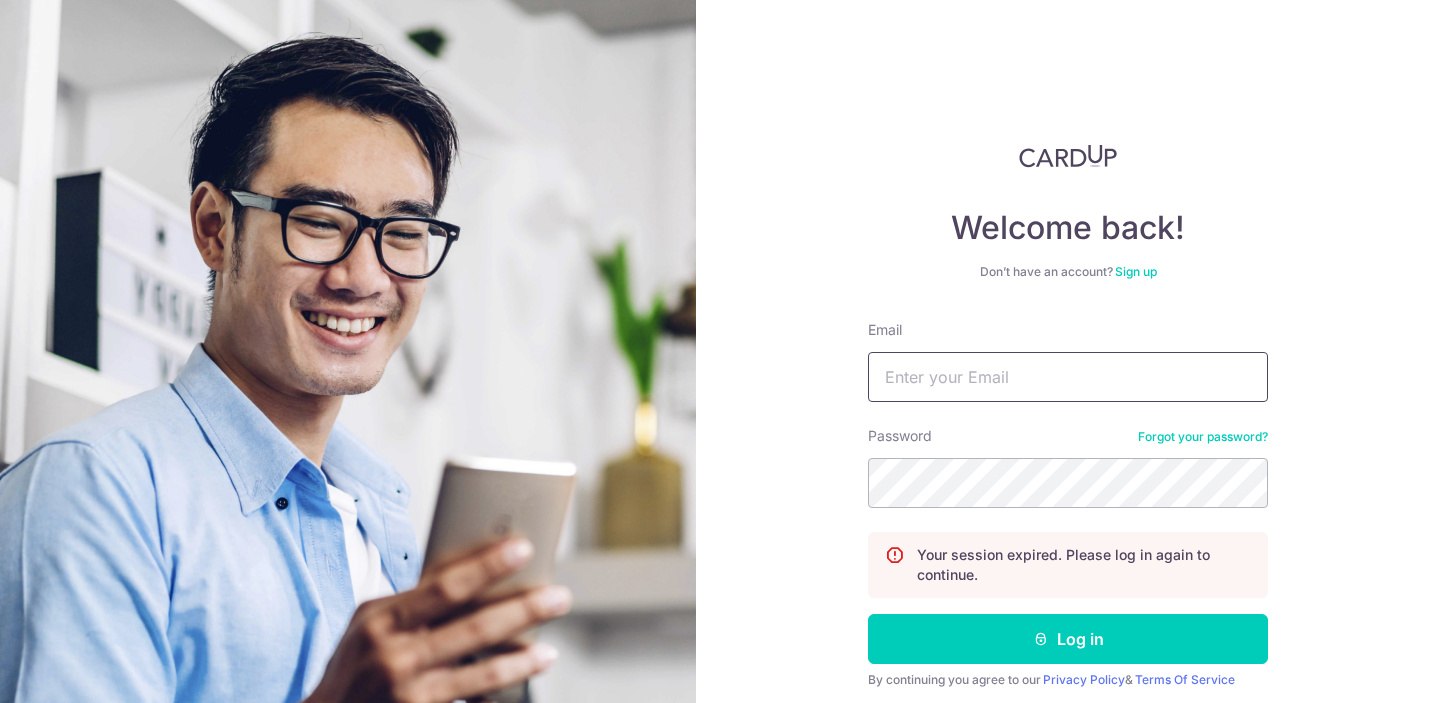 click on "Email" at bounding box center [1068, 377] 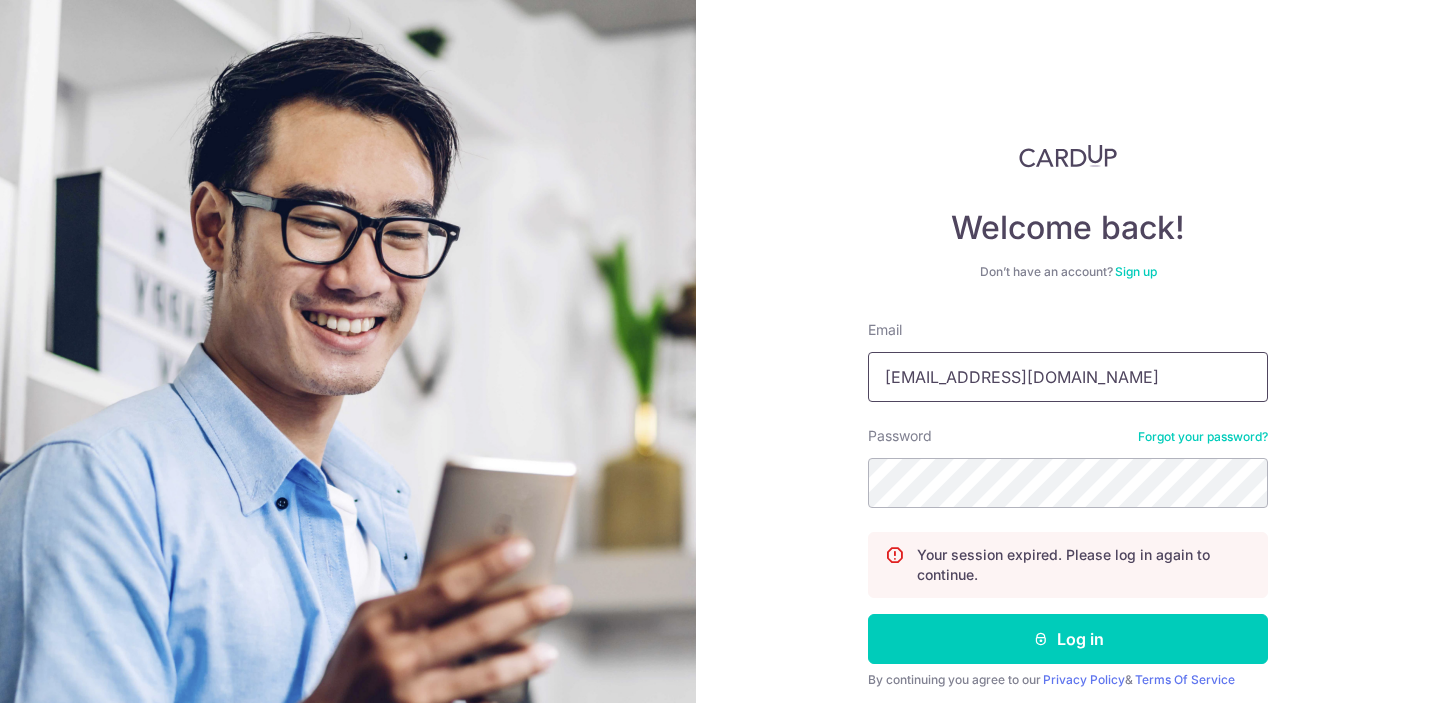 type on "[EMAIL_ADDRESS][DOMAIN_NAME]" 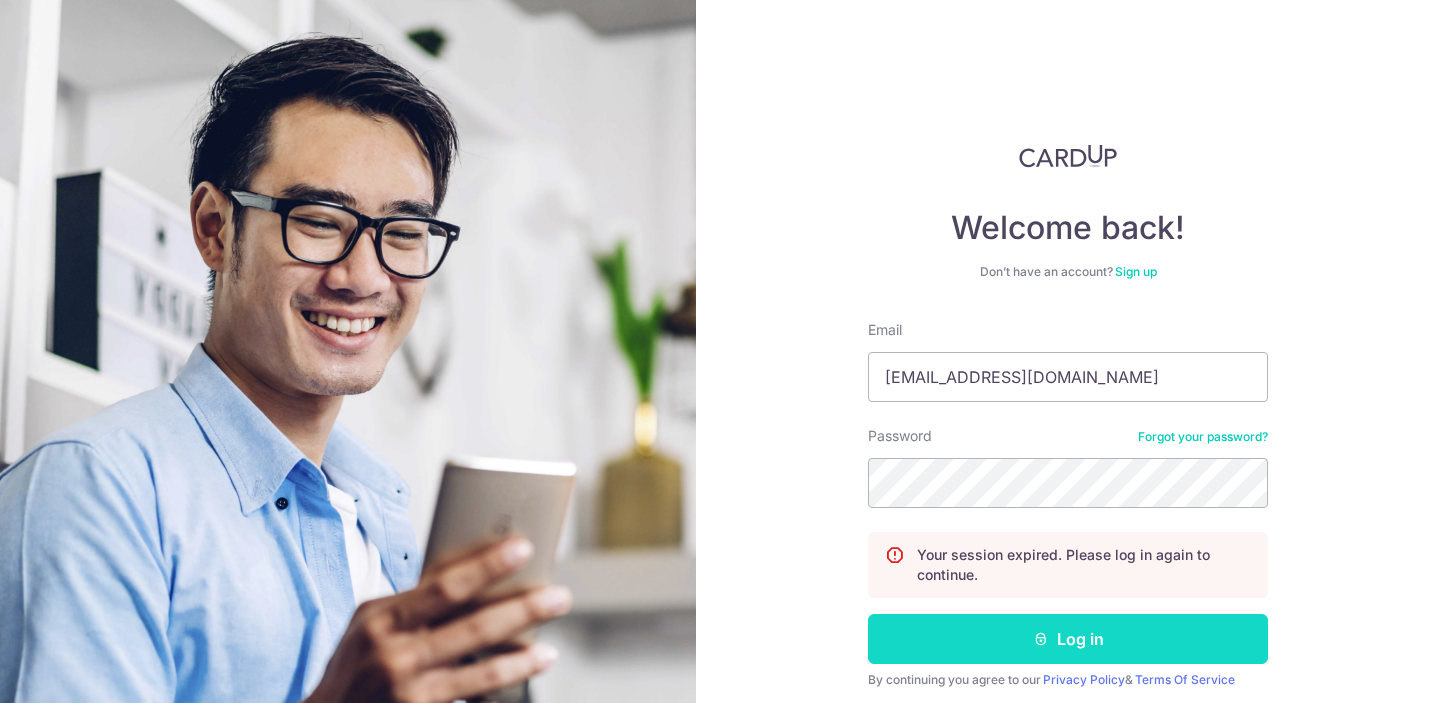 click on "Log in" at bounding box center [1068, 639] 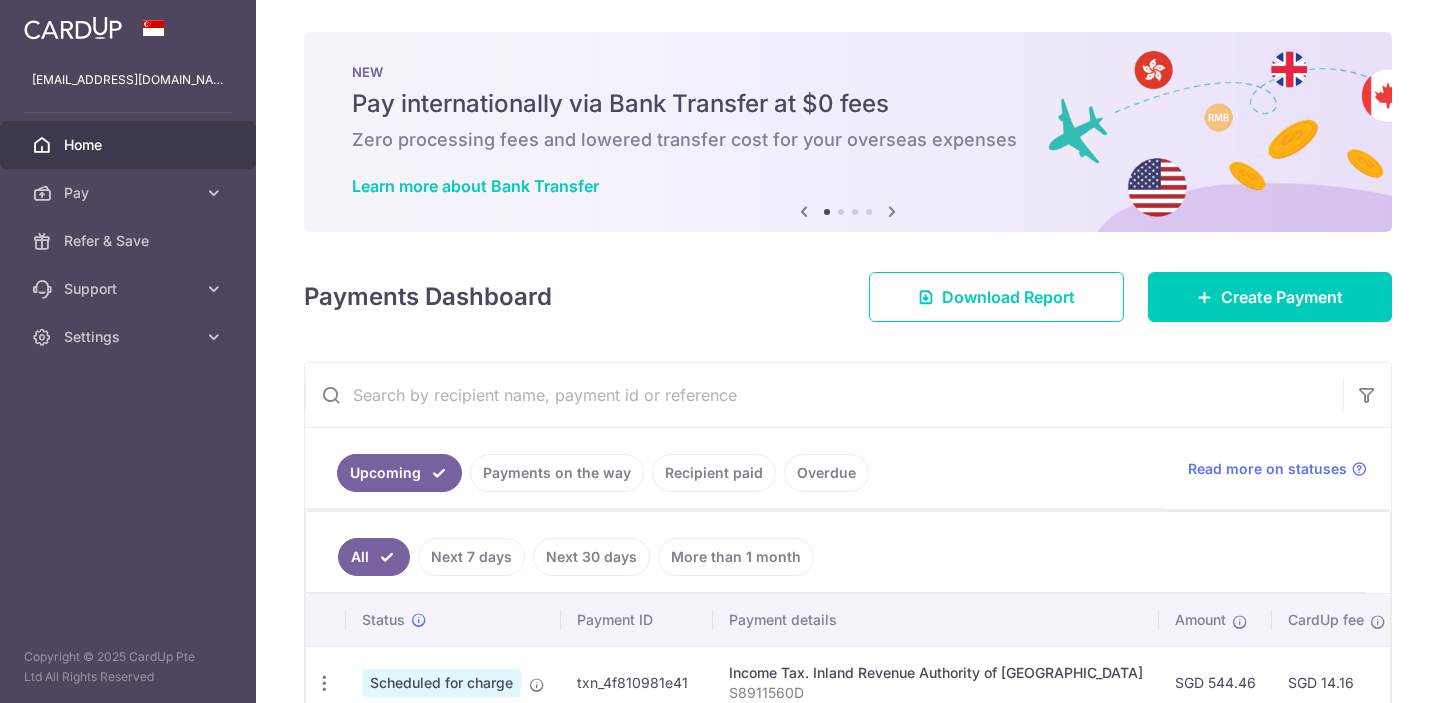 scroll, scrollTop: 0, scrollLeft: 0, axis: both 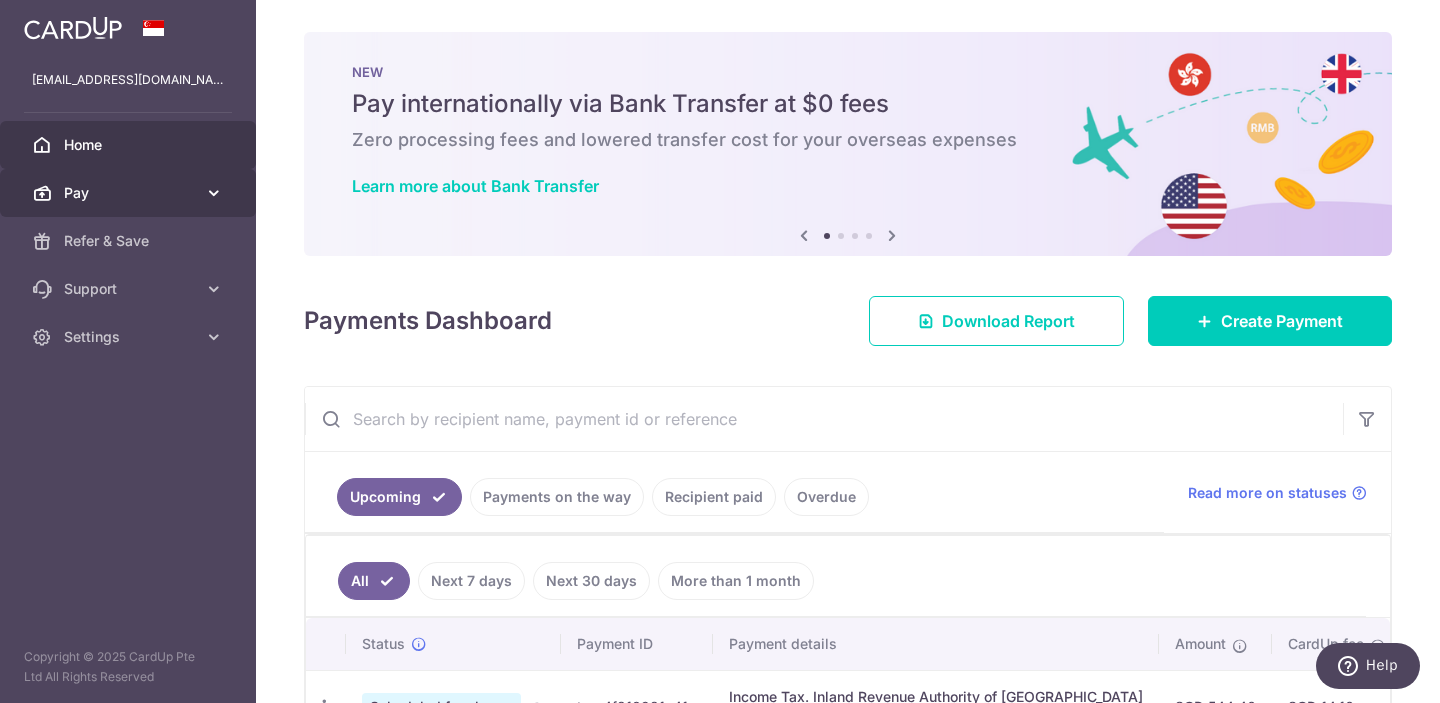 click on "Pay" at bounding box center [130, 193] 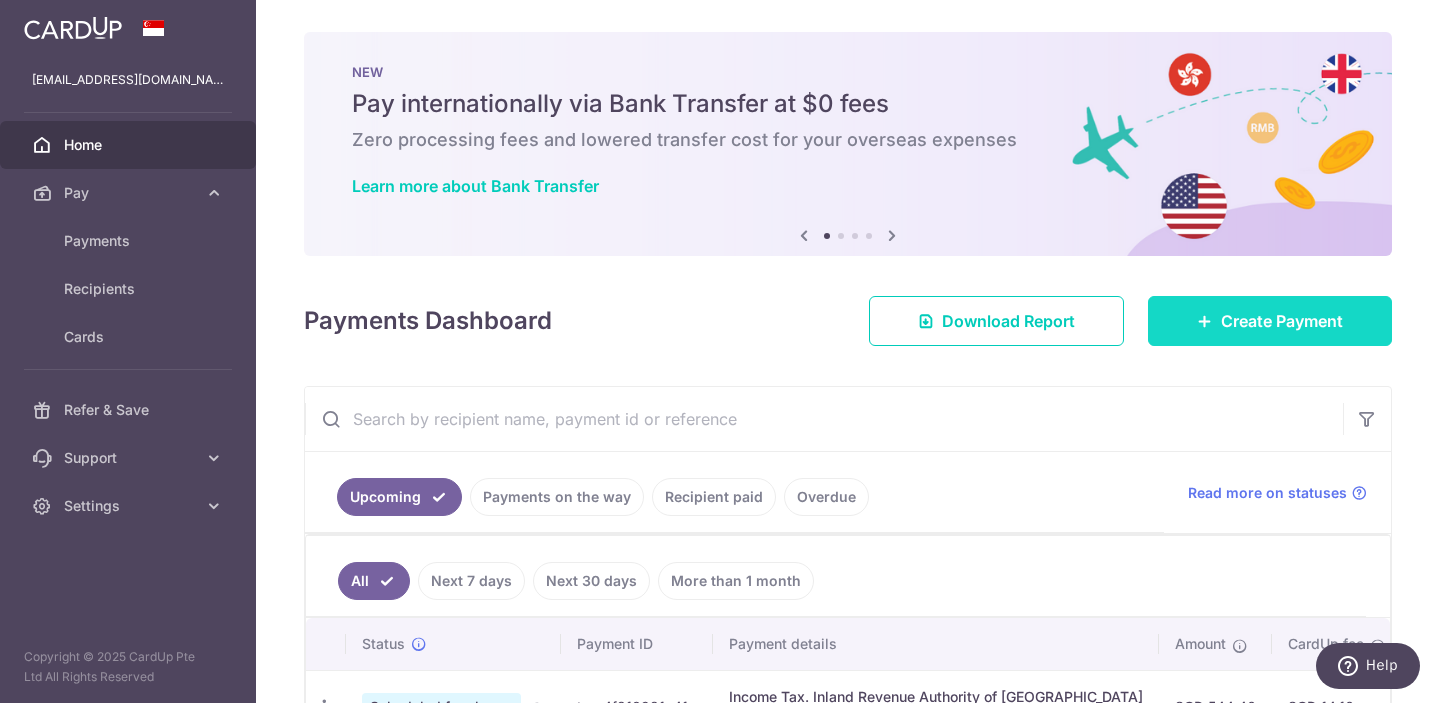 click on "Create Payment" at bounding box center [1282, 321] 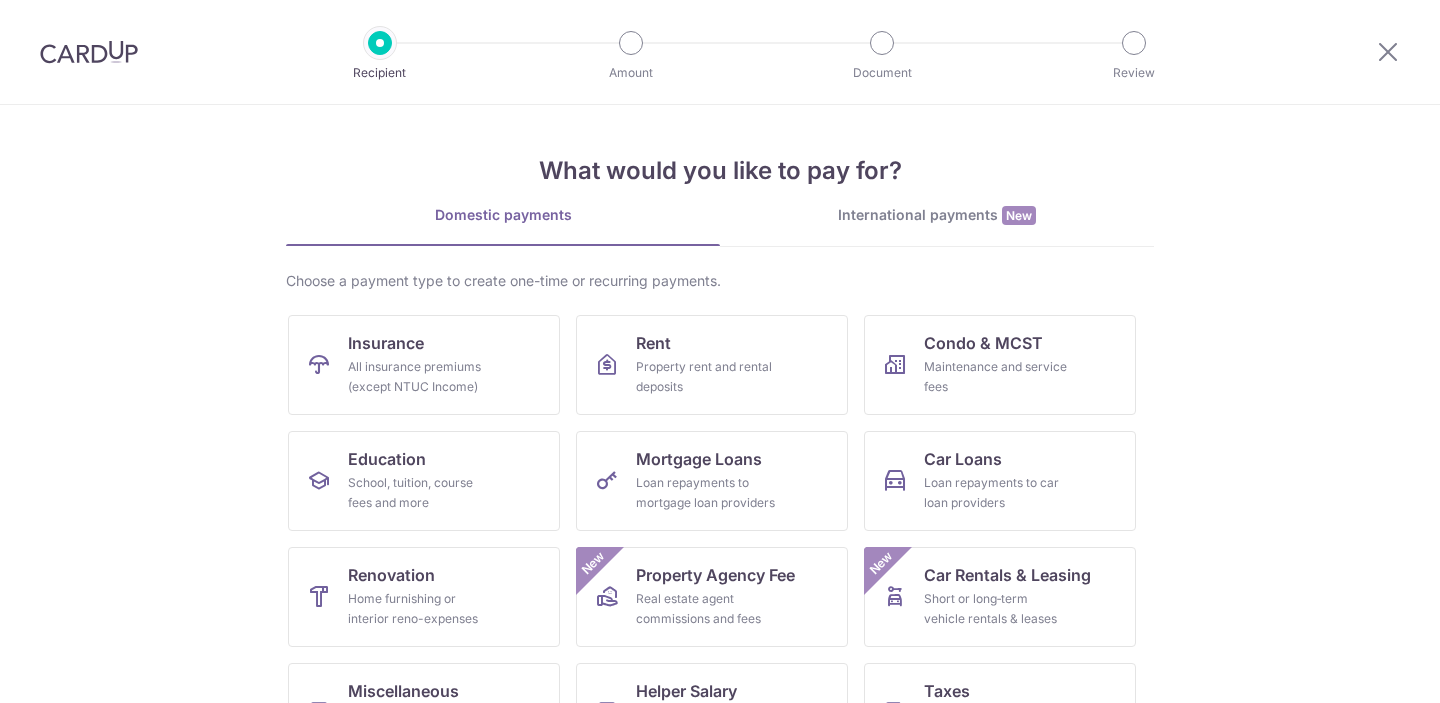 scroll, scrollTop: 0, scrollLeft: 0, axis: both 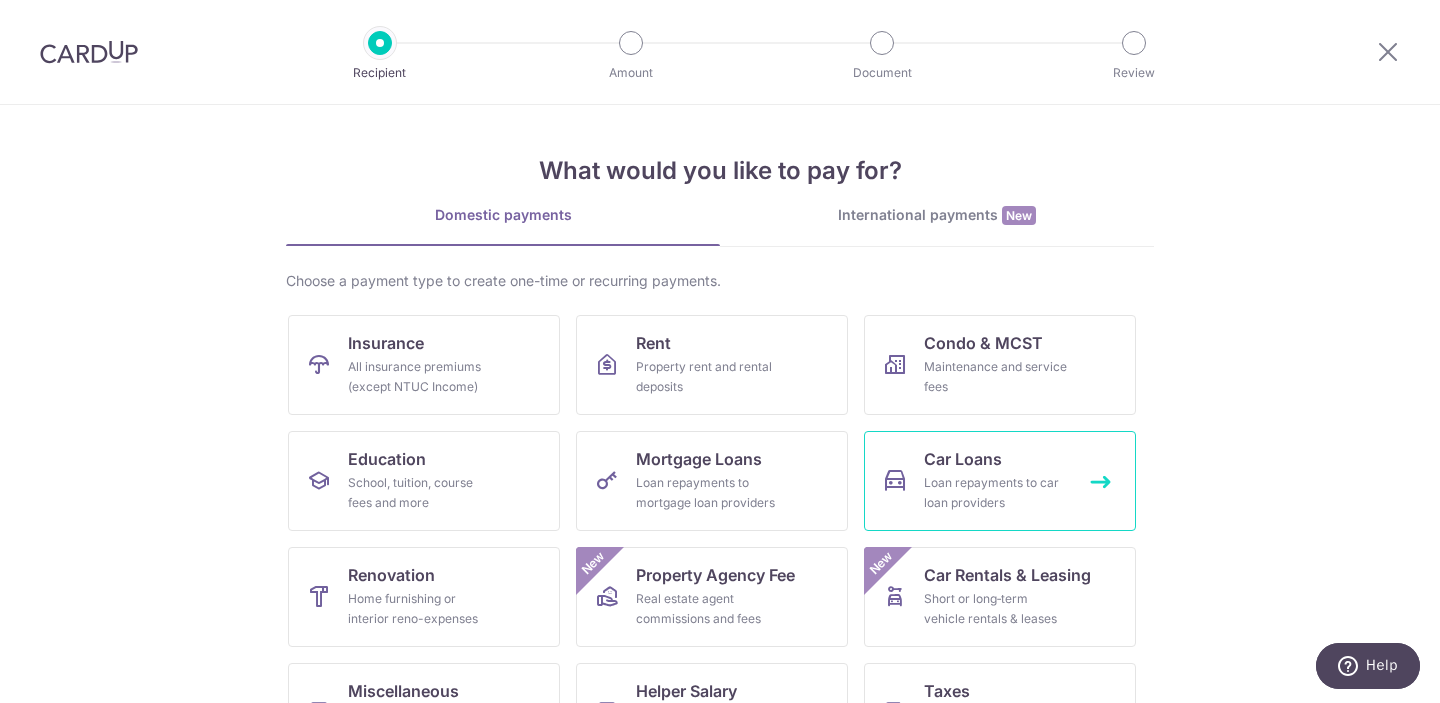 click on "Loan repayments to car loan providers" at bounding box center [996, 493] 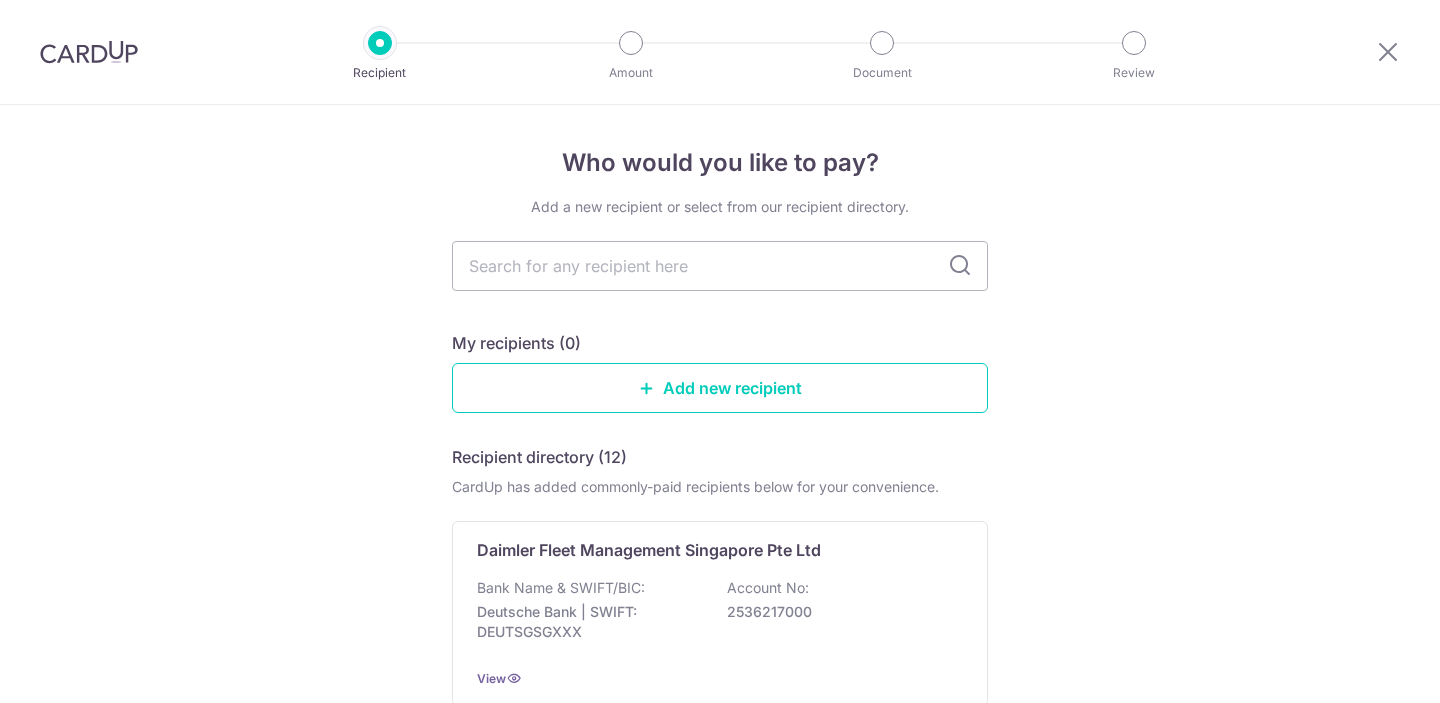 scroll, scrollTop: 0, scrollLeft: 0, axis: both 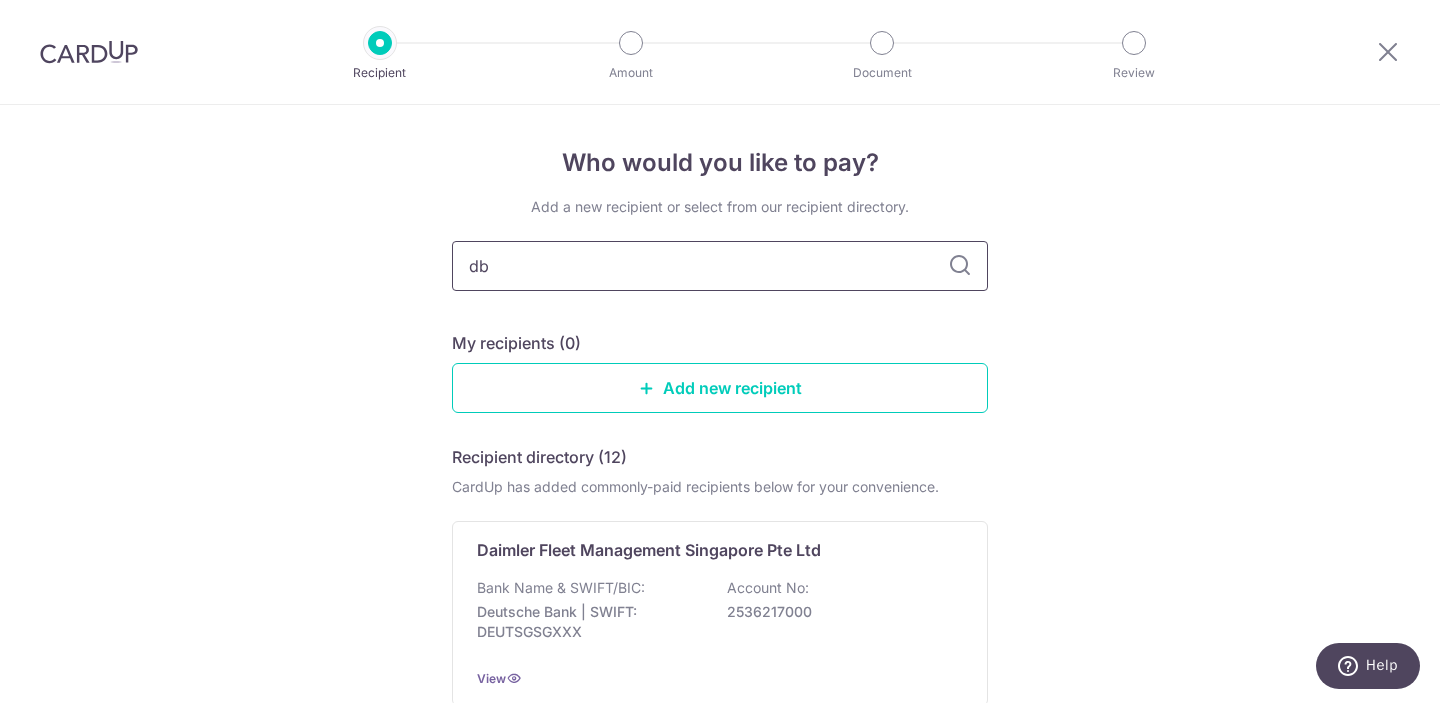 type on "dbs" 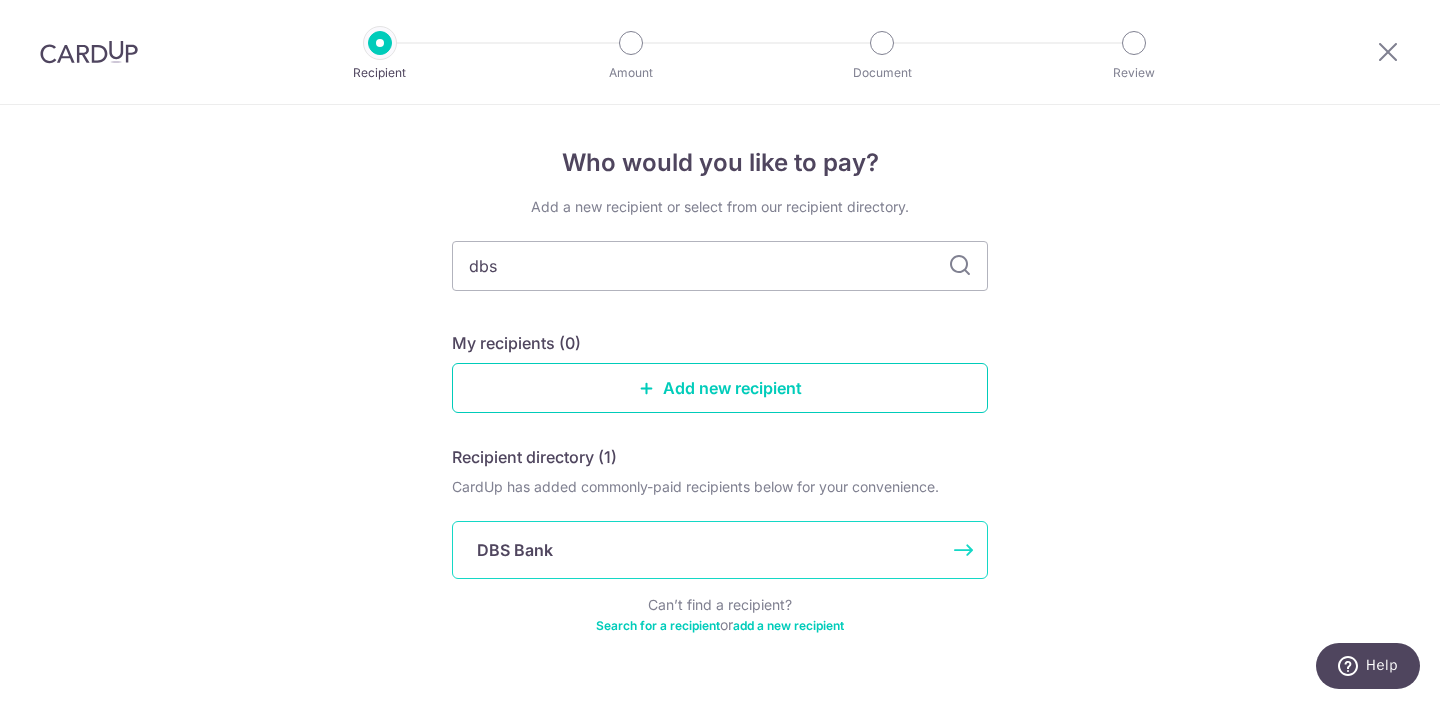 click on "DBS Bank" at bounding box center (708, 550) 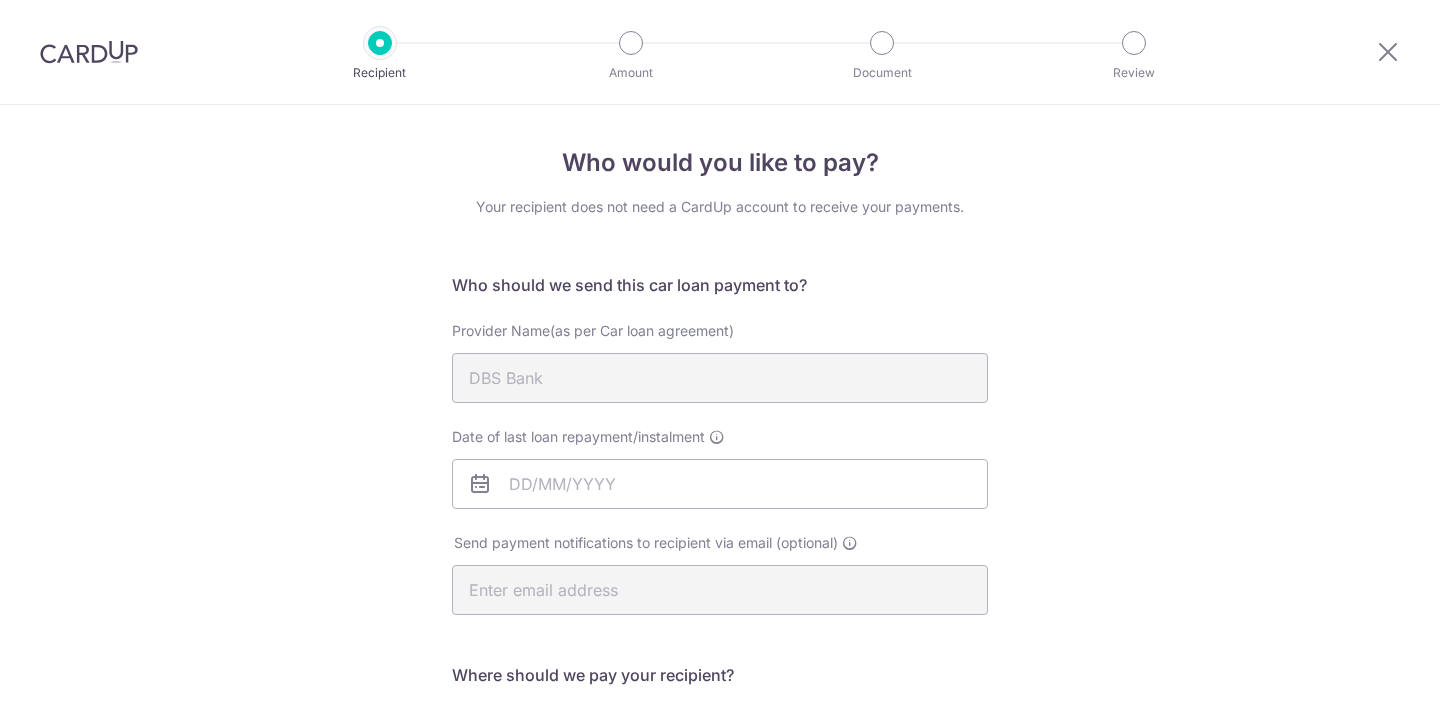 scroll, scrollTop: 0, scrollLeft: 0, axis: both 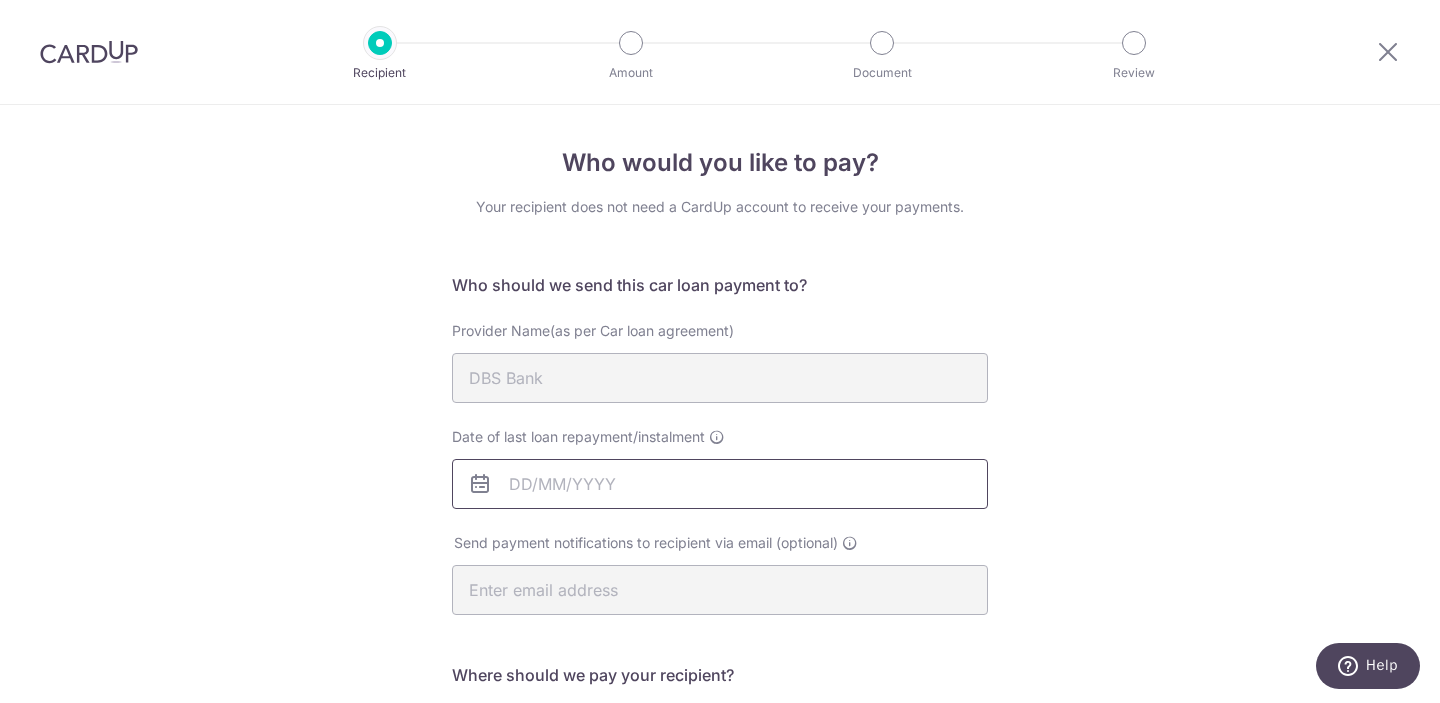 click on "Date of last loan repayment/instalment" at bounding box center (720, 484) 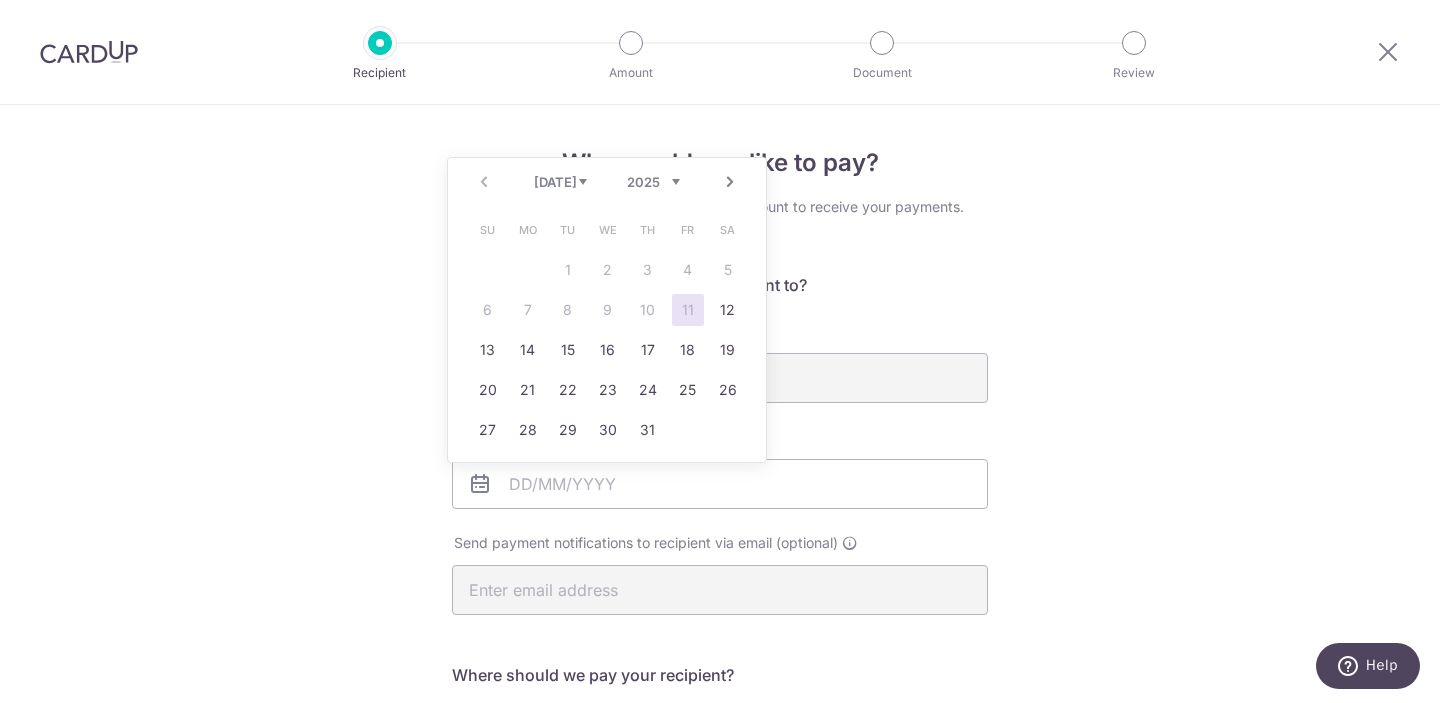 click on "2025 2026 2027 2028 2029 2030 2031 2032 2033 2034 2035" at bounding box center [653, 182] 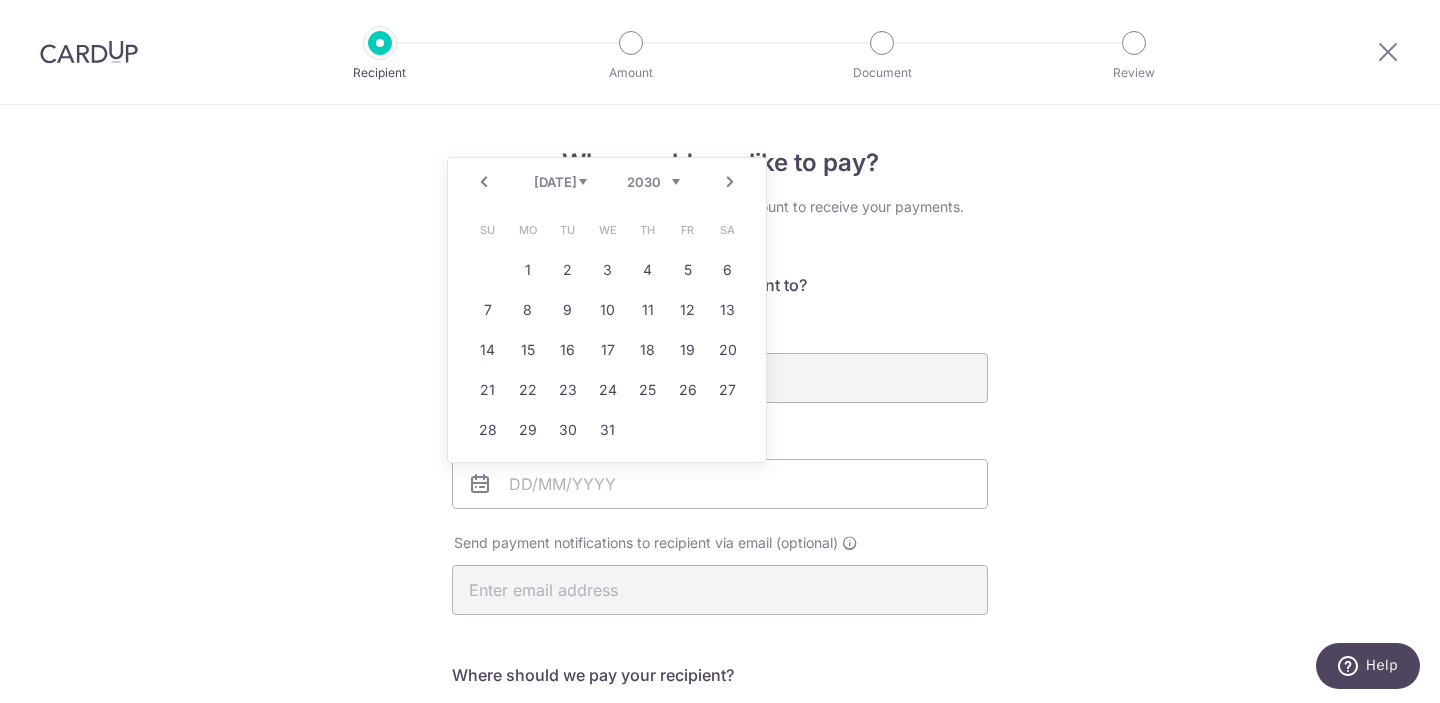 click on "Jan Feb Mar Apr May Jun Jul Aug Sep Oct Nov Dec" at bounding box center [560, 182] 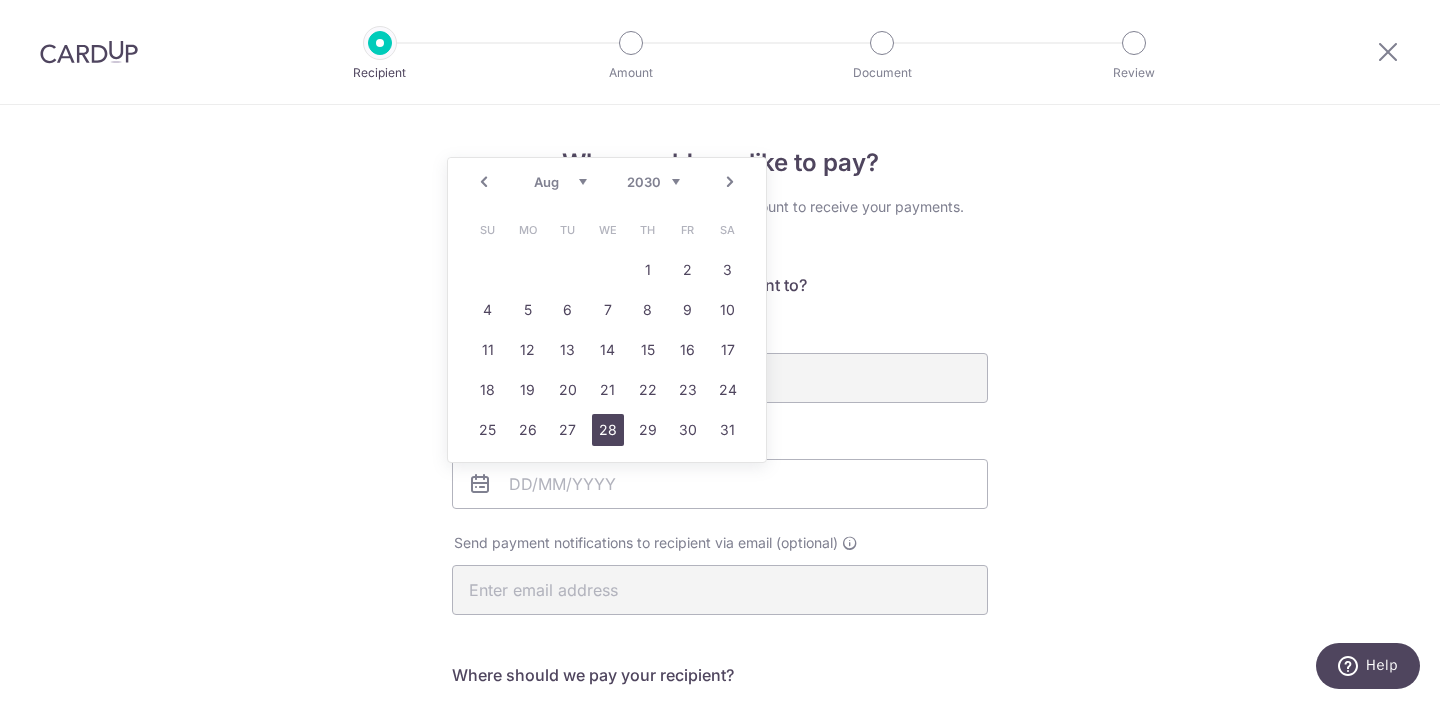 click on "28" at bounding box center (608, 430) 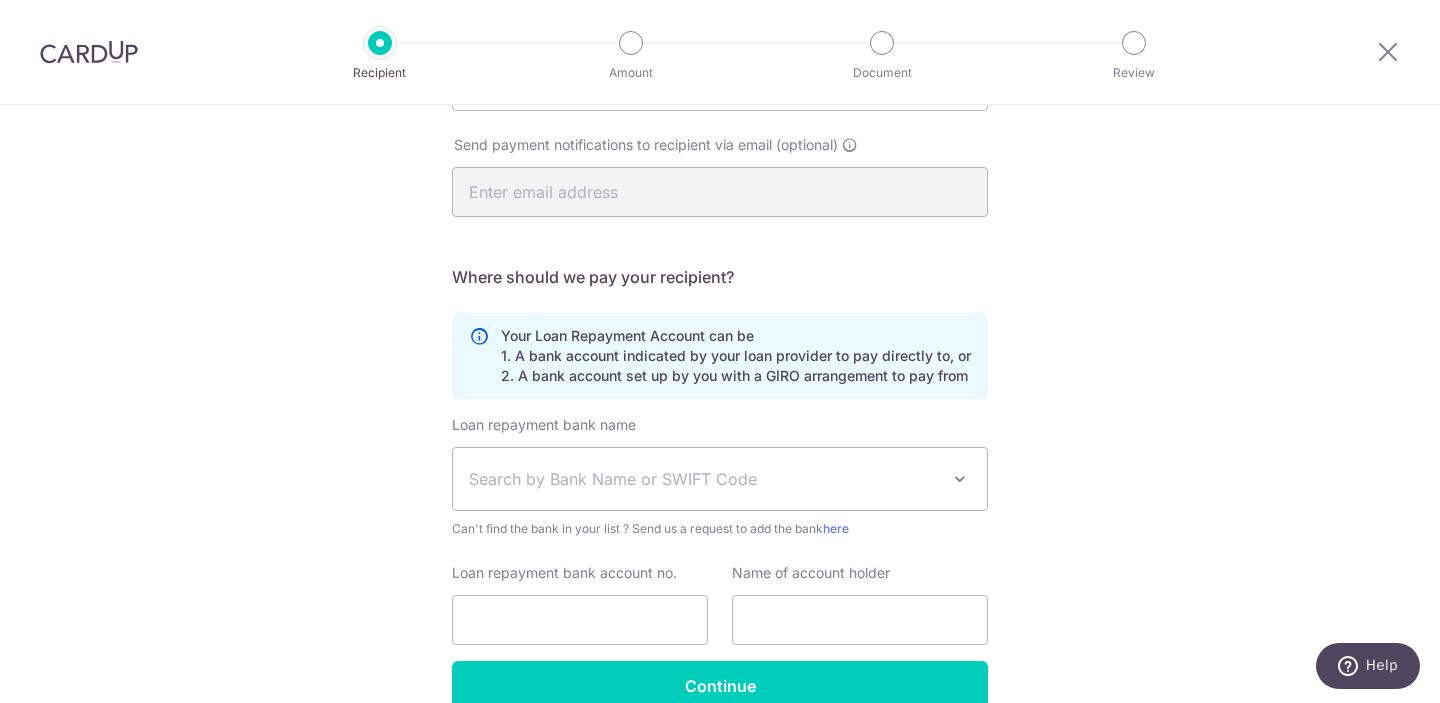scroll, scrollTop: 409, scrollLeft: 0, axis: vertical 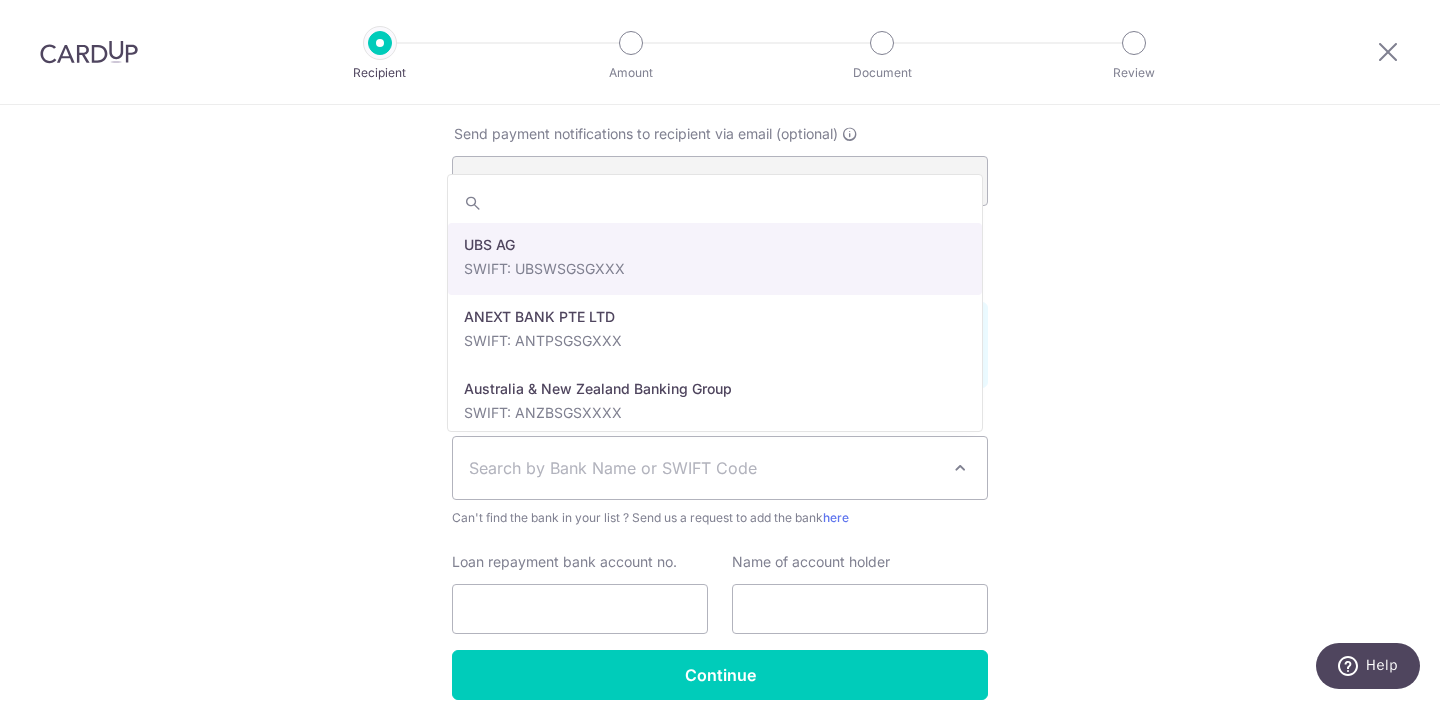 click on "Search by Bank Name or SWIFT Code" at bounding box center [704, 468] 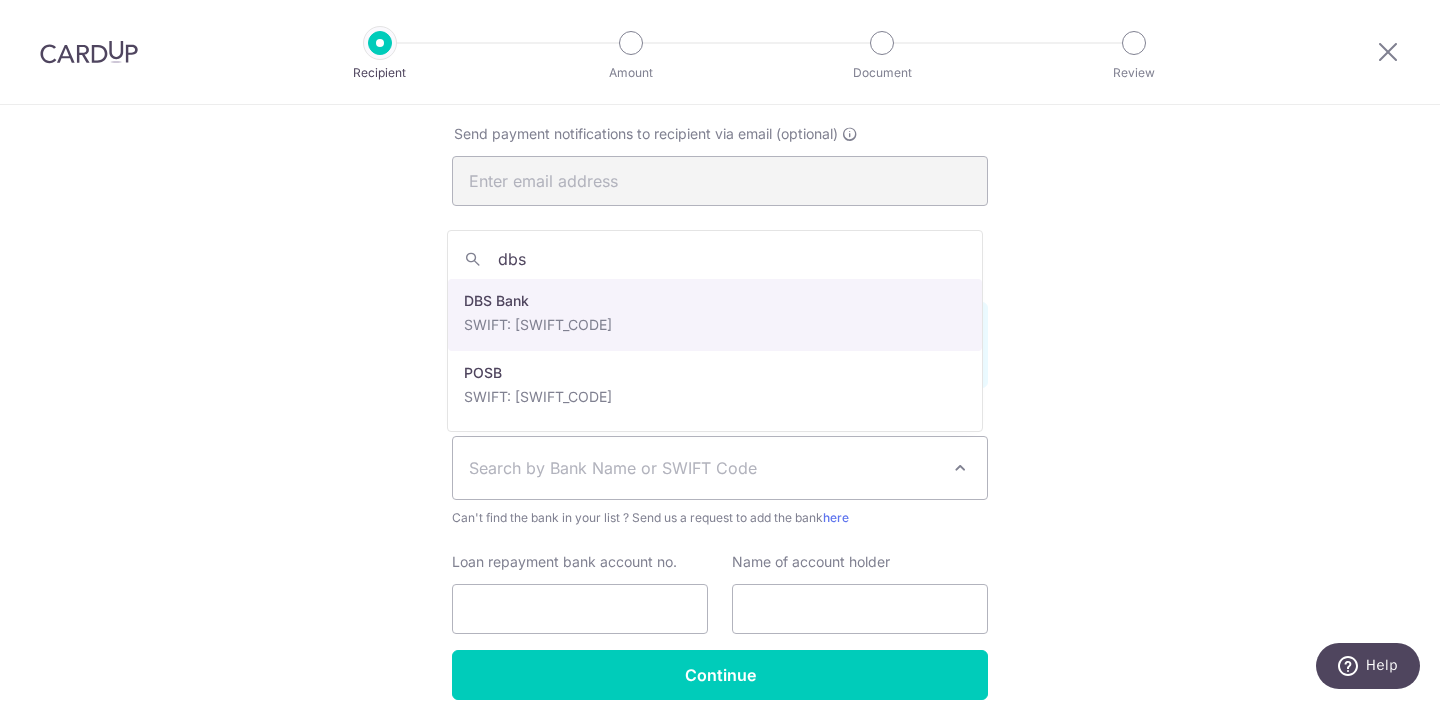 type on "dbs" 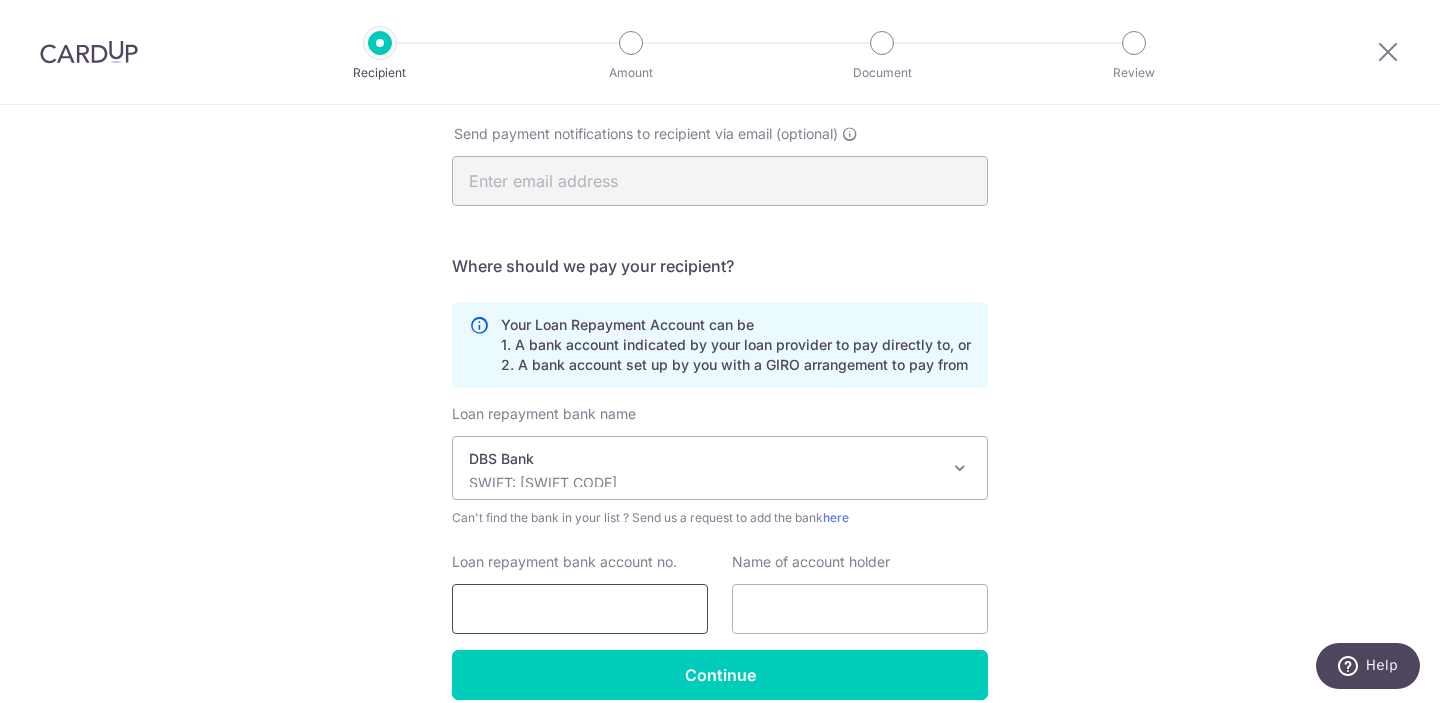 click on "Loan repayment bank account no." at bounding box center [580, 609] 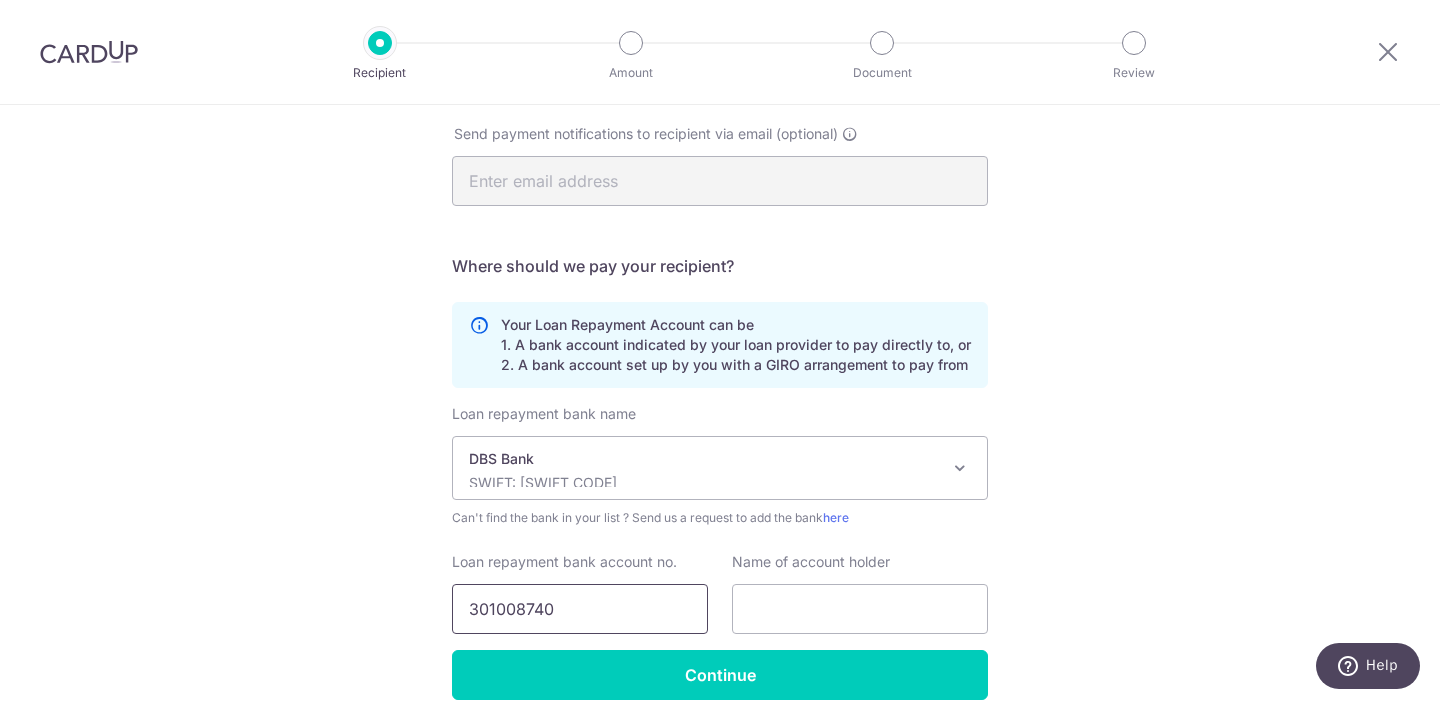 type on "301008740" 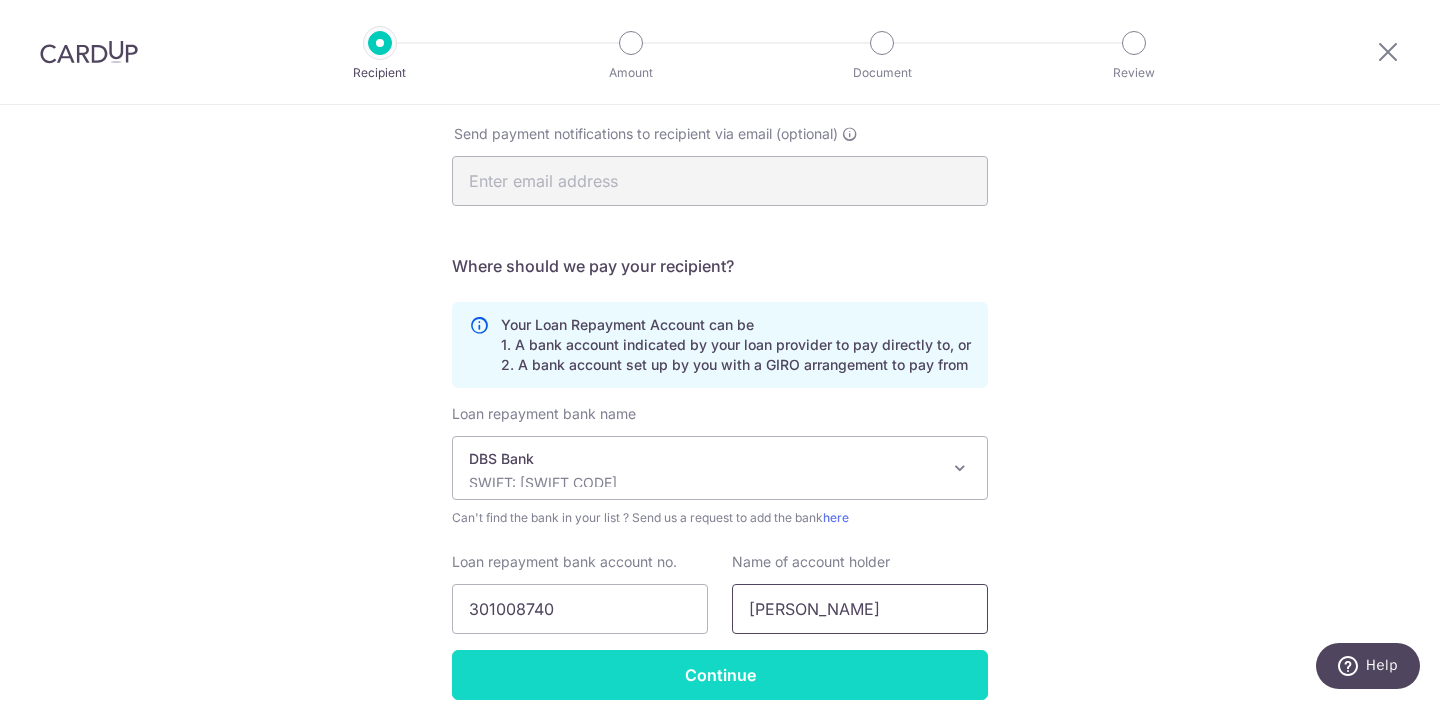 type on "Shalindran Sathiyanesan" 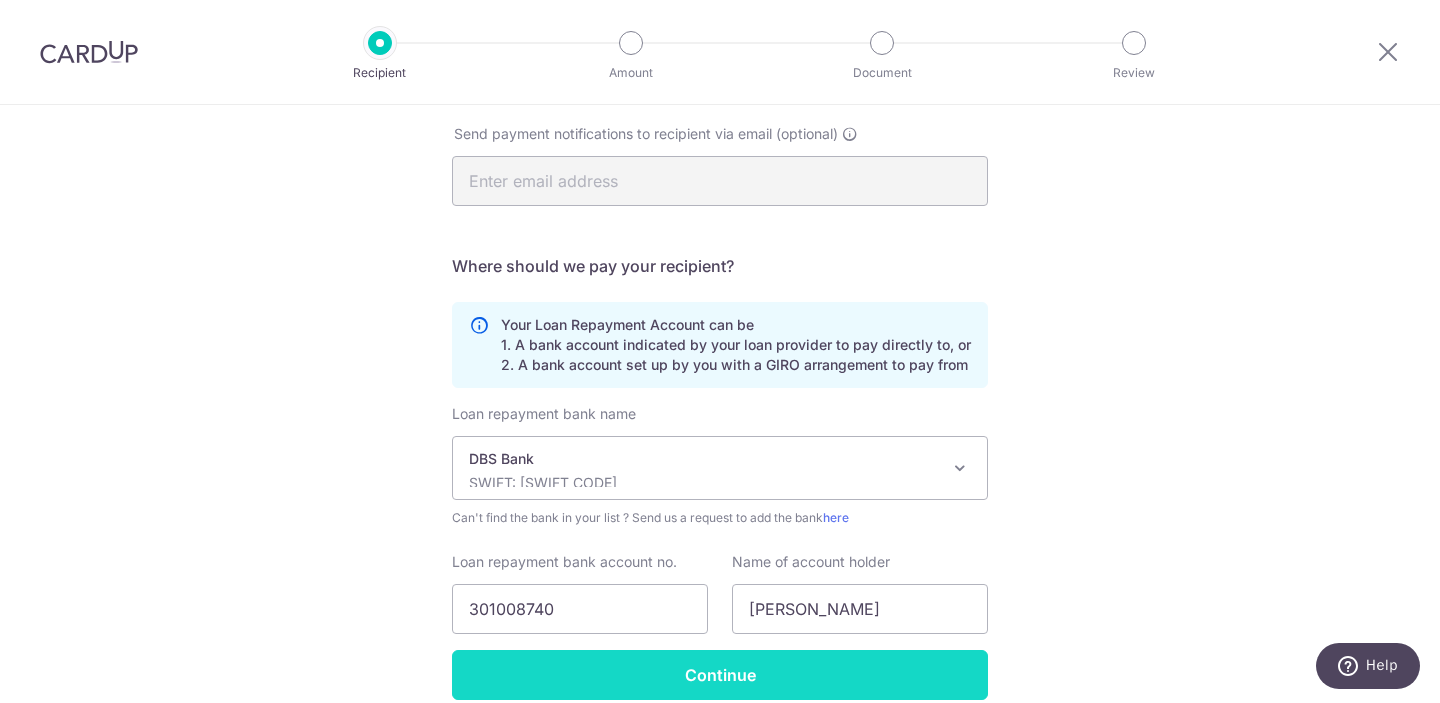 click on "Continue" at bounding box center (720, 675) 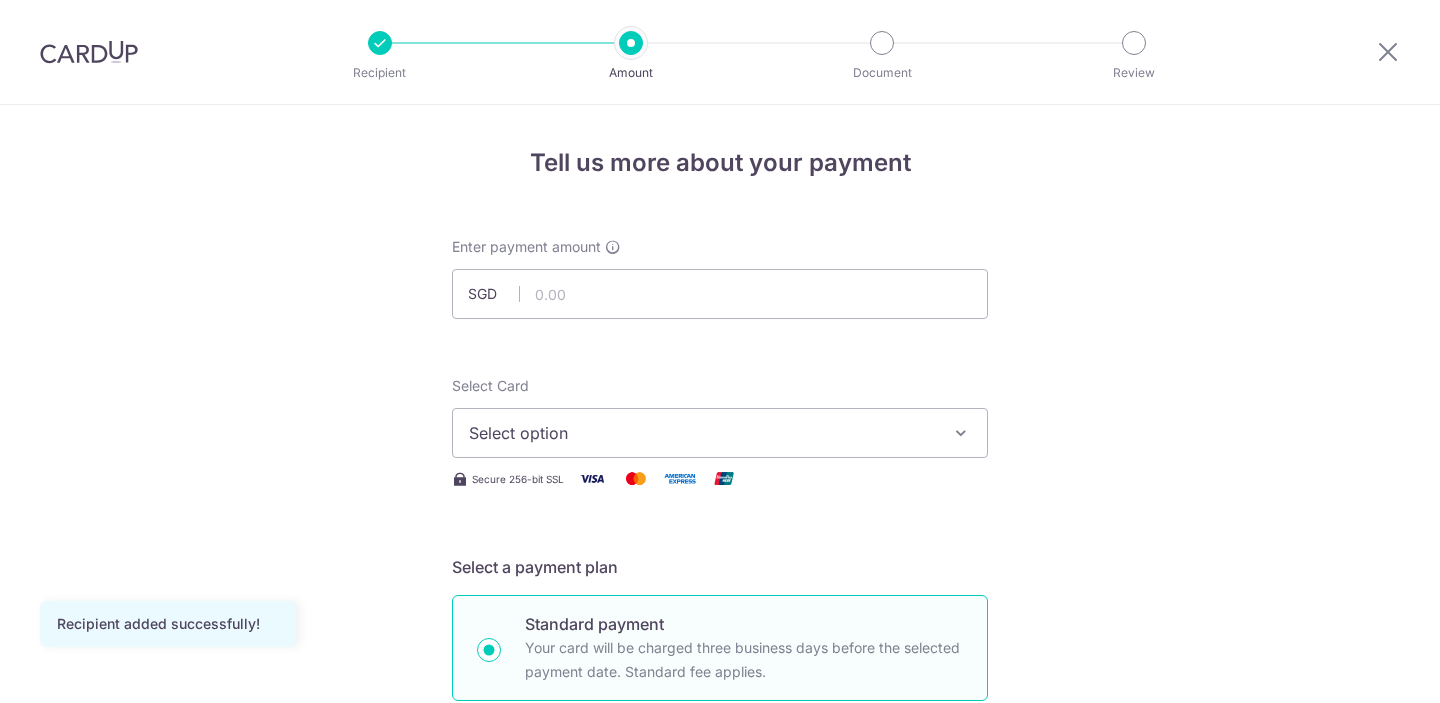 scroll, scrollTop: 0, scrollLeft: 0, axis: both 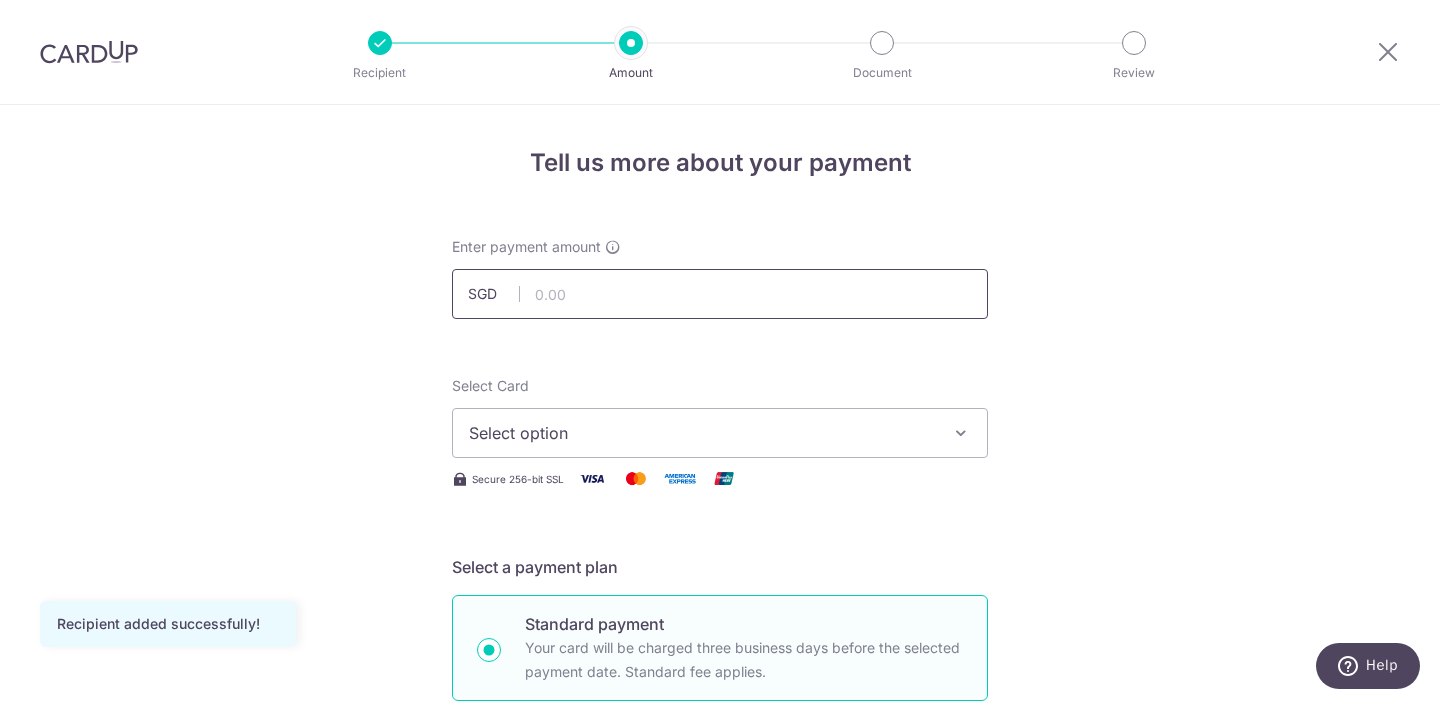 click at bounding box center [720, 294] 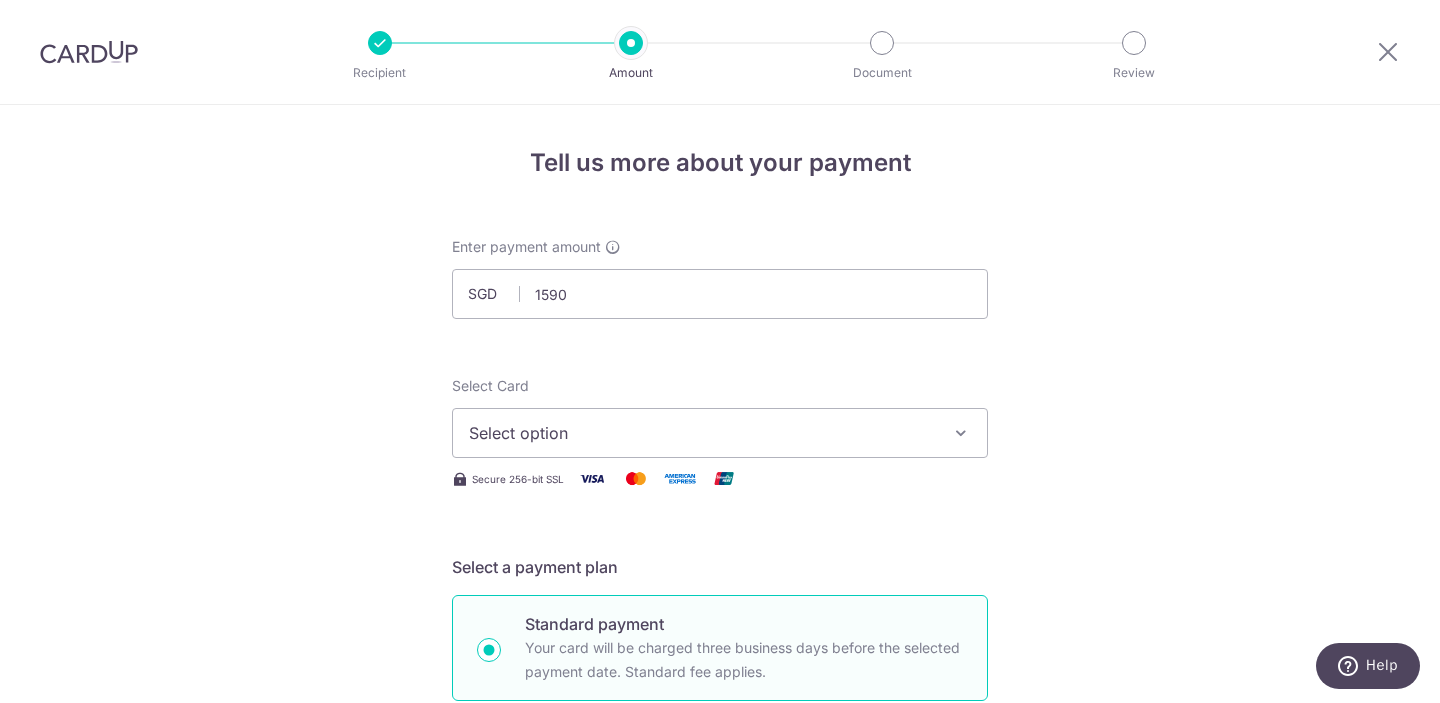 type on "1,590.00" 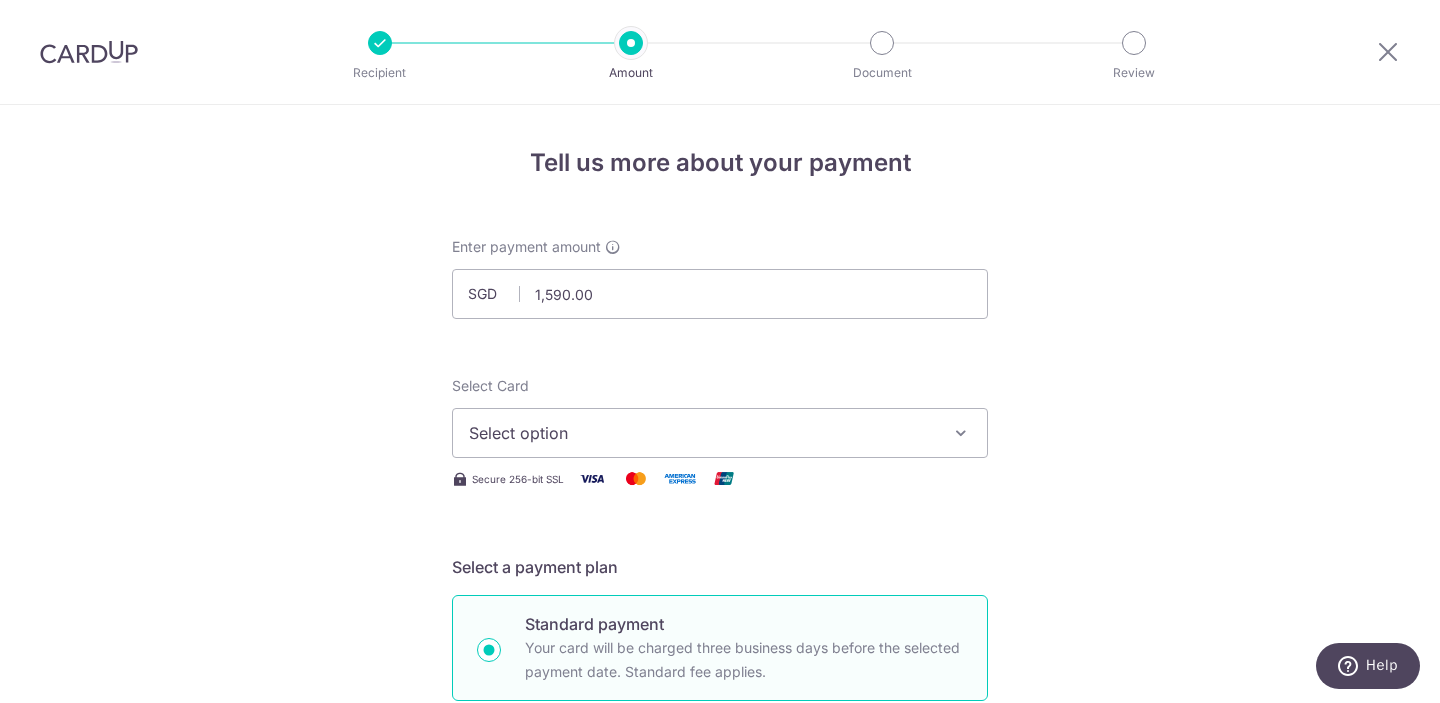 click on "Tell us more about your payment
Enter payment amount
SGD
1,590.00
1590.00
Recipient added successfully!
Select Card
Select option
Add credit card
Your Cards
**** 8152
**** 2002
Secure 256-bit SSL
Text
New card details
Card" at bounding box center [720, 1009] 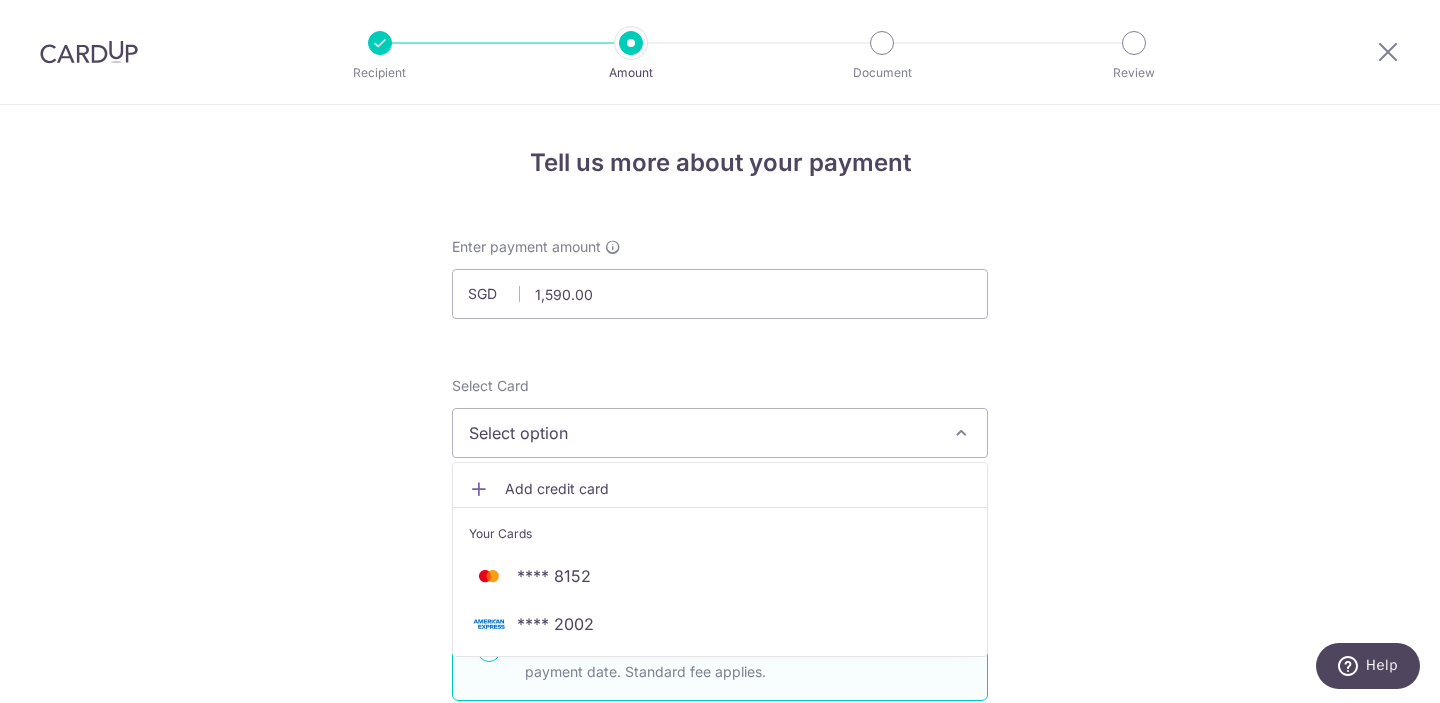 click on "**** 2002" at bounding box center (720, 624) 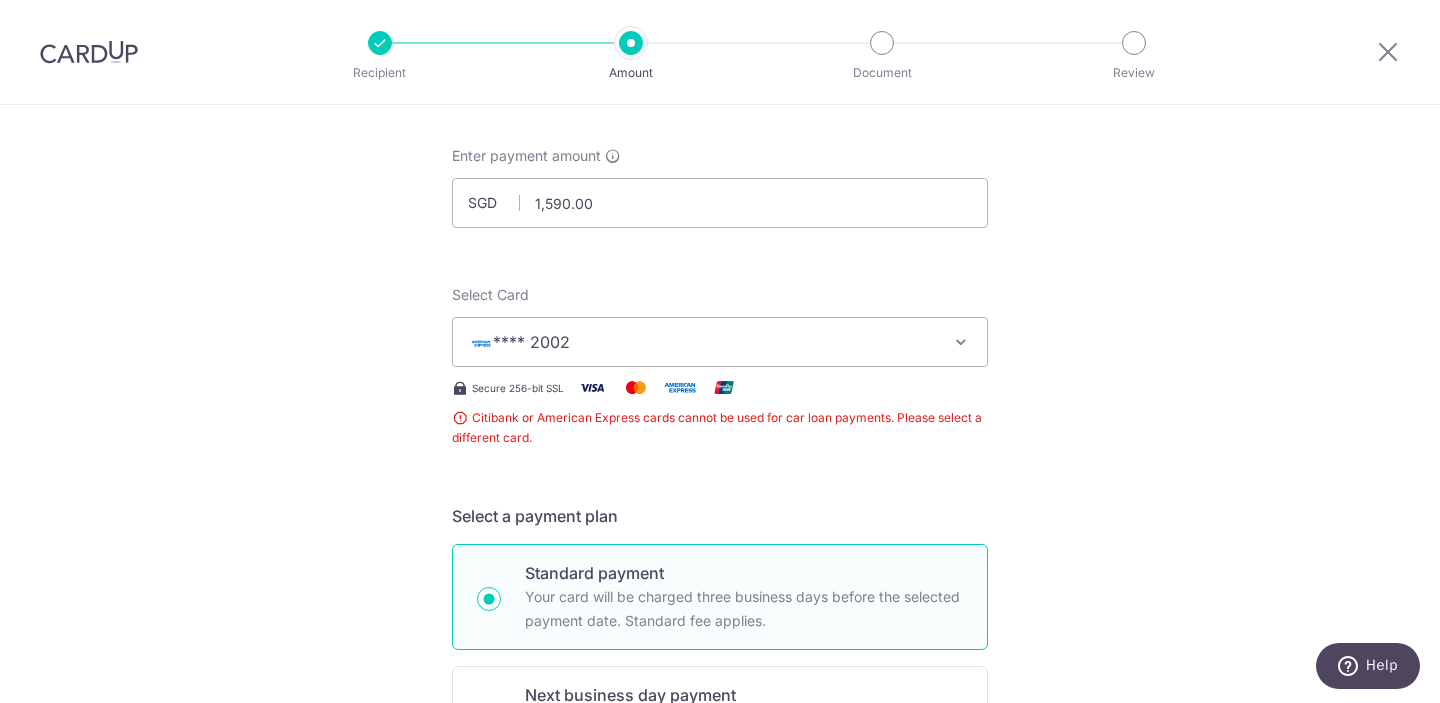 scroll, scrollTop: 106, scrollLeft: 0, axis: vertical 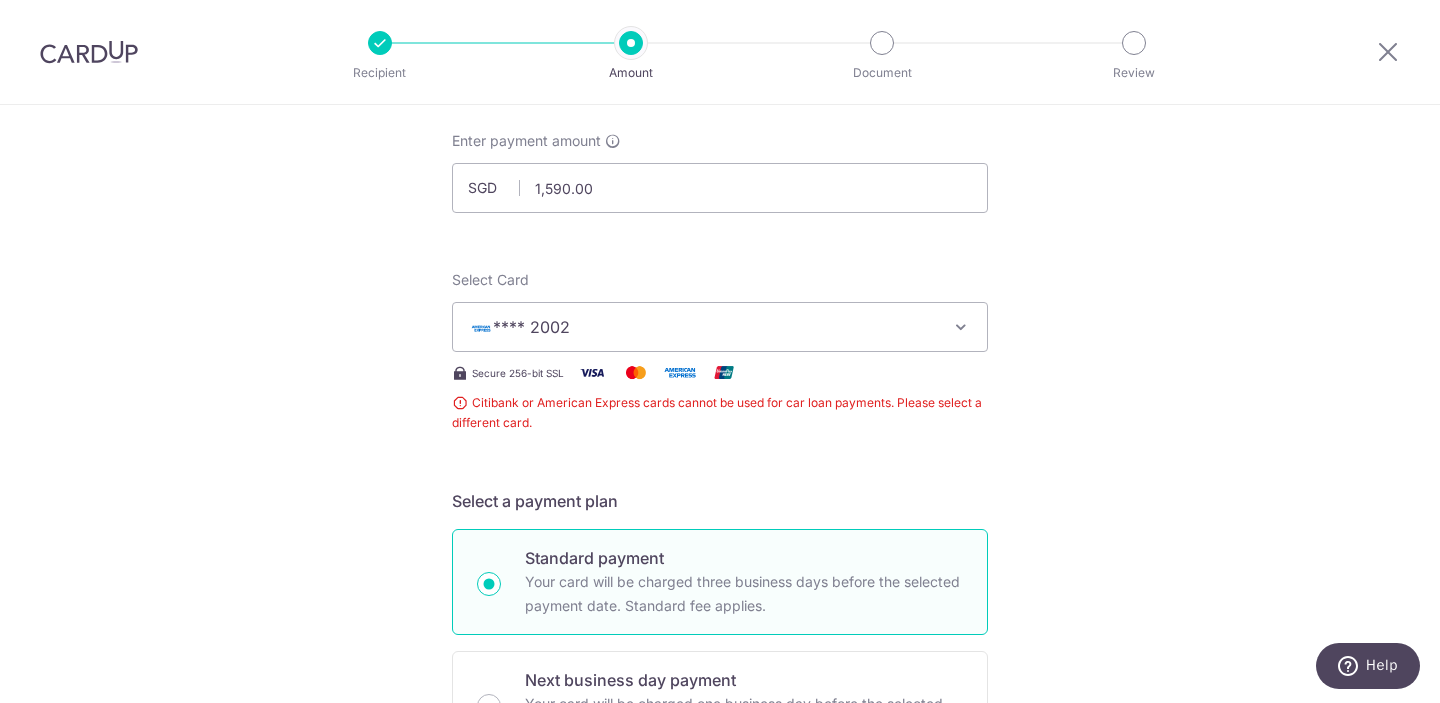 click on "**** 2002" at bounding box center (702, 327) 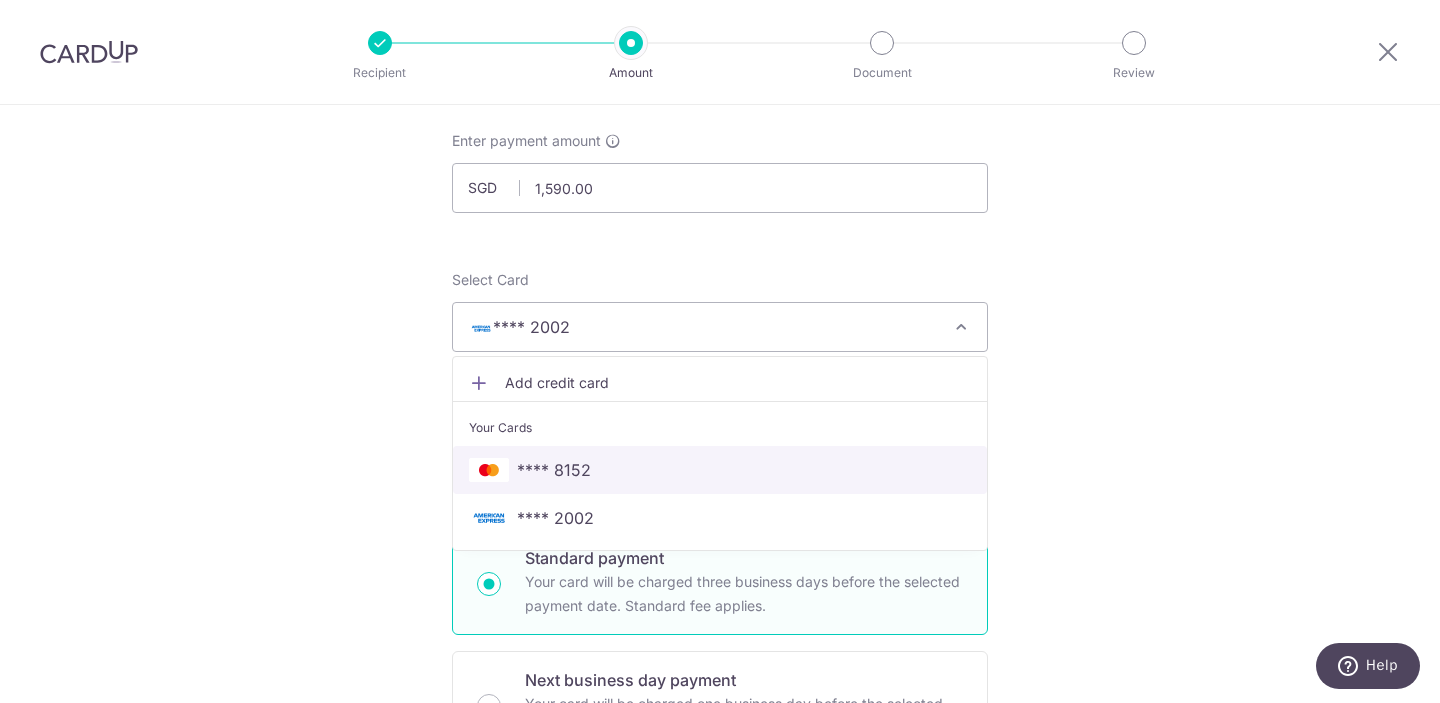 click on "**** 8152" at bounding box center (554, 470) 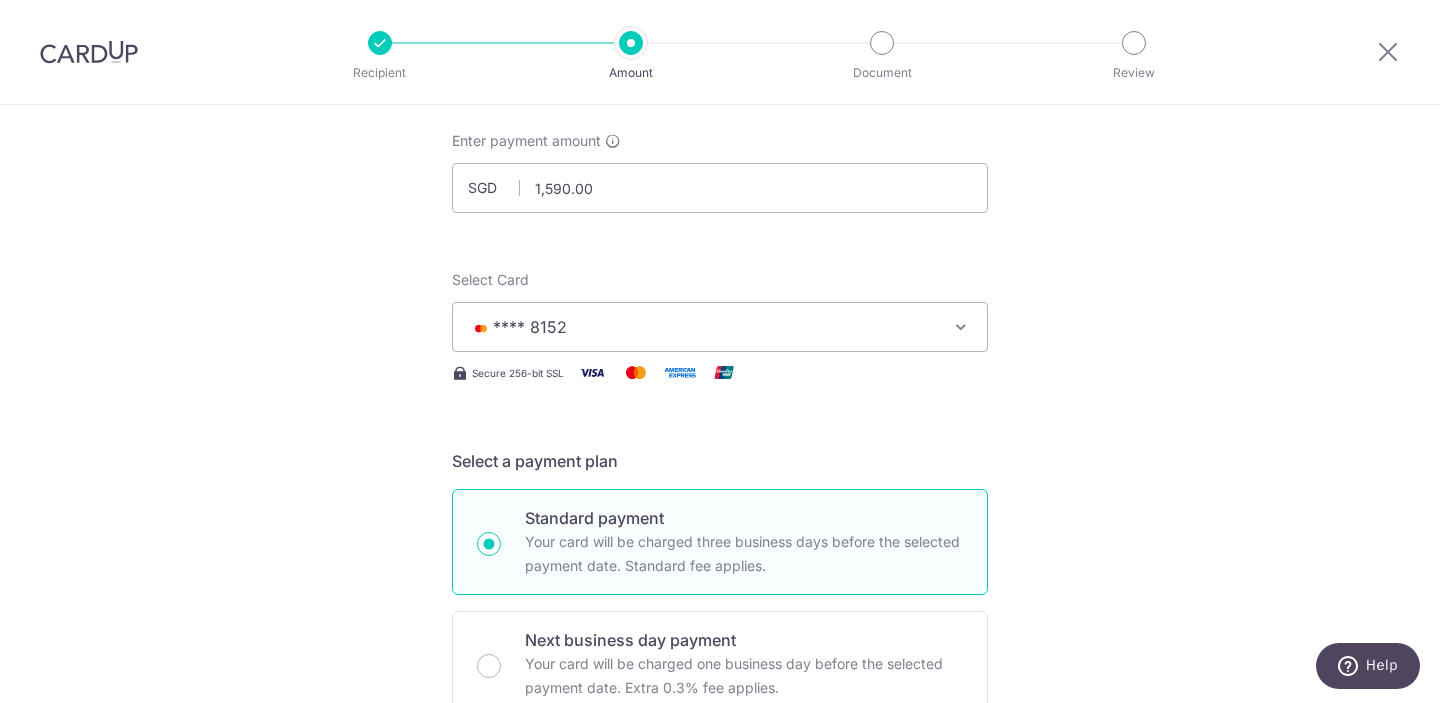 click on "**** 8152" at bounding box center [702, 327] 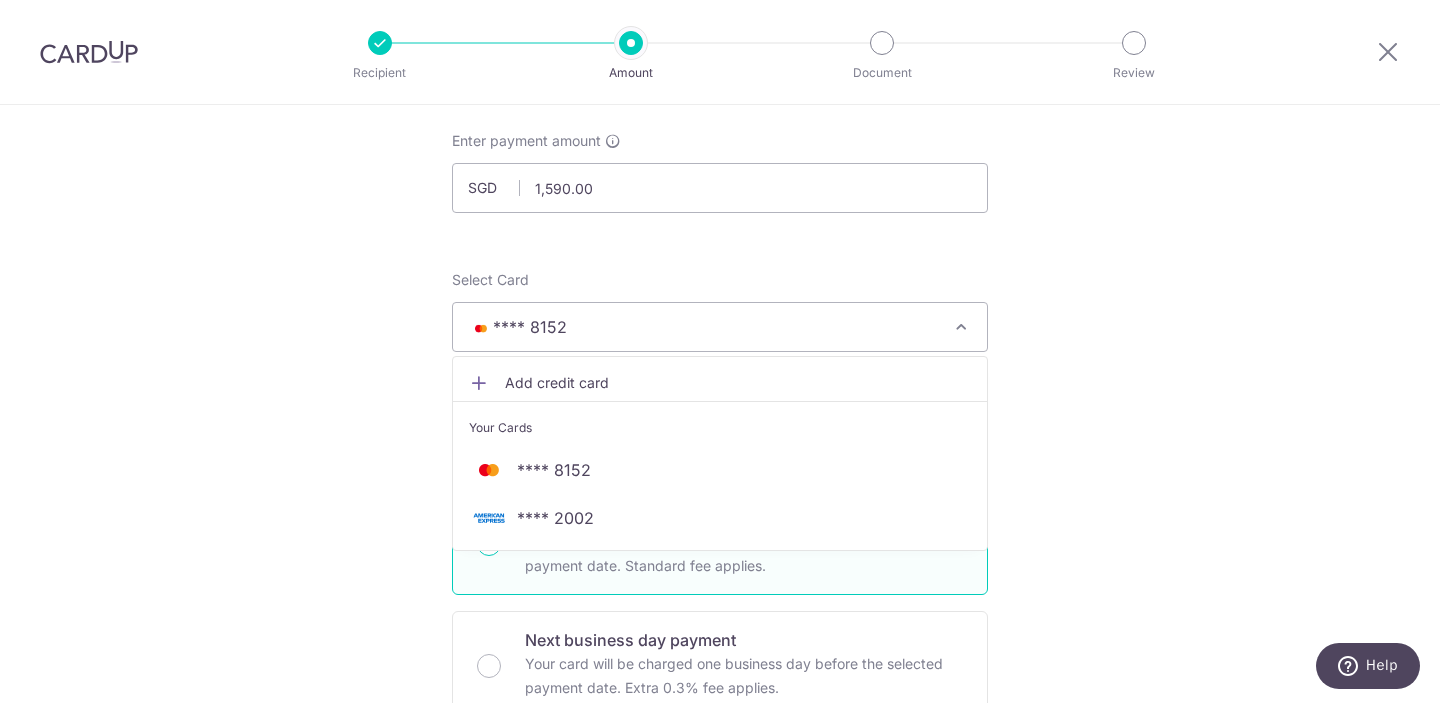 click on "**** 2002" at bounding box center [555, 518] 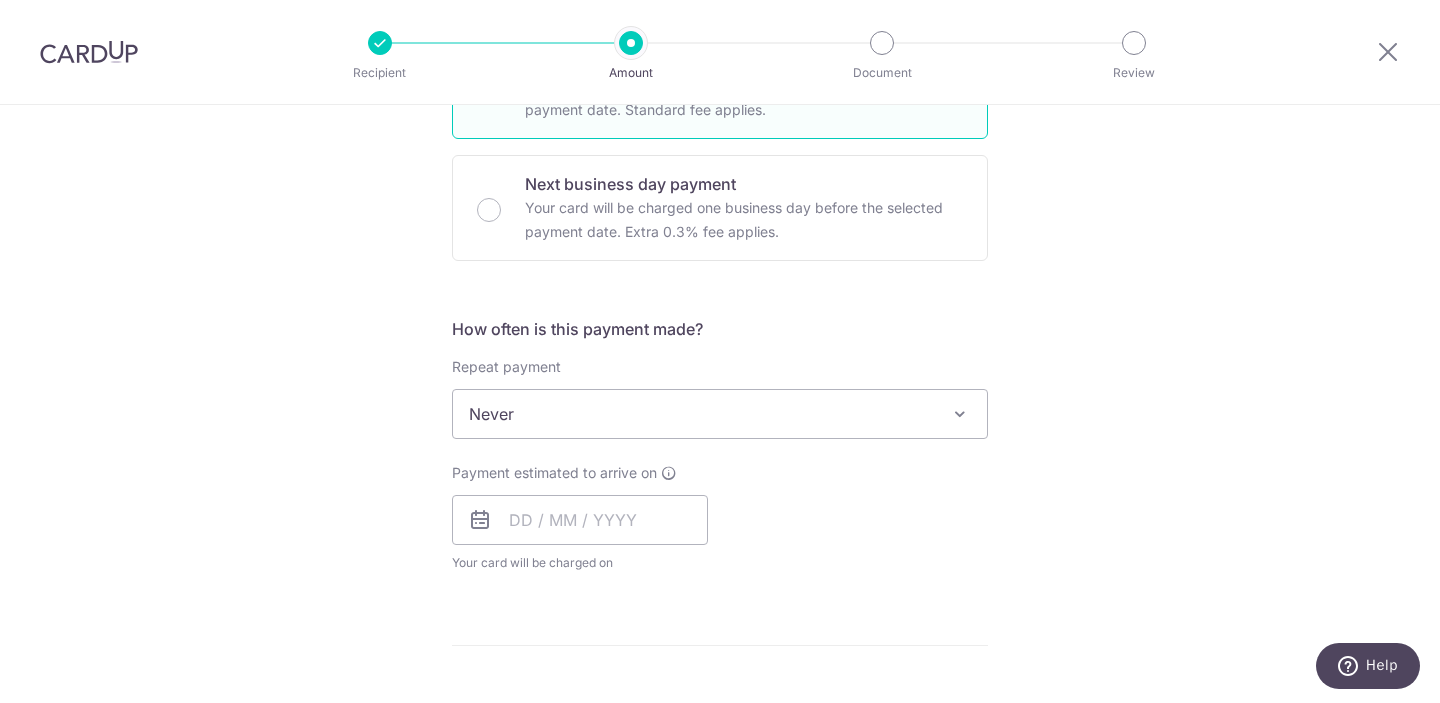 scroll, scrollTop: 601, scrollLeft: 0, axis: vertical 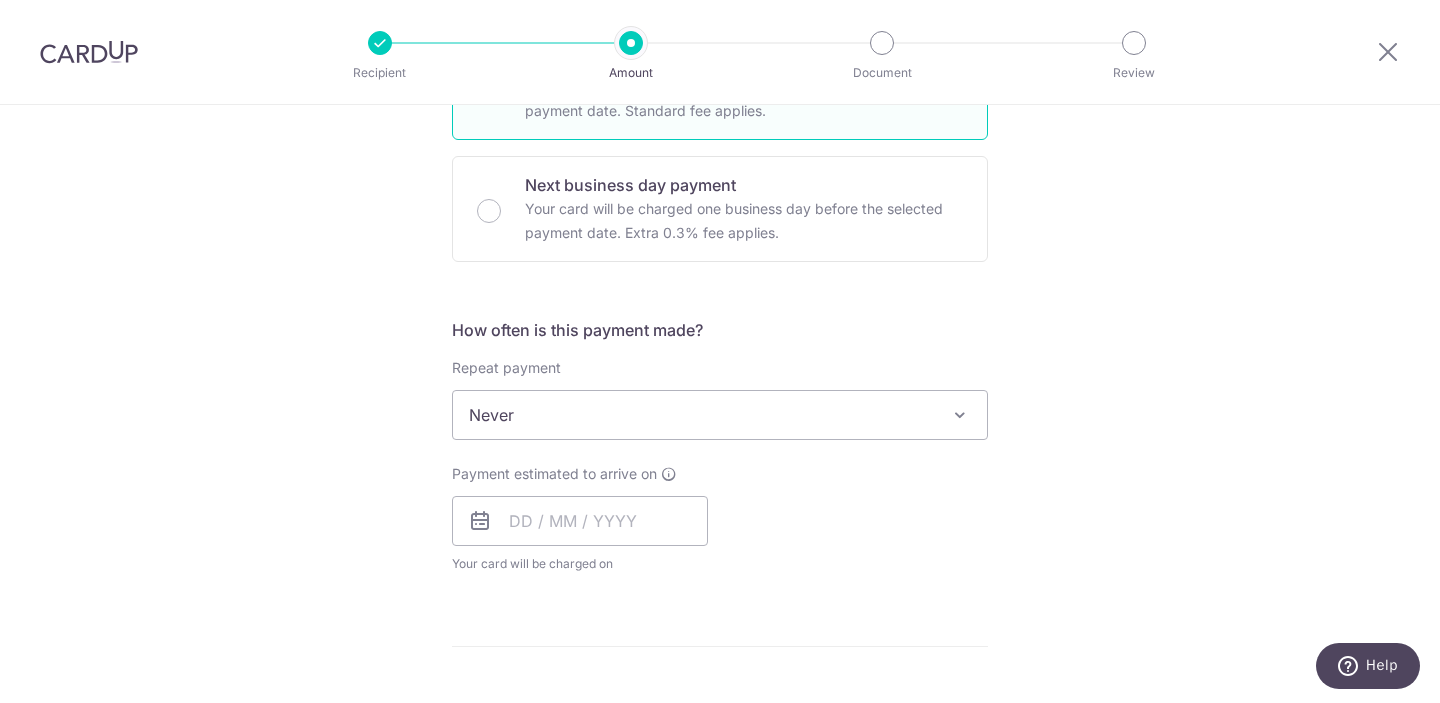click on "Never" at bounding box center [720, 415] 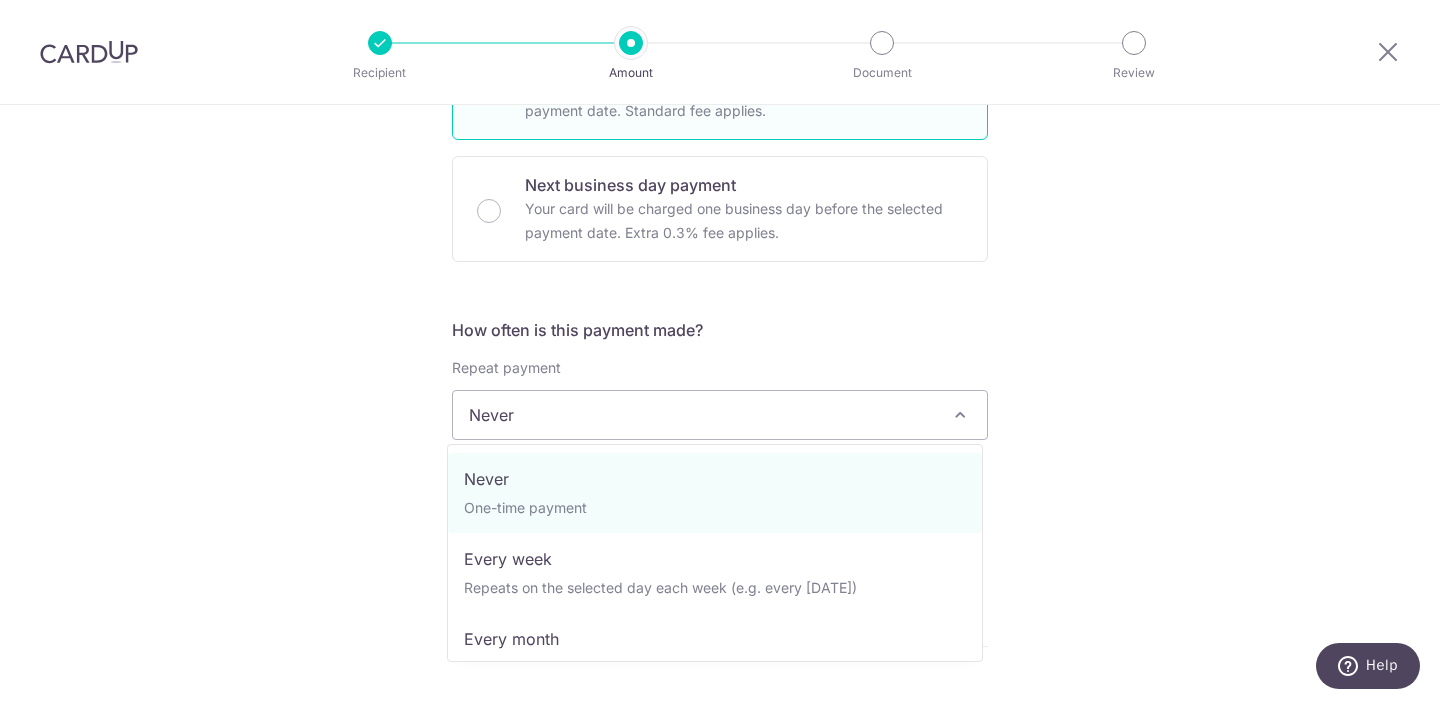scroll, scrollTop: 601, scrollLeft: 0, axis: vertical 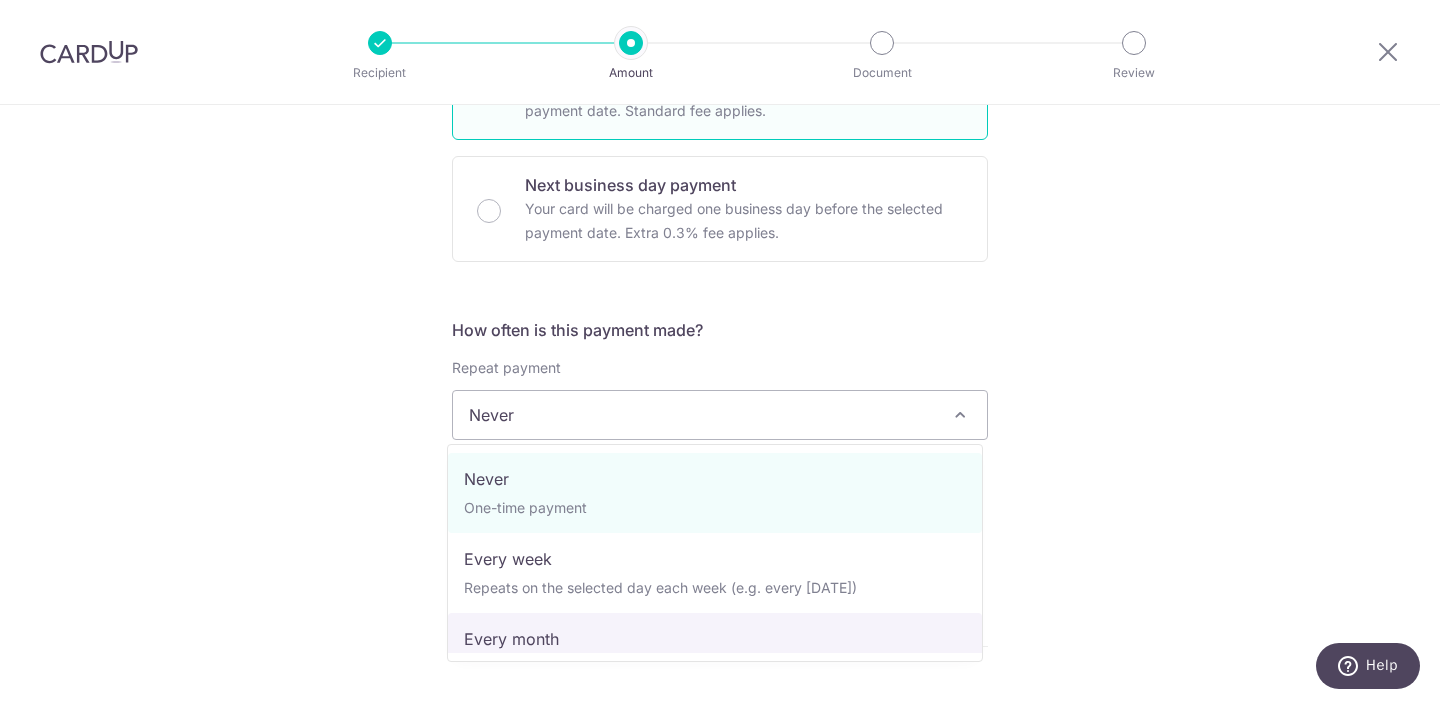 select on "3" 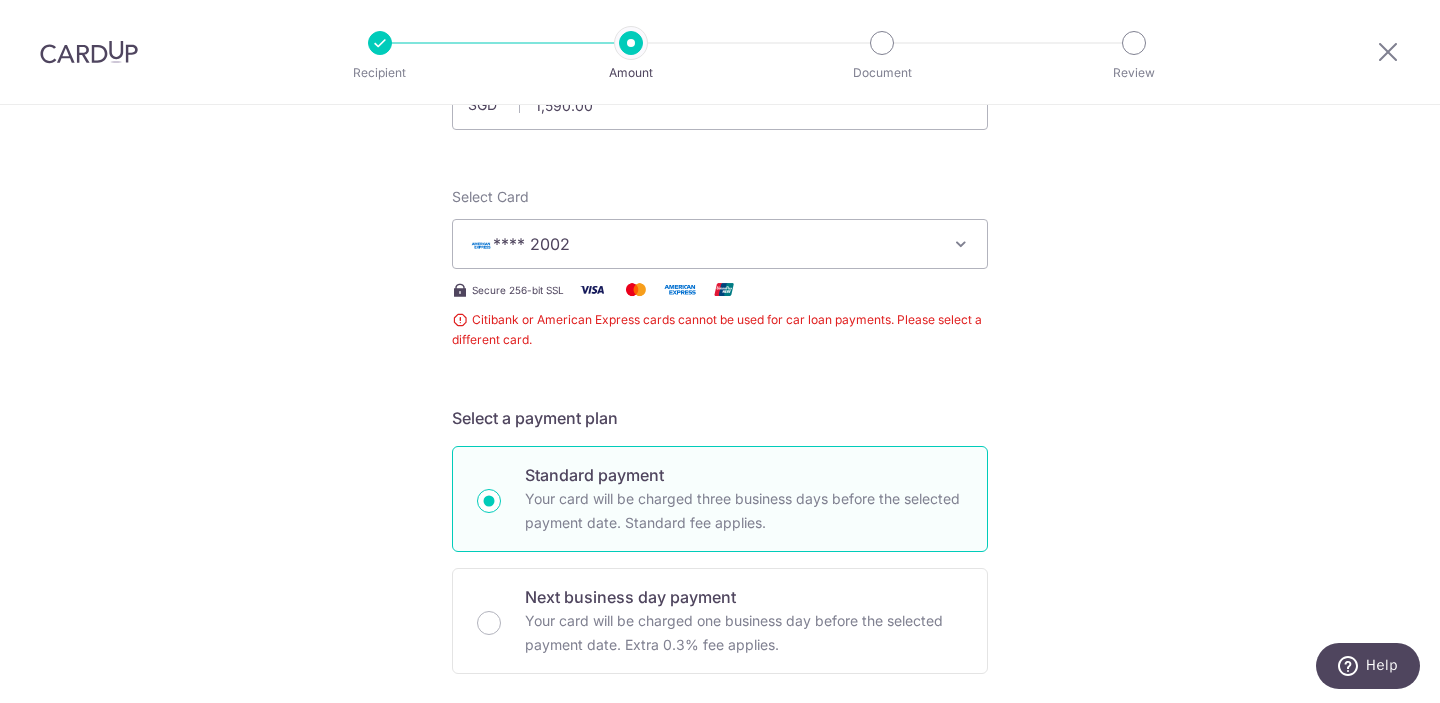 scroll, scrollTop: 187, scrollLeft: 0, axis: vertical 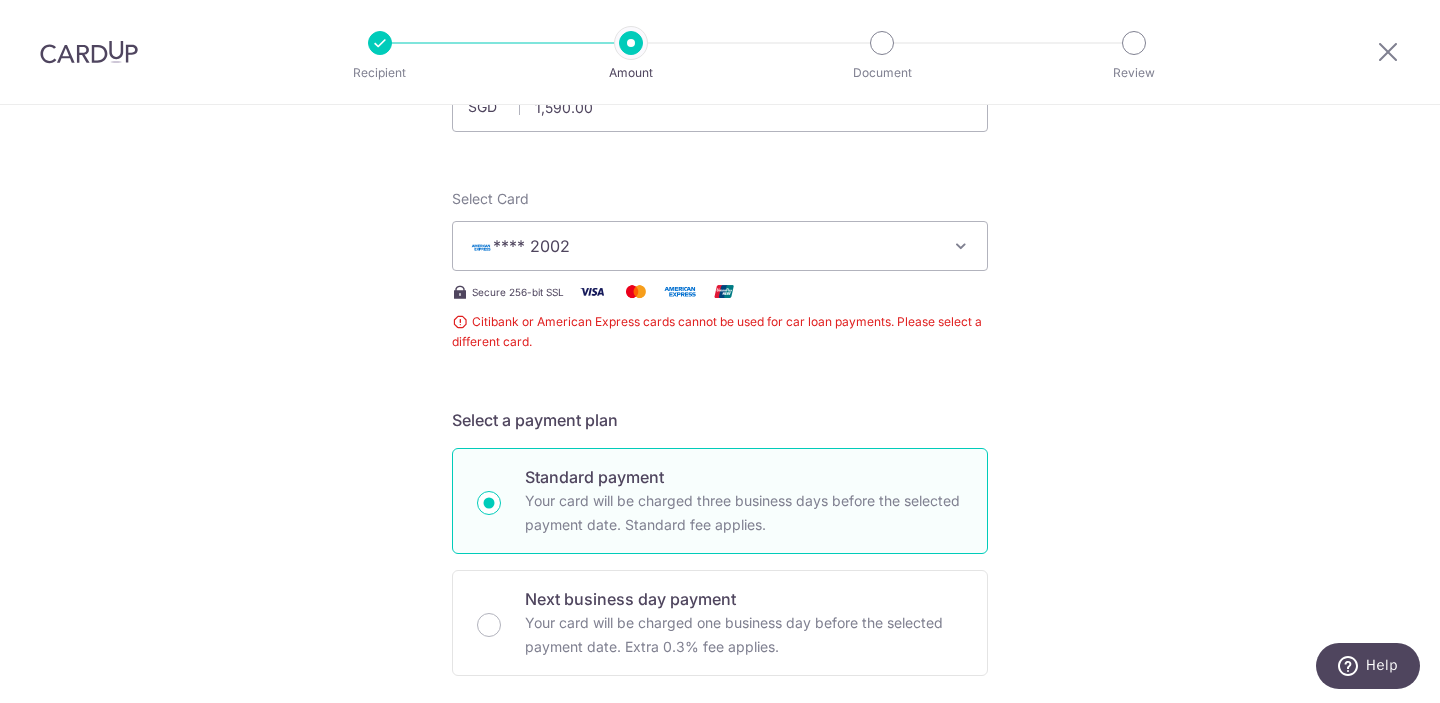 click on "**** 2002" at bounding box center (720, 246) 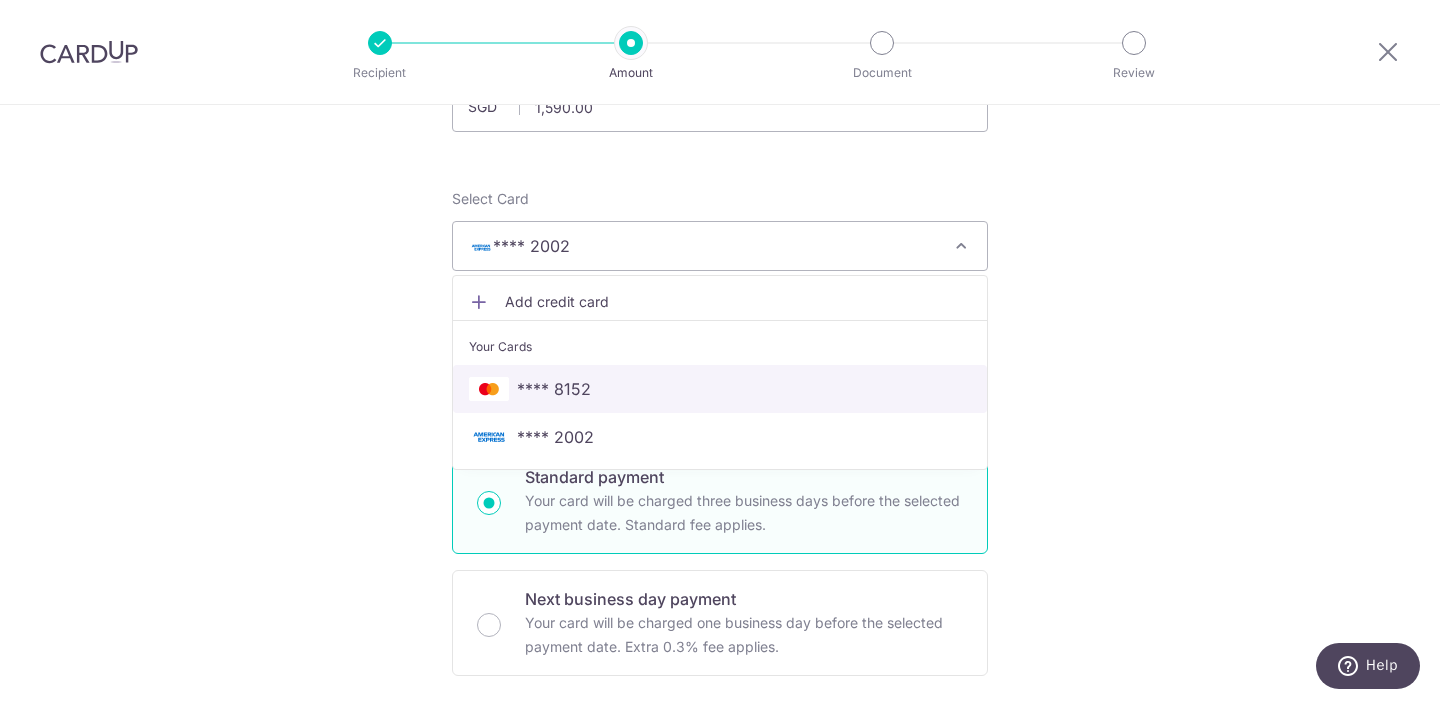 click on "**** 8152" at bounding box center (720, 389) 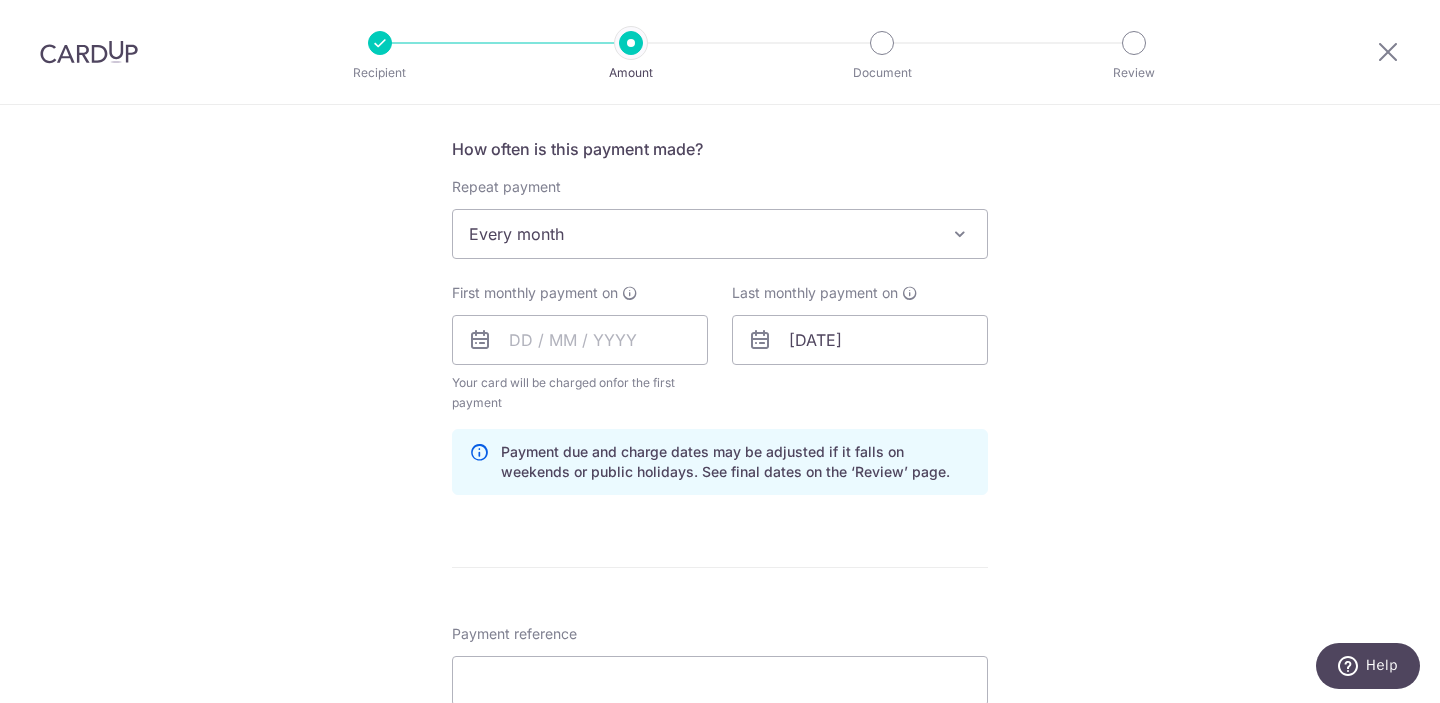 scroll, scrollTop: 737, scrollLeft: 0, axis: vertical 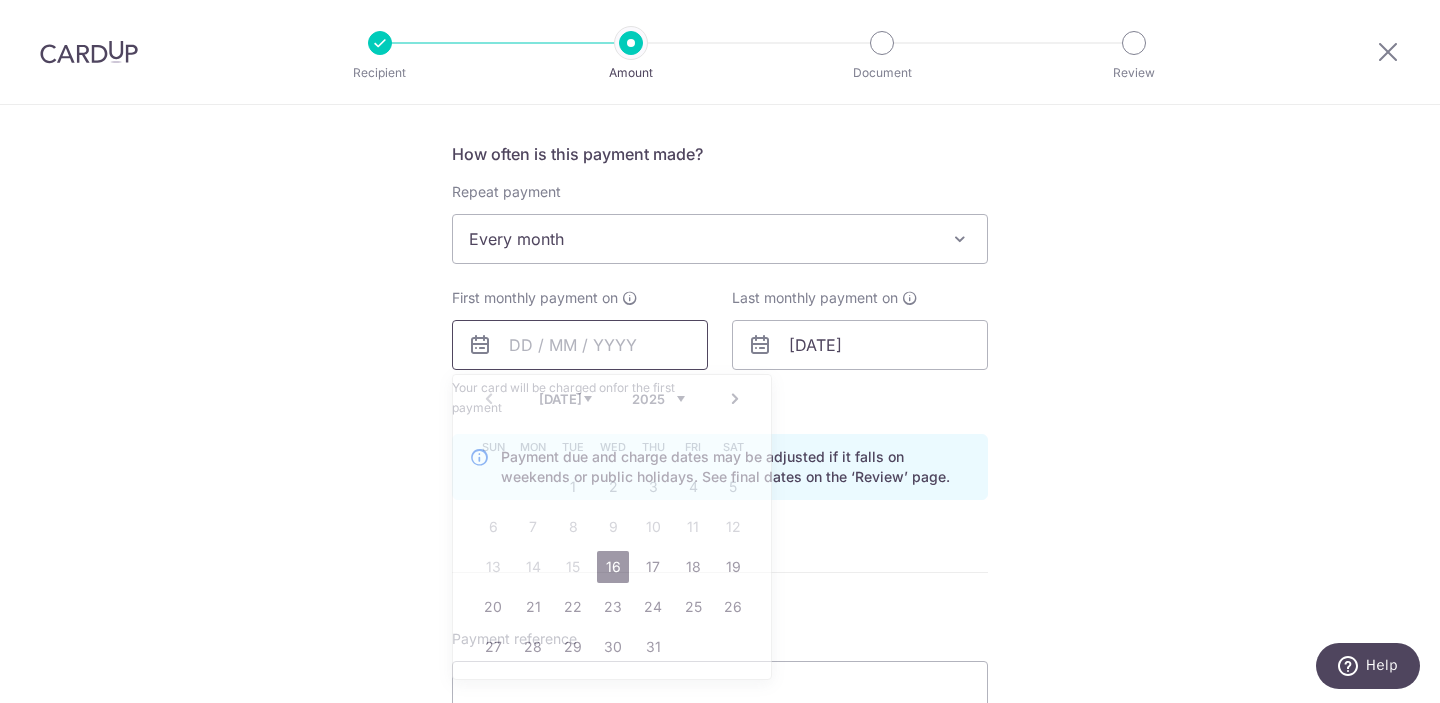 click at bounding box center [580, 345] 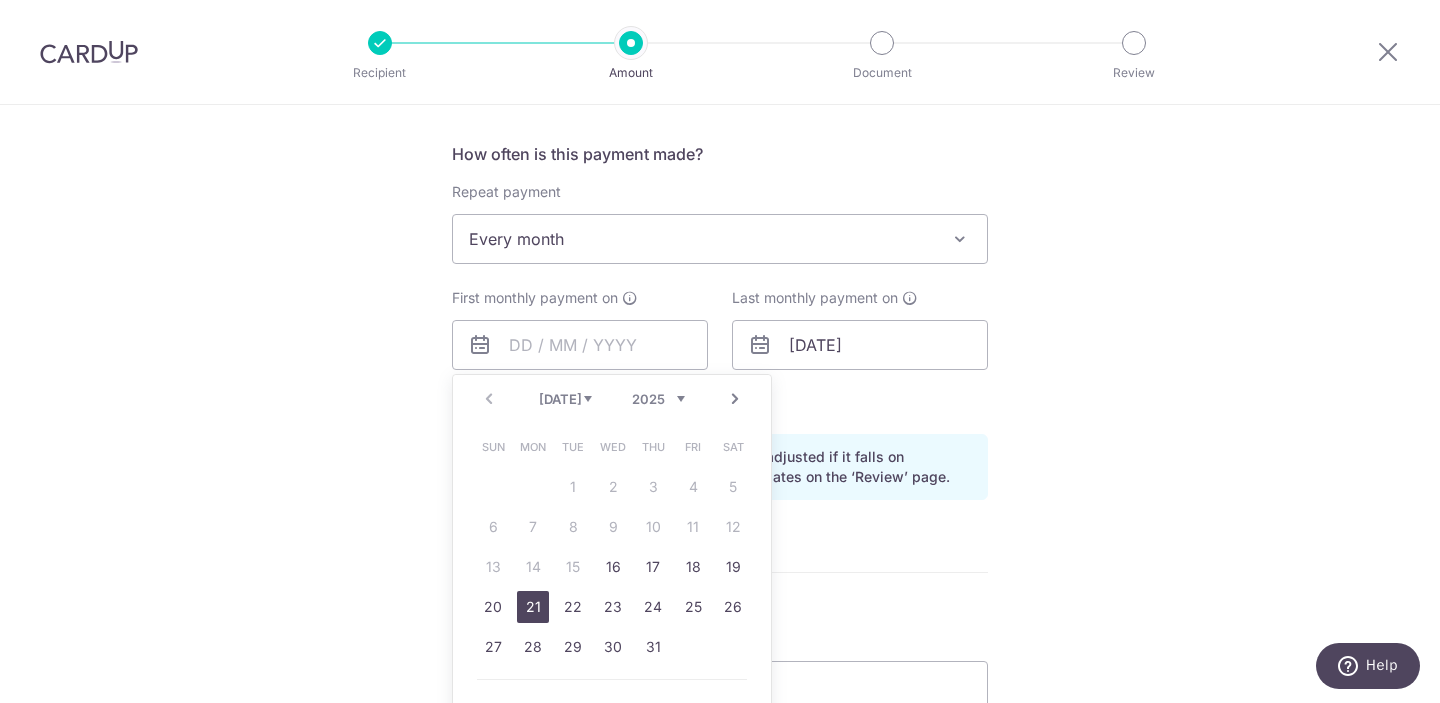 click on "21" at bounding box center (533, 607) 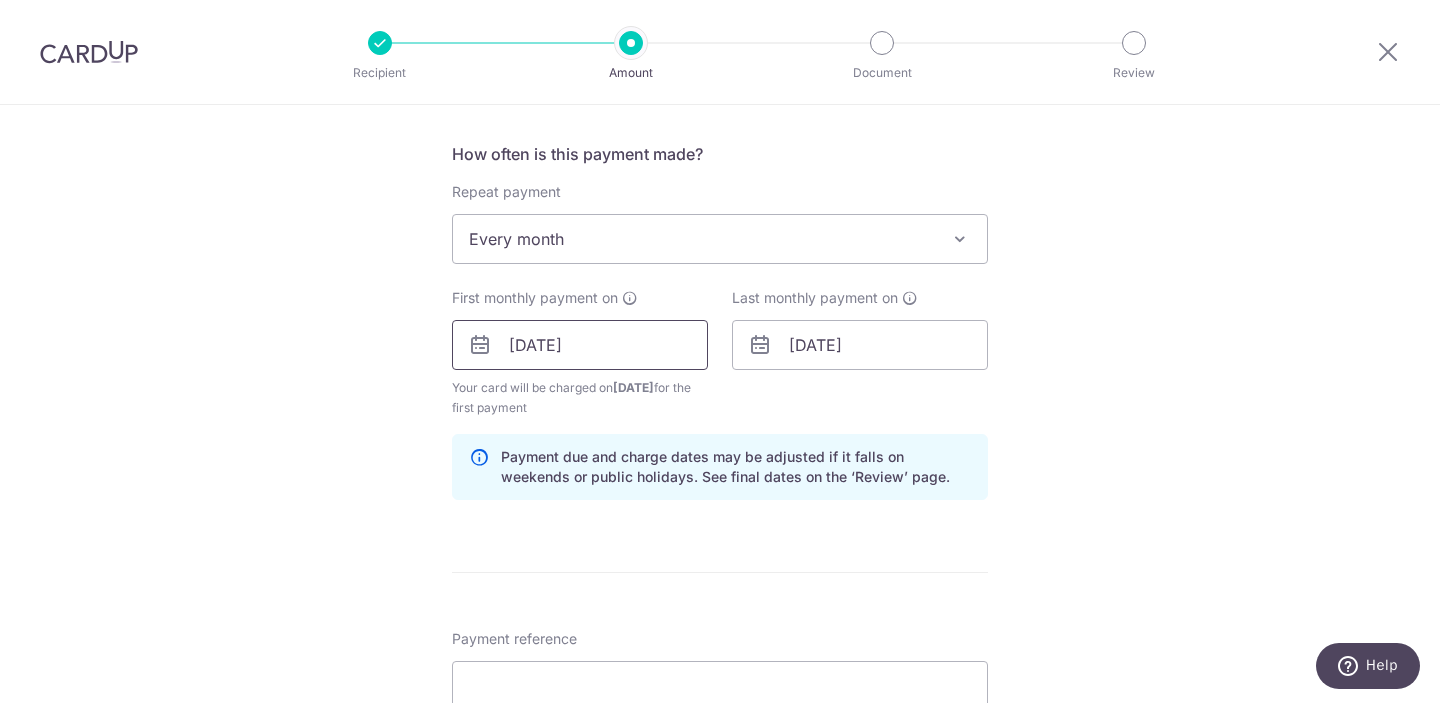 click on "21/07/2025" at bounding box center [580, 345] 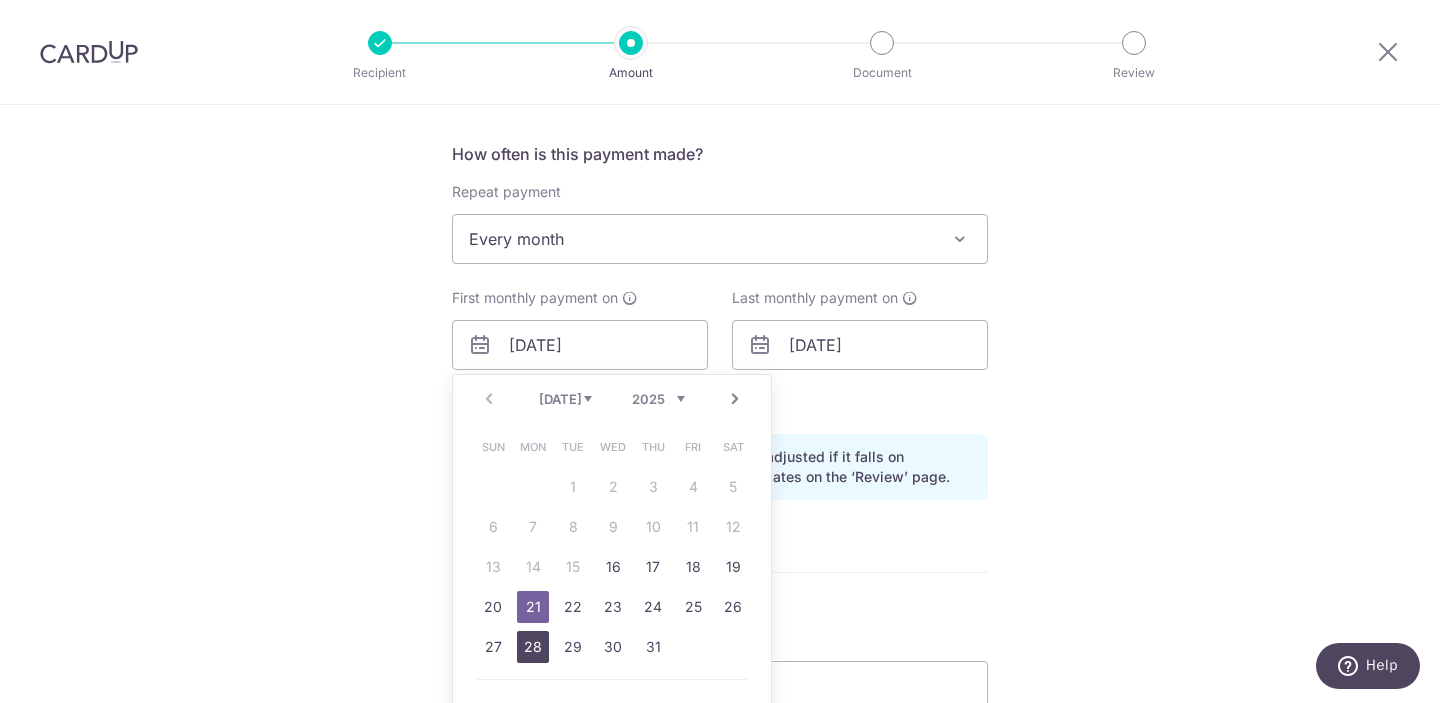 click on "28" at bounding box center [533, 647] 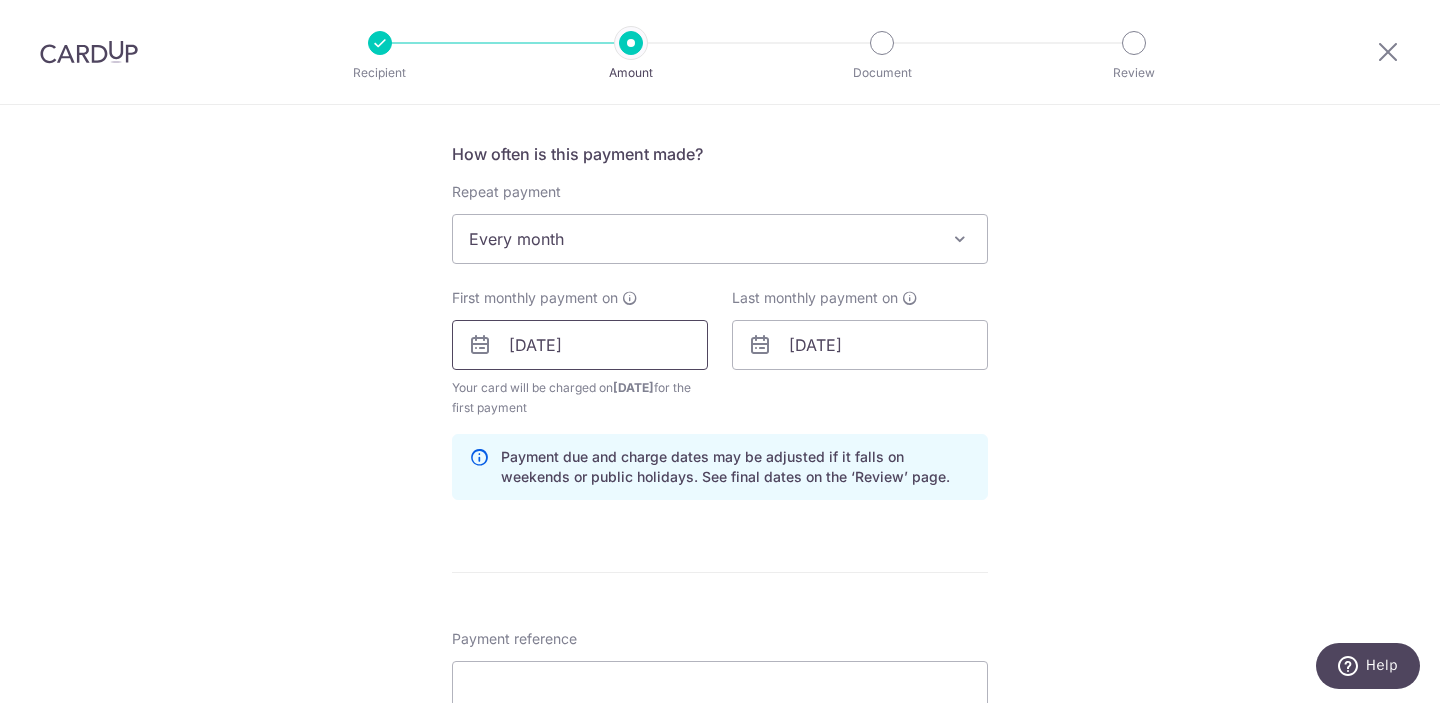 click on "28/07/2025" at bounding box center [580, 345] 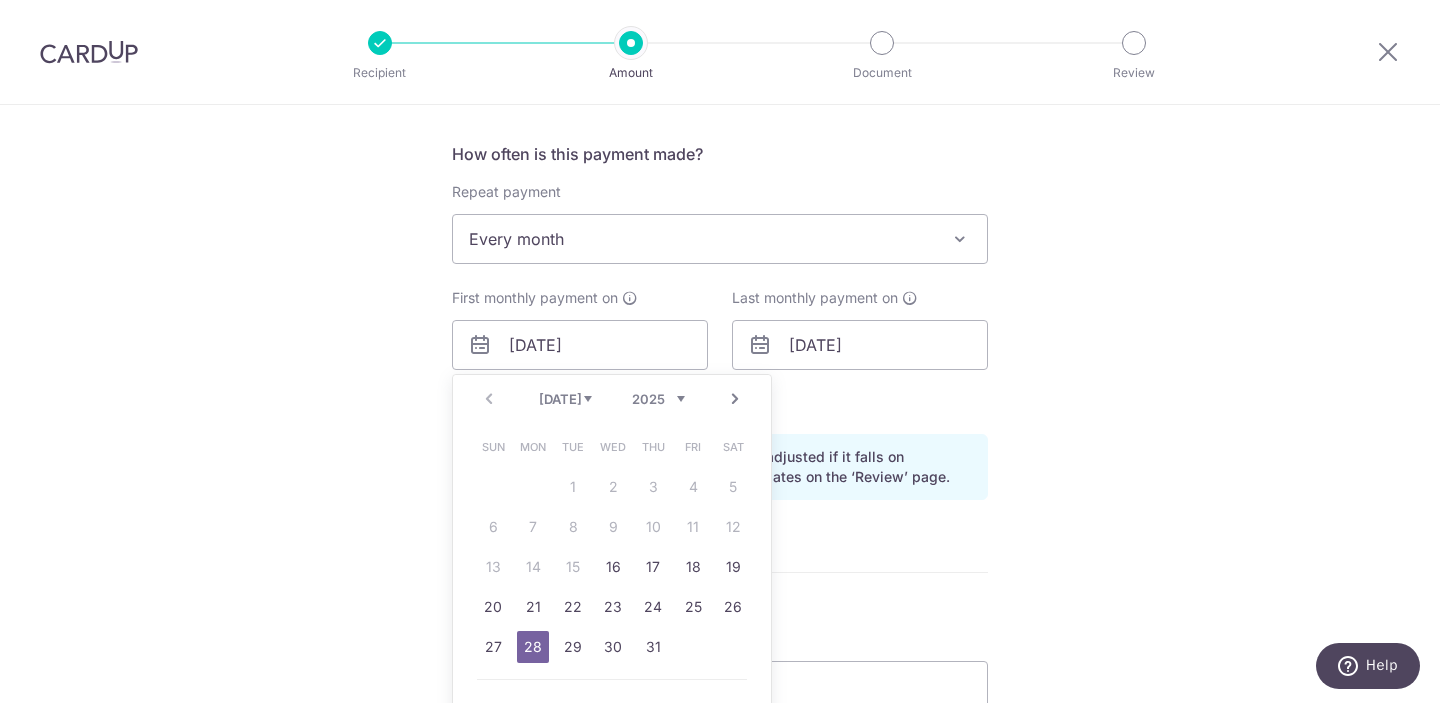 click on "Tell us more about your payment
Enter payment amount
SGD
1,590.00
1590.00
Recipient added successfully!
Select Card
**** 8152
Add credit card
Your Cards
**** 8152
**** 2002
Secure 256-bit SSL
Text
New card details
Card" at bounding box center (720, 323) 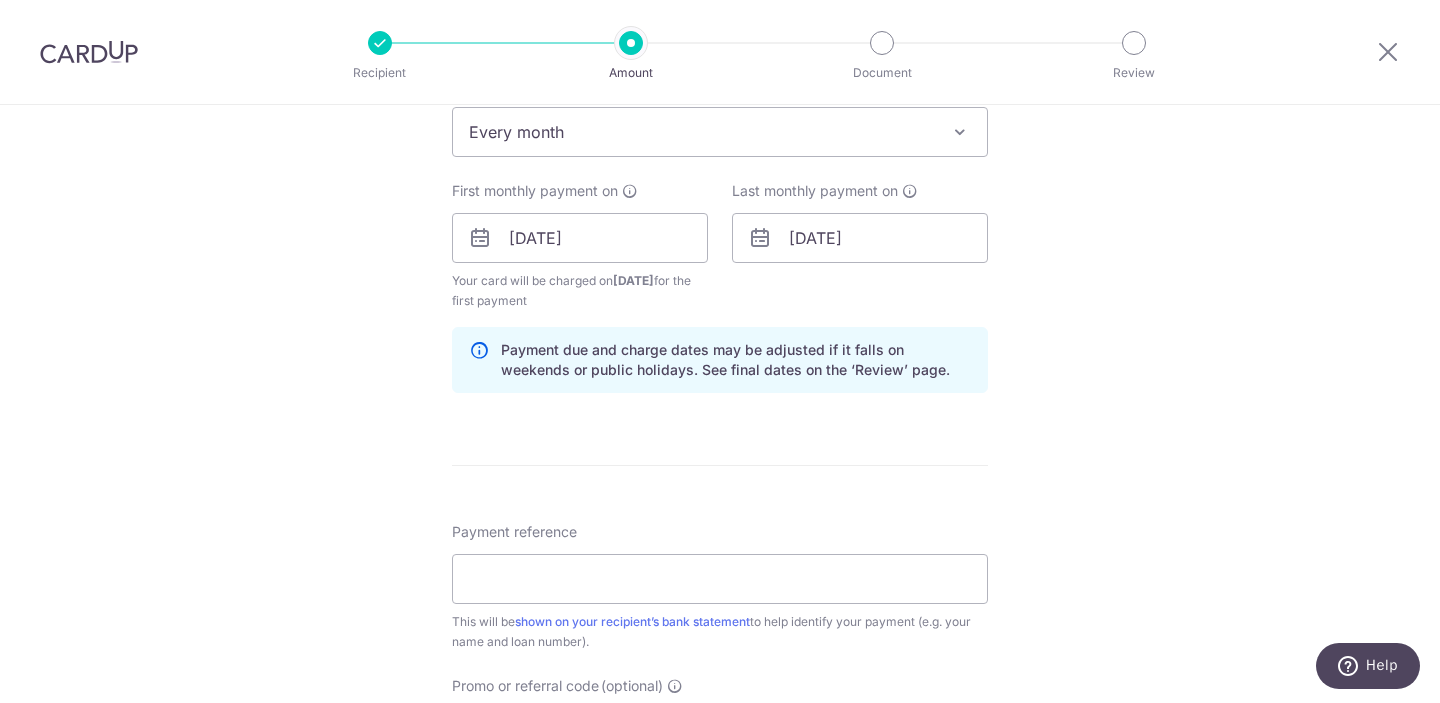 scroll, scrollTop: 855, scrollLeft: 0, axis: vertical 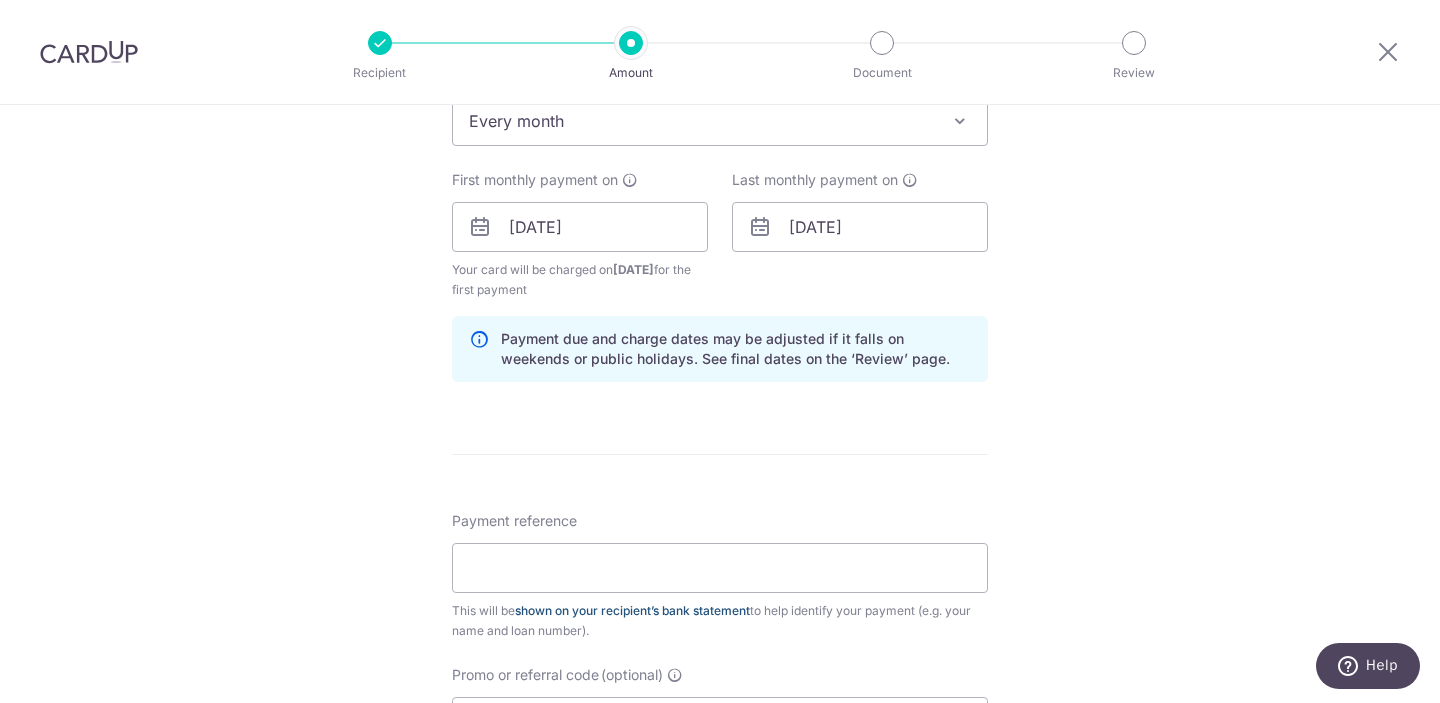 click on "shown on your recipient’s bank statement" at bounding box center [632, 610] 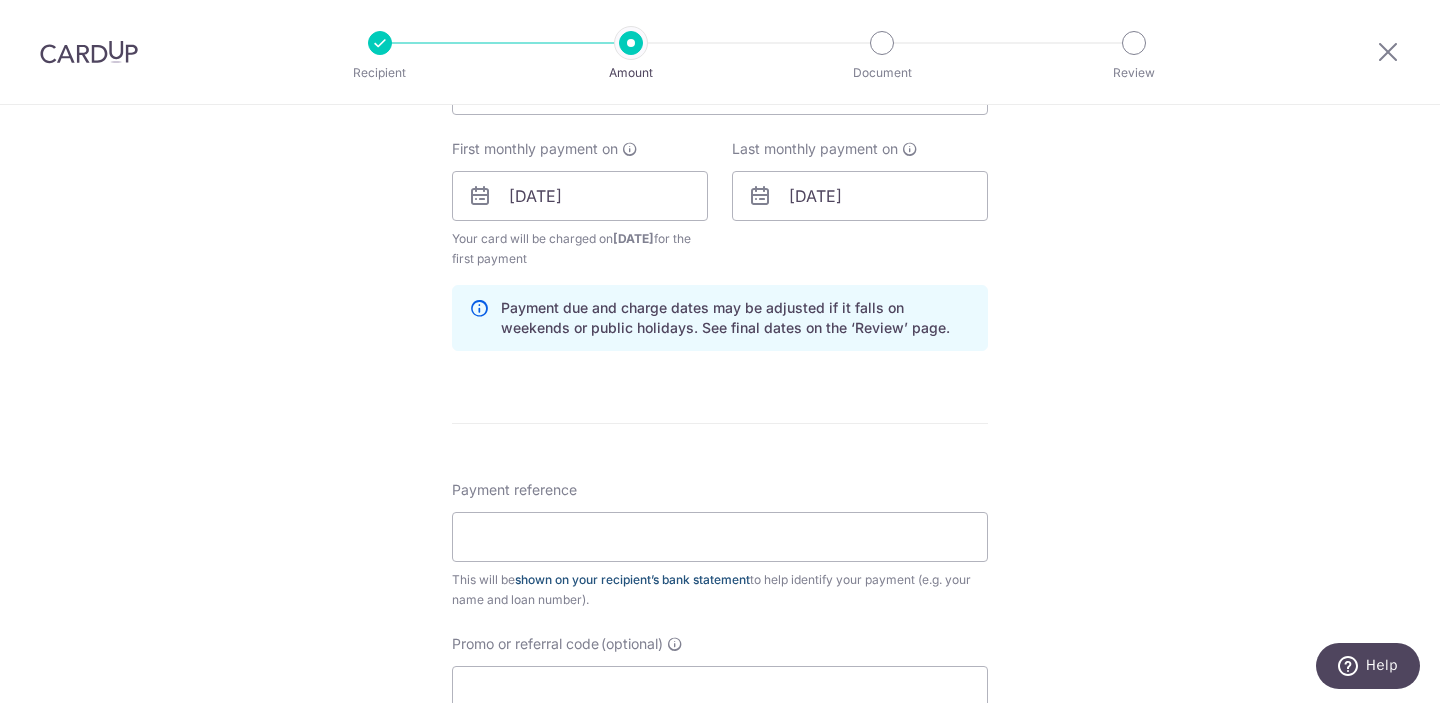 scroll, scrollTop: 888, scrollLeft: 0, axis: vertical 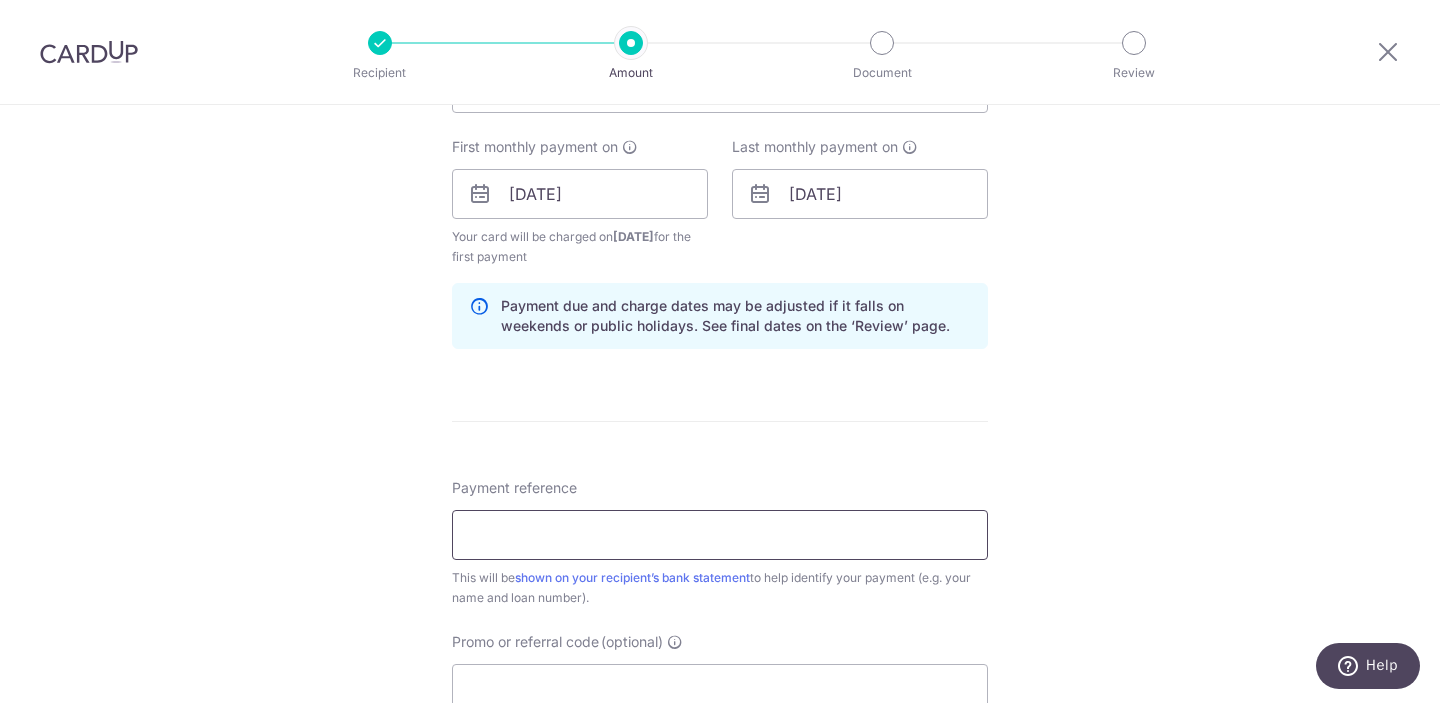 click on "Payment reference" at bounding box center [720, 535] 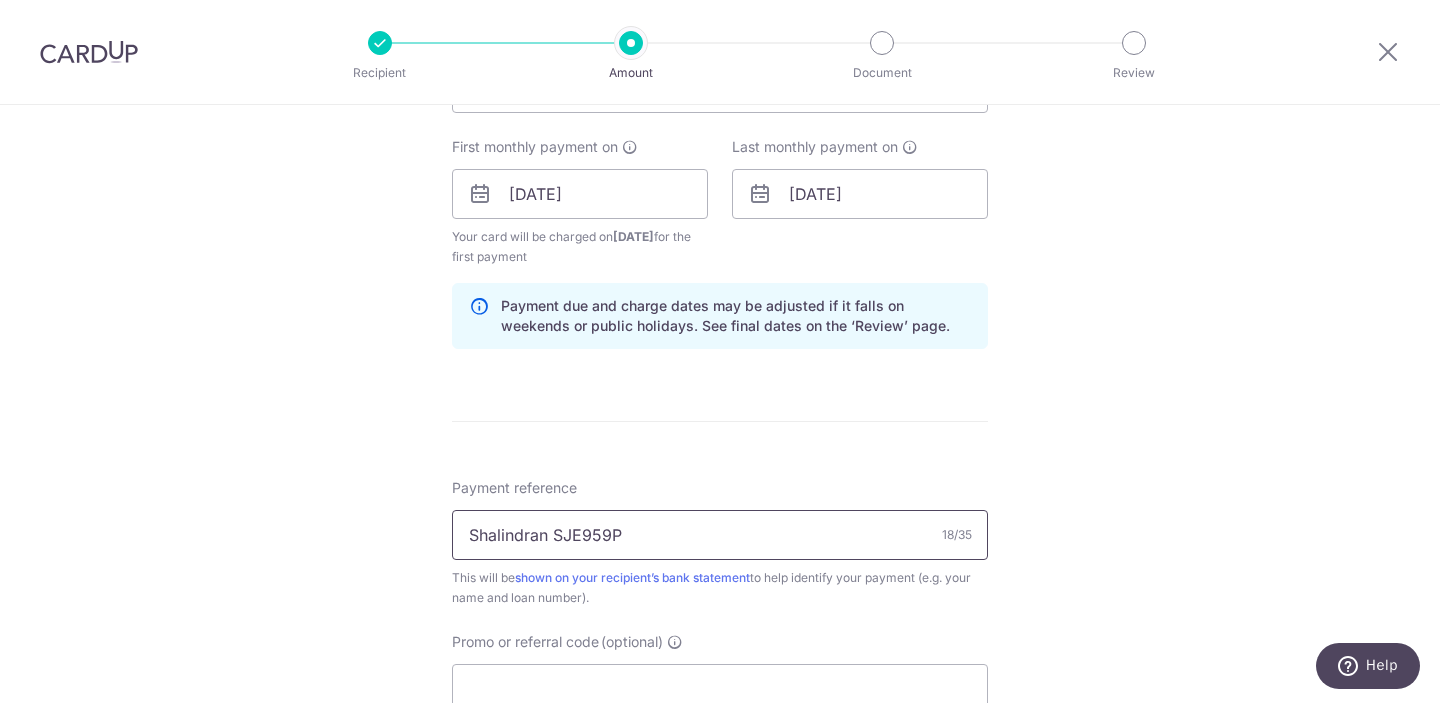 type on "Shalindran SJE959P" 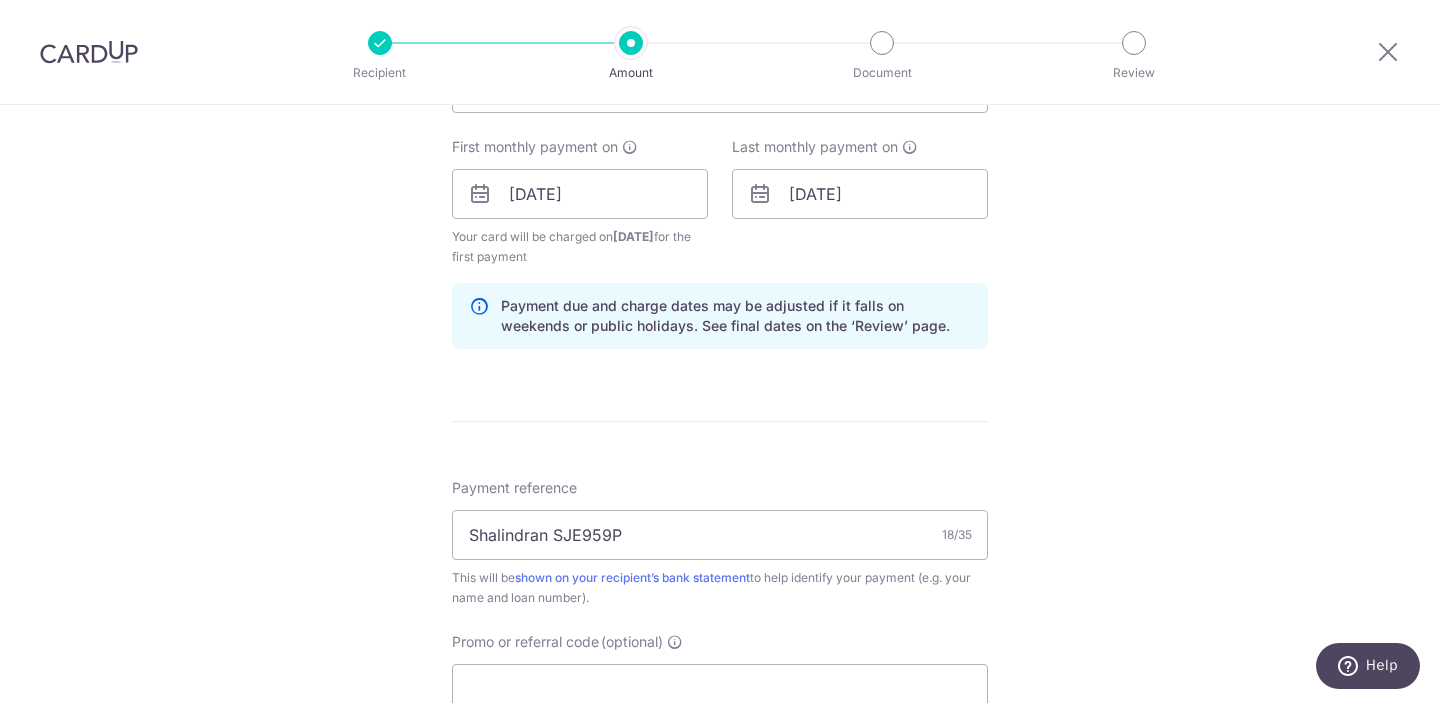 click on "Tell us more about your payment
Enter payment amount
SGD
1,590.00
1590.00
Recipient added successfully!
Select Card
**** 8152
Add credit card
Your Cards
**** 8152
**** 2002
Secure 256-bit SSL
Text
New card details
Card" at bounding box center [720, 172] 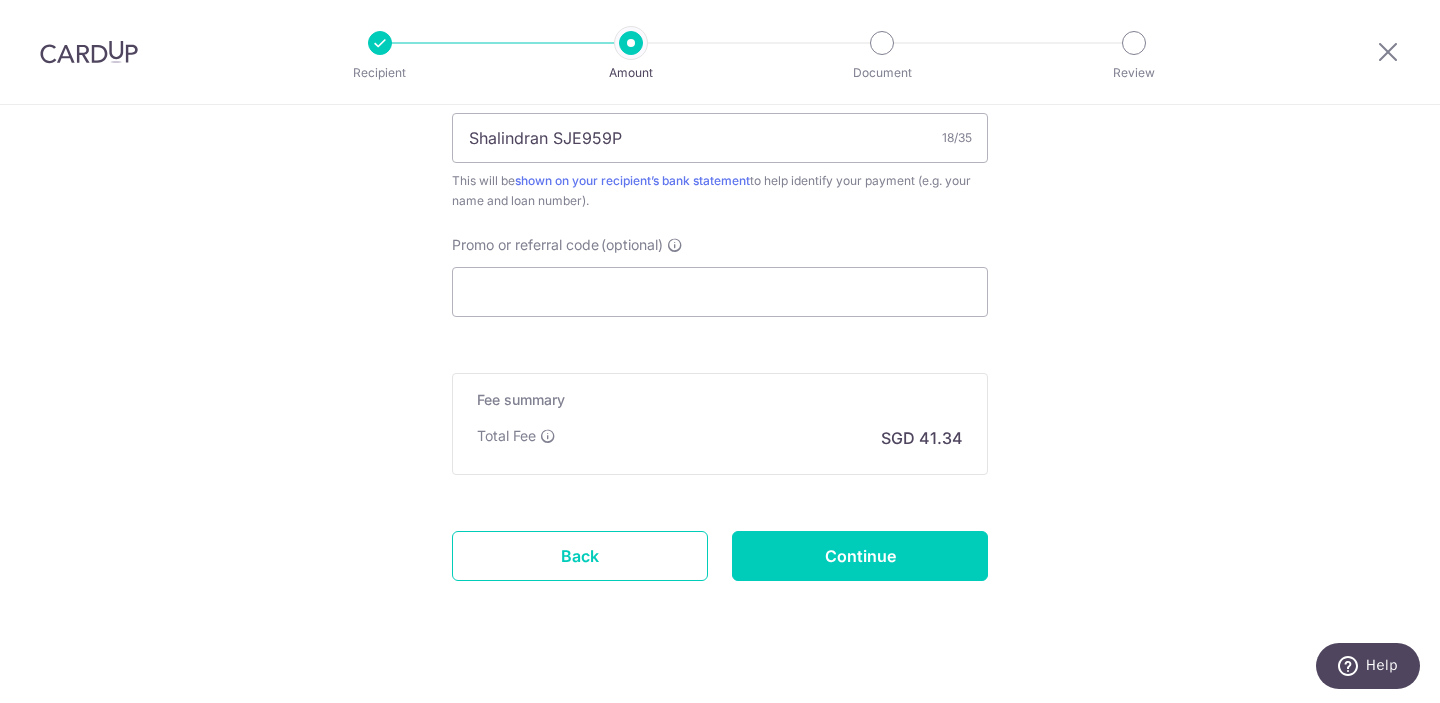 scroll, scrollTop: 1306, scrollLeft: 0, axis: vertical 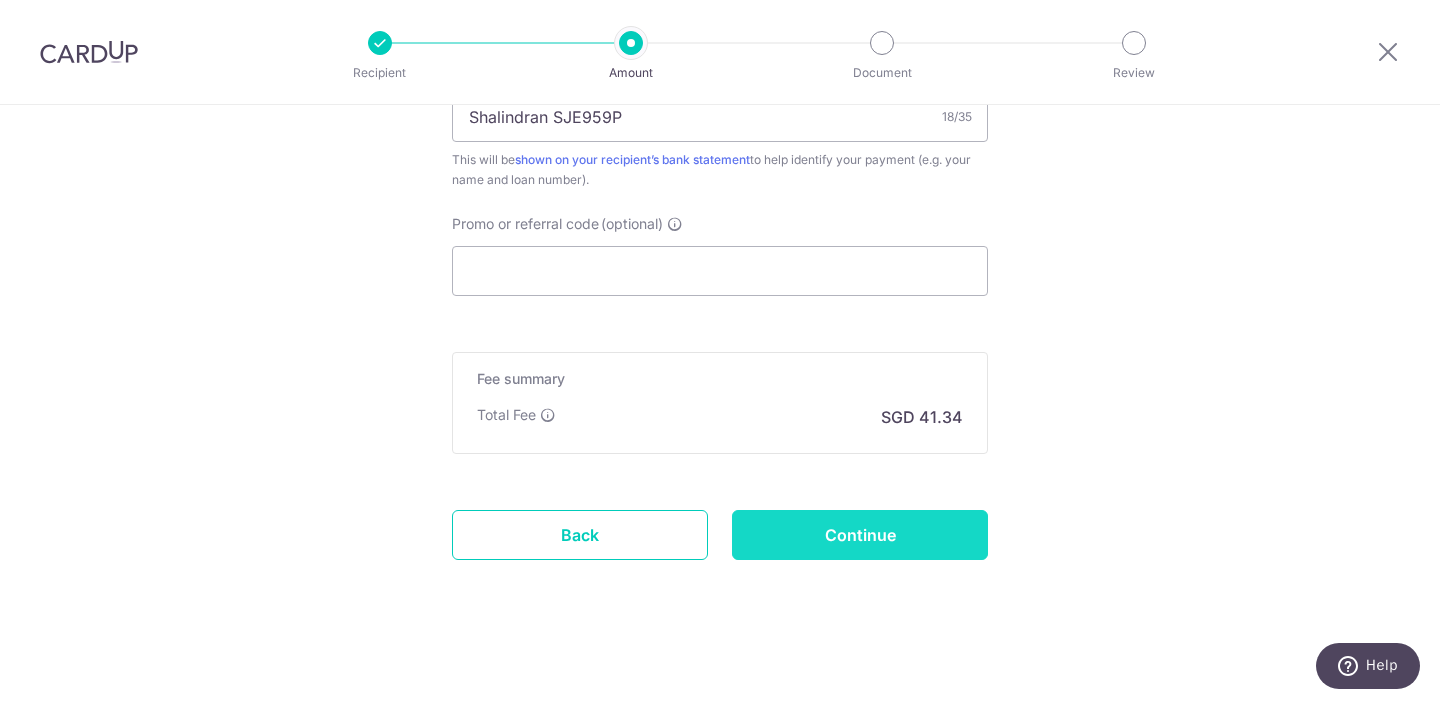 click on "Continue" at bounding box center [860, 535] 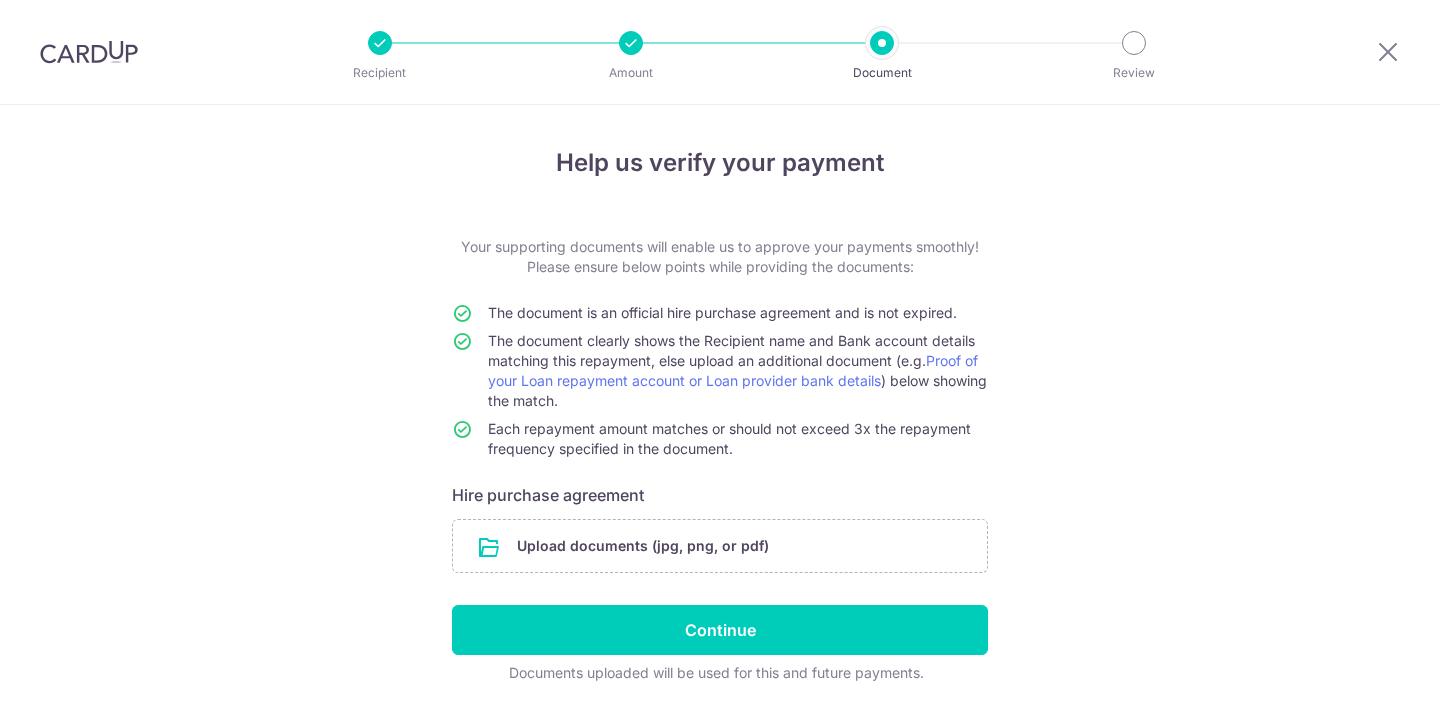 scroll, scrollTop: 0, scrollLeft: 0, axis: both 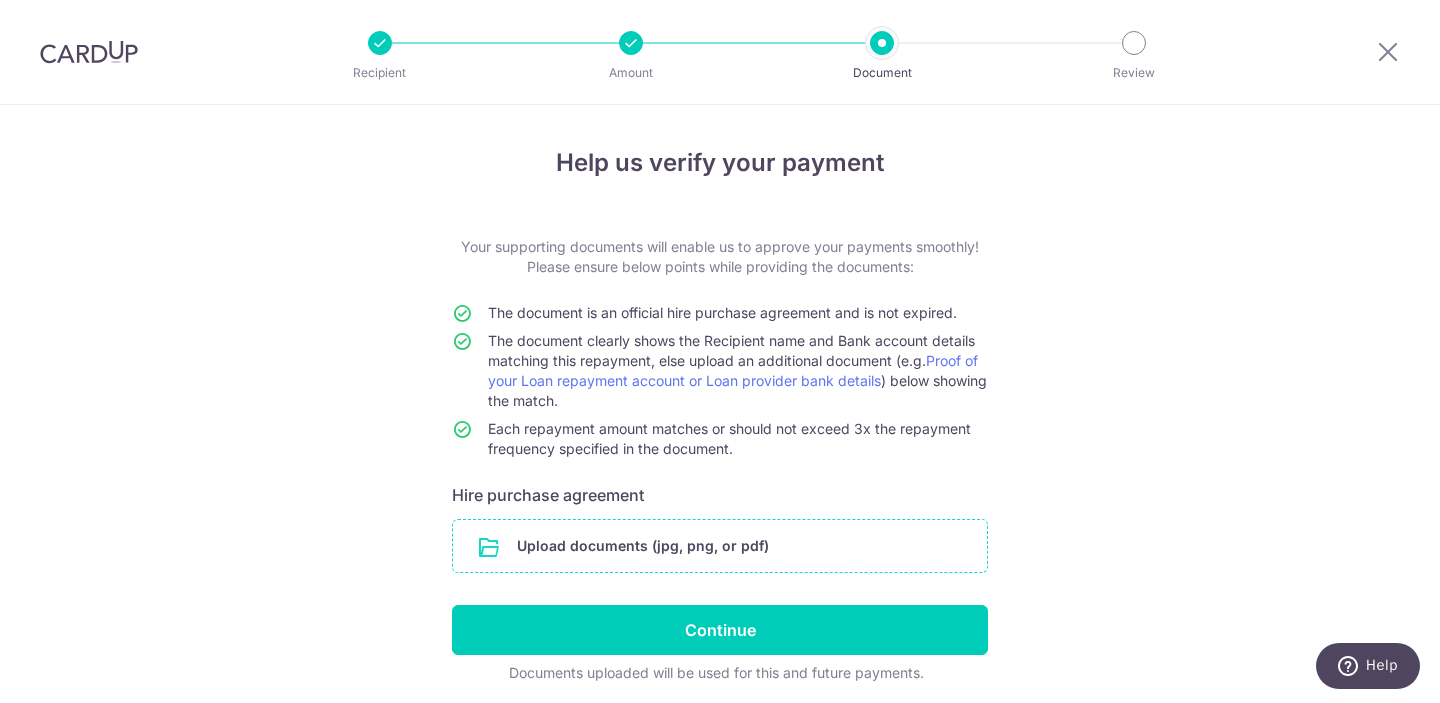 click at bounding box center [720, 546] 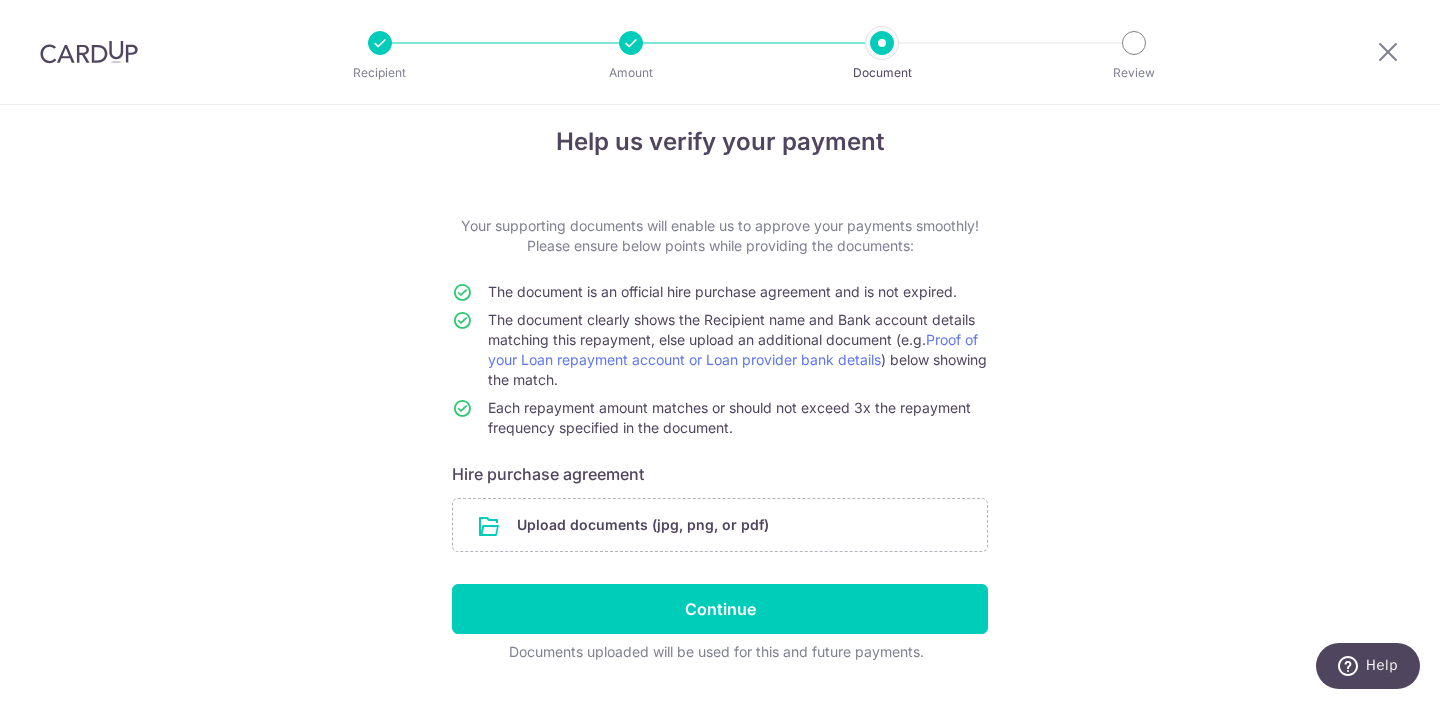 scroll, scrollTop: 0, scrollLeft: 0, axis: both 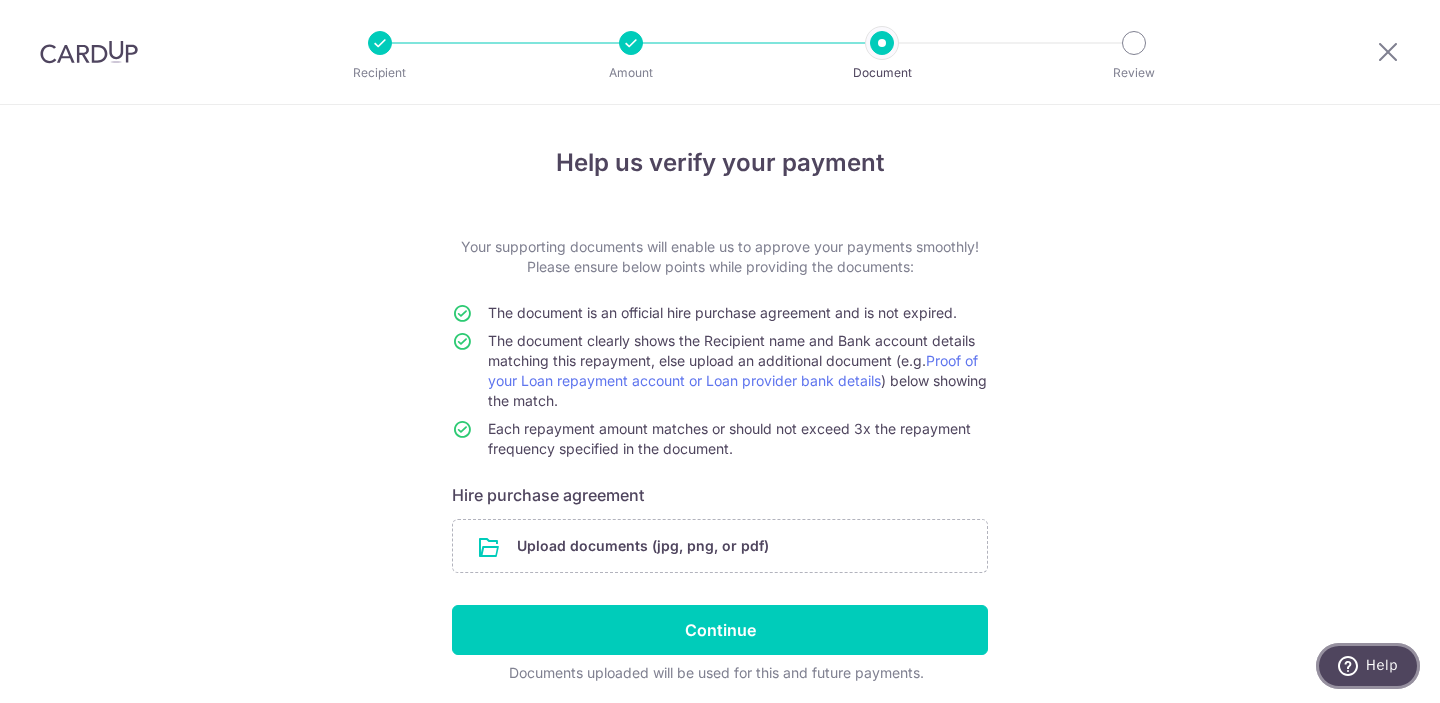 click at bounding box center [1352, 666] 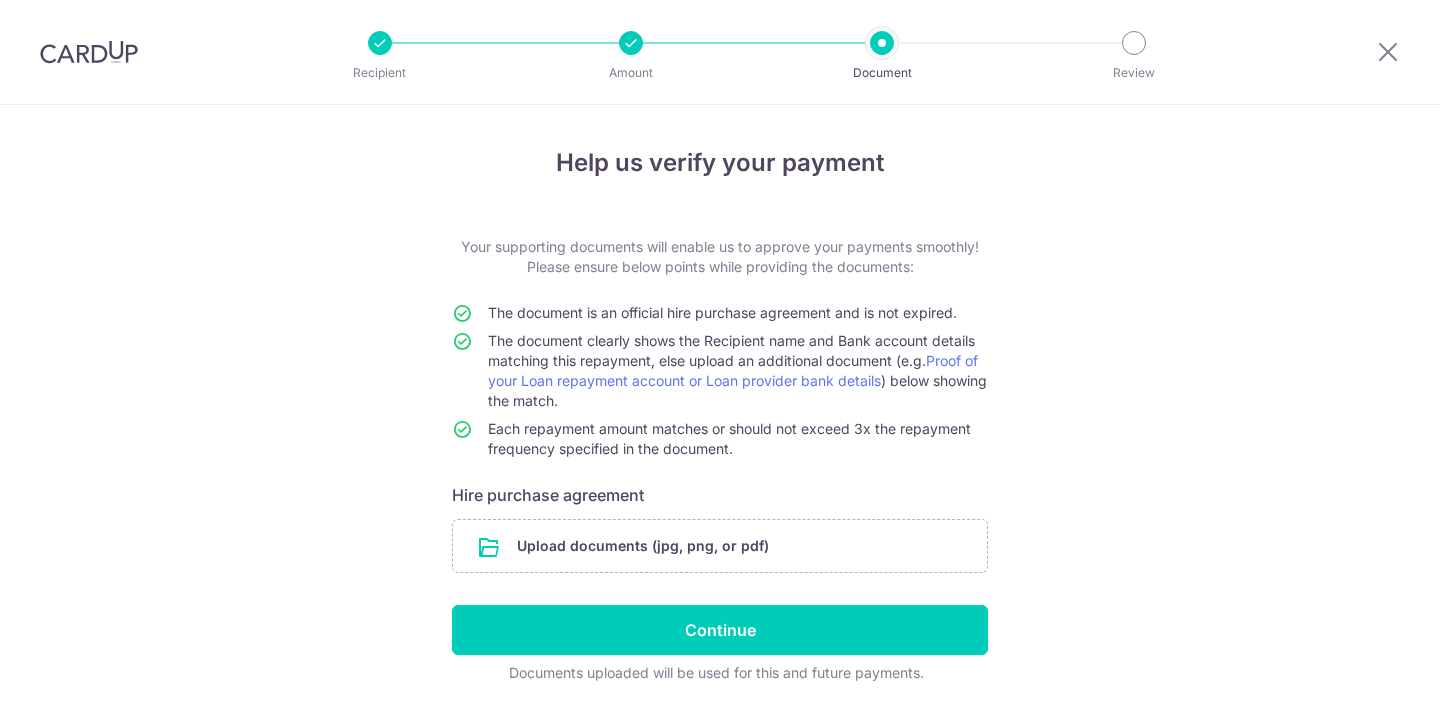 scroll, scrollTop: 0, scrollLeft: 0, axis: both 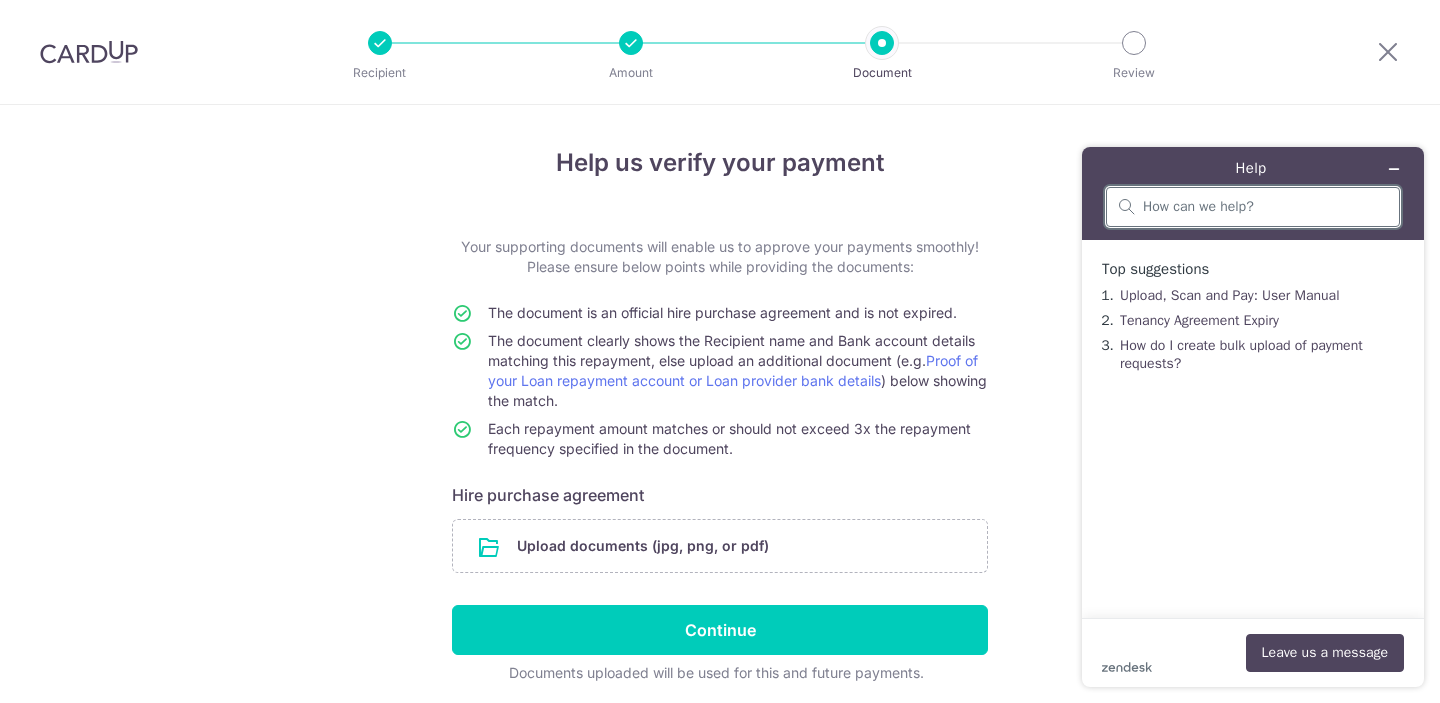 click at bounding box center [1265, 207] 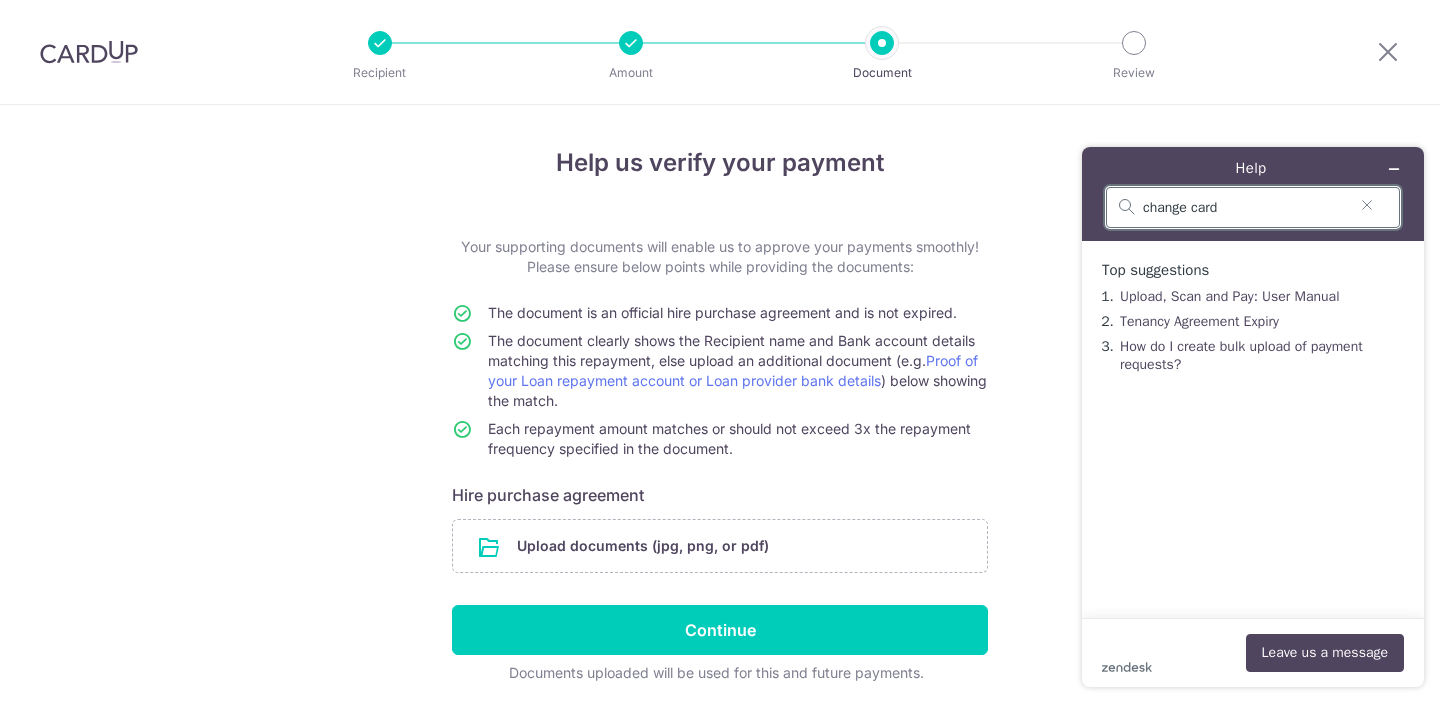 type on "change card" 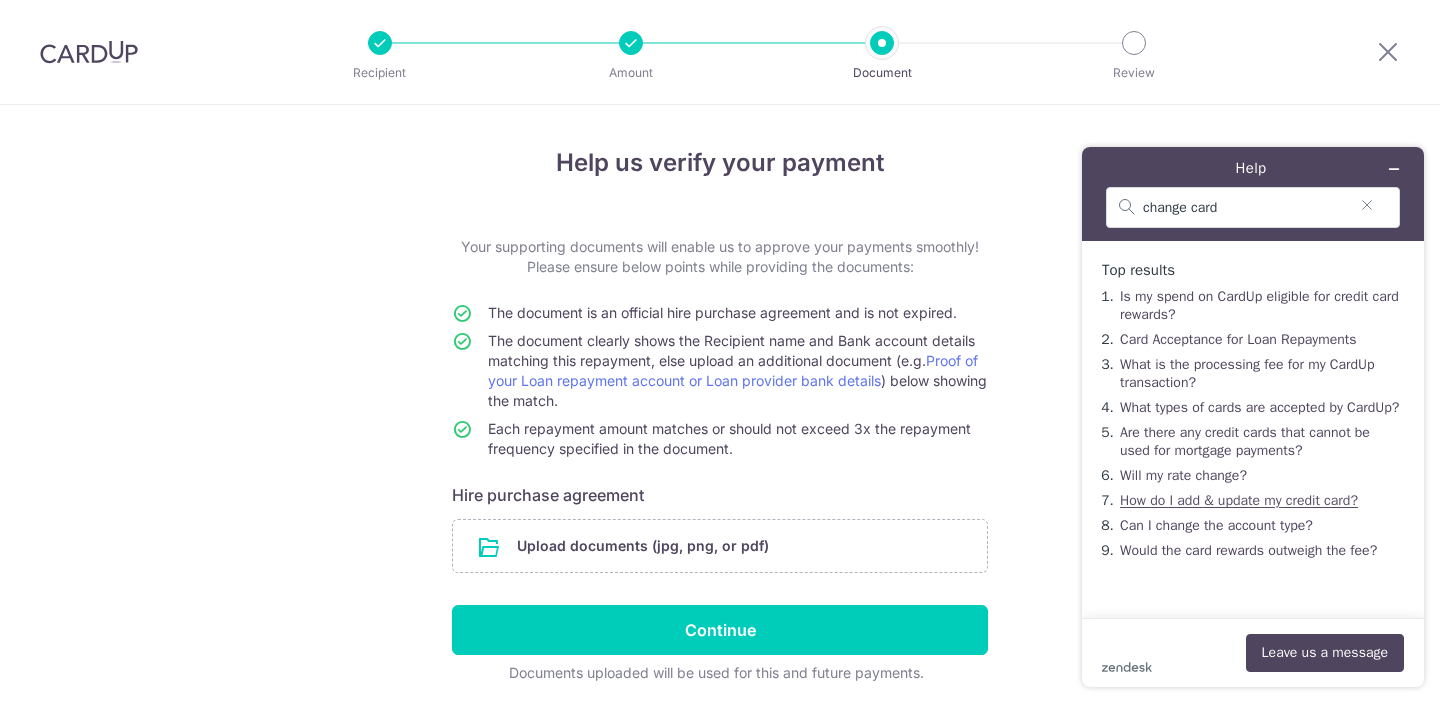 click on "How do I add & update my credit card?" at bounding box center [1239, 500] 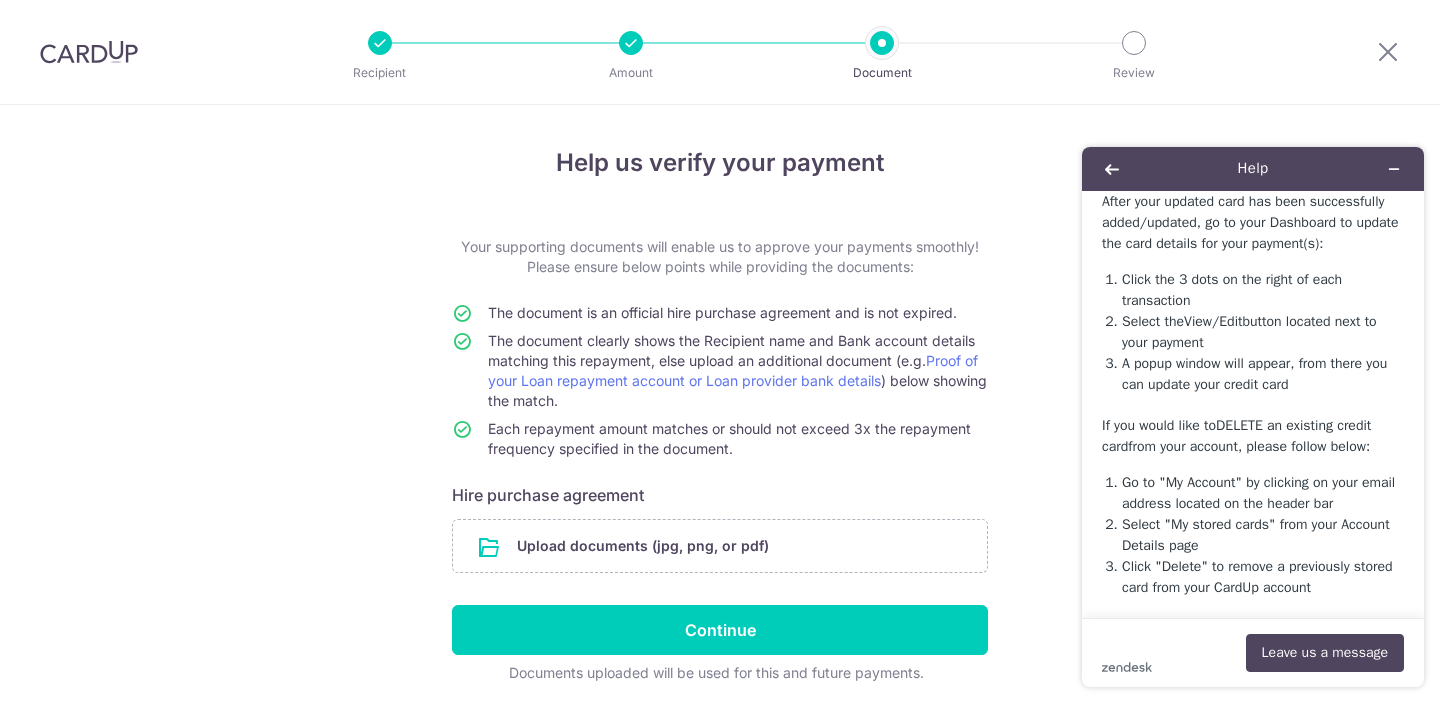 scroll, scrollTop: 1330, scrollLeft: 0, axis: vertical 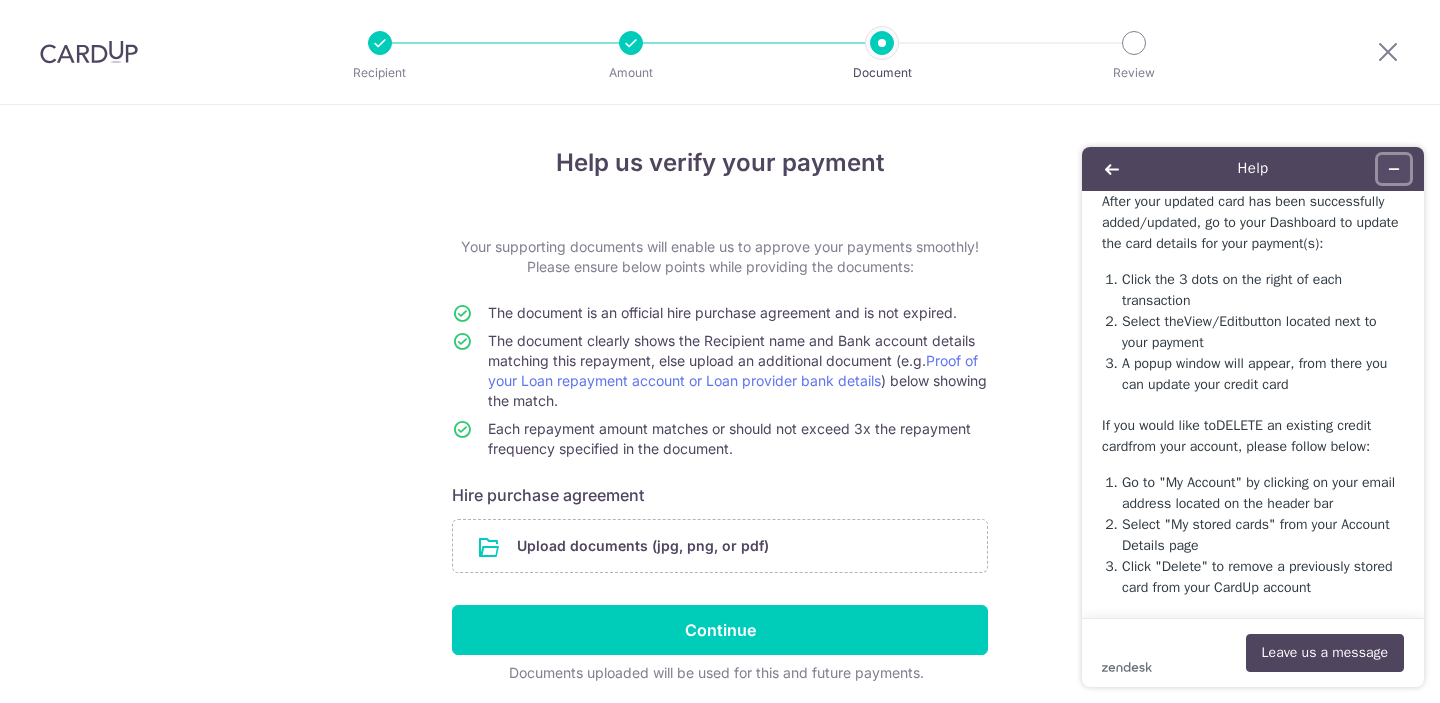 click 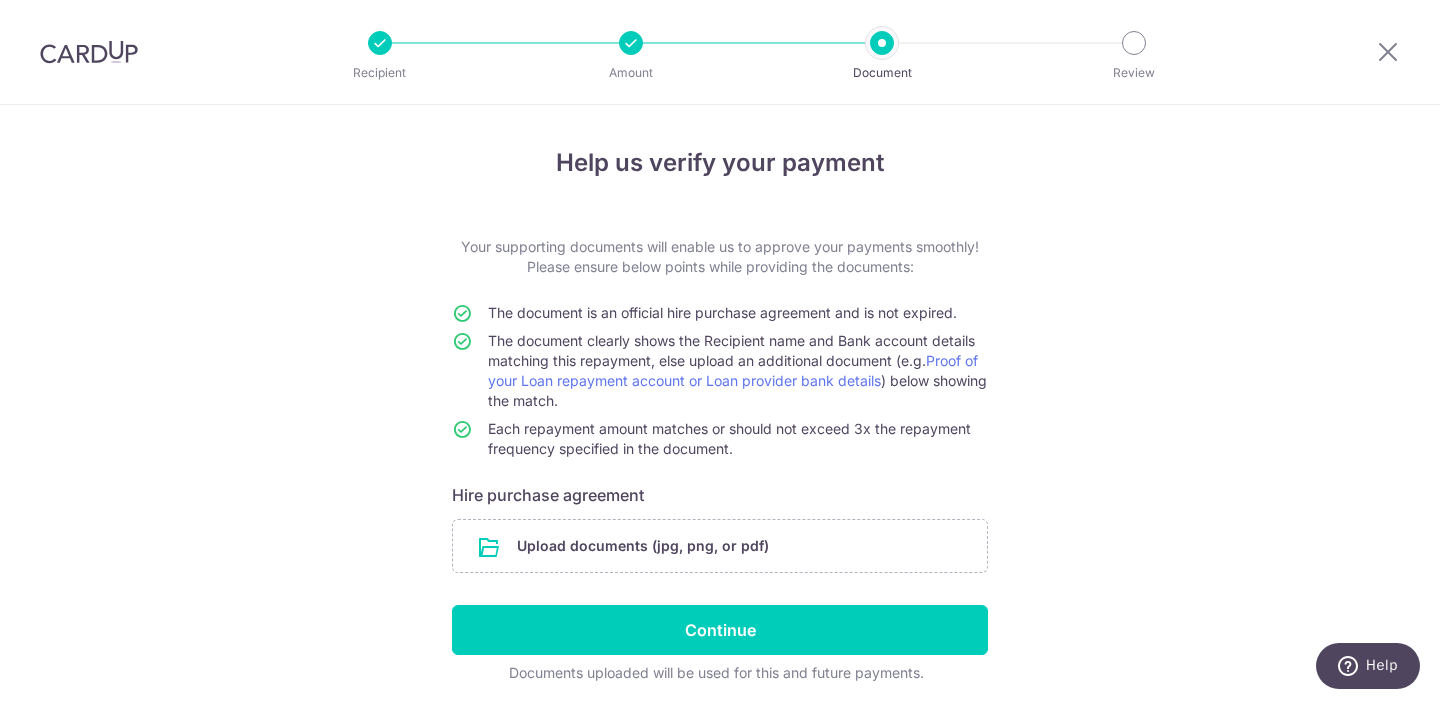 click on "Help us verify your payment
Your supporting documents will enable us to approve your payments smoothly!  Please ensure below points while providing the documents:
The document is an official hire purchase agreement and is not expired.
The document clearly shows the Recipient name and Bank account details matching this repayment, else upload an additional document (e.g.  Proof of your Loan repayment account or Loan provider bank details ) below showing the match.
Each repayment amount matches or should not exceed 3x the repayment frequency specified in the document.
Hire purchase agreement
Upload documents (jpg, png, or pdf)
Continue
Documents uploaded will be used for this and future payments." at bounding box center [720, 414] 